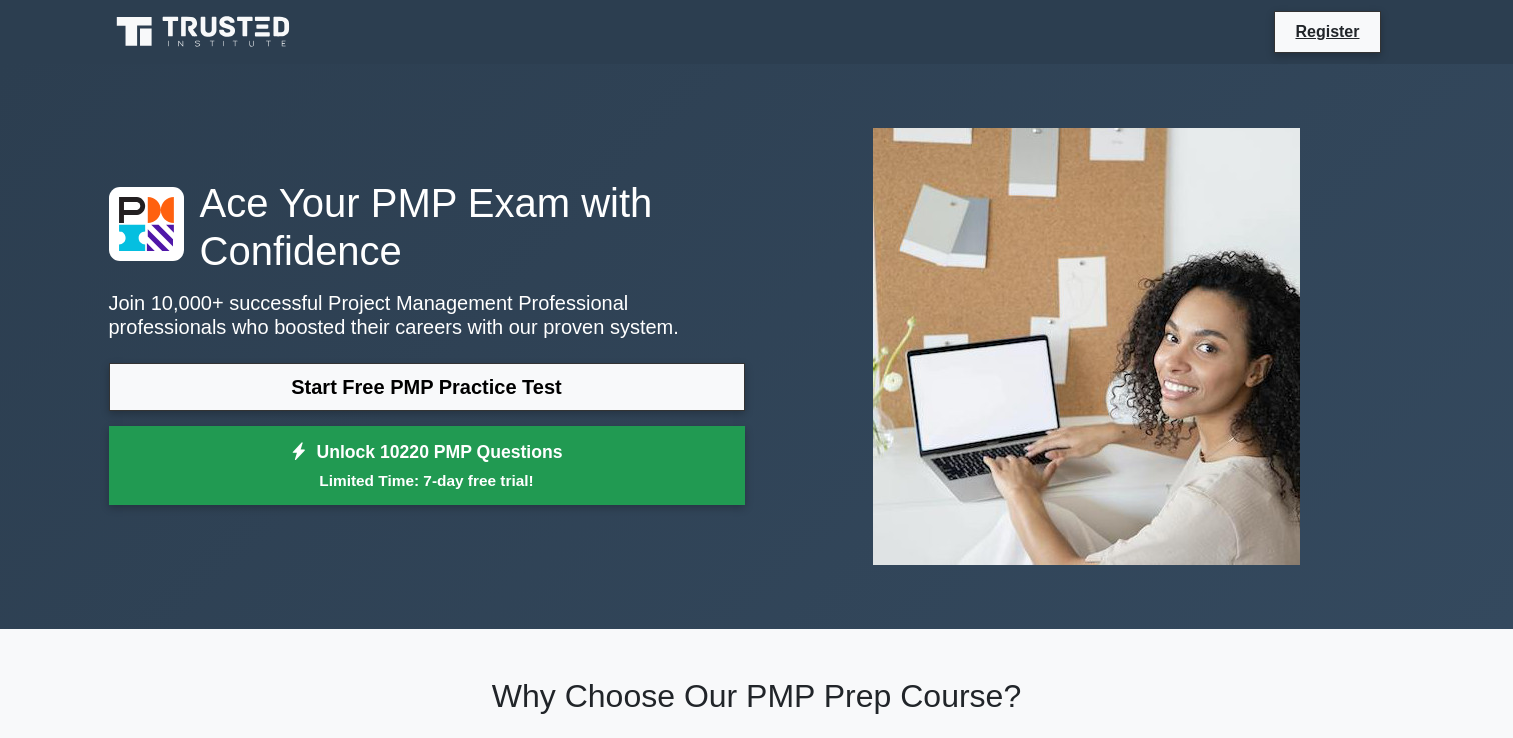 scroll, scrollTop: 0, scrollLeft: 0, axis: both 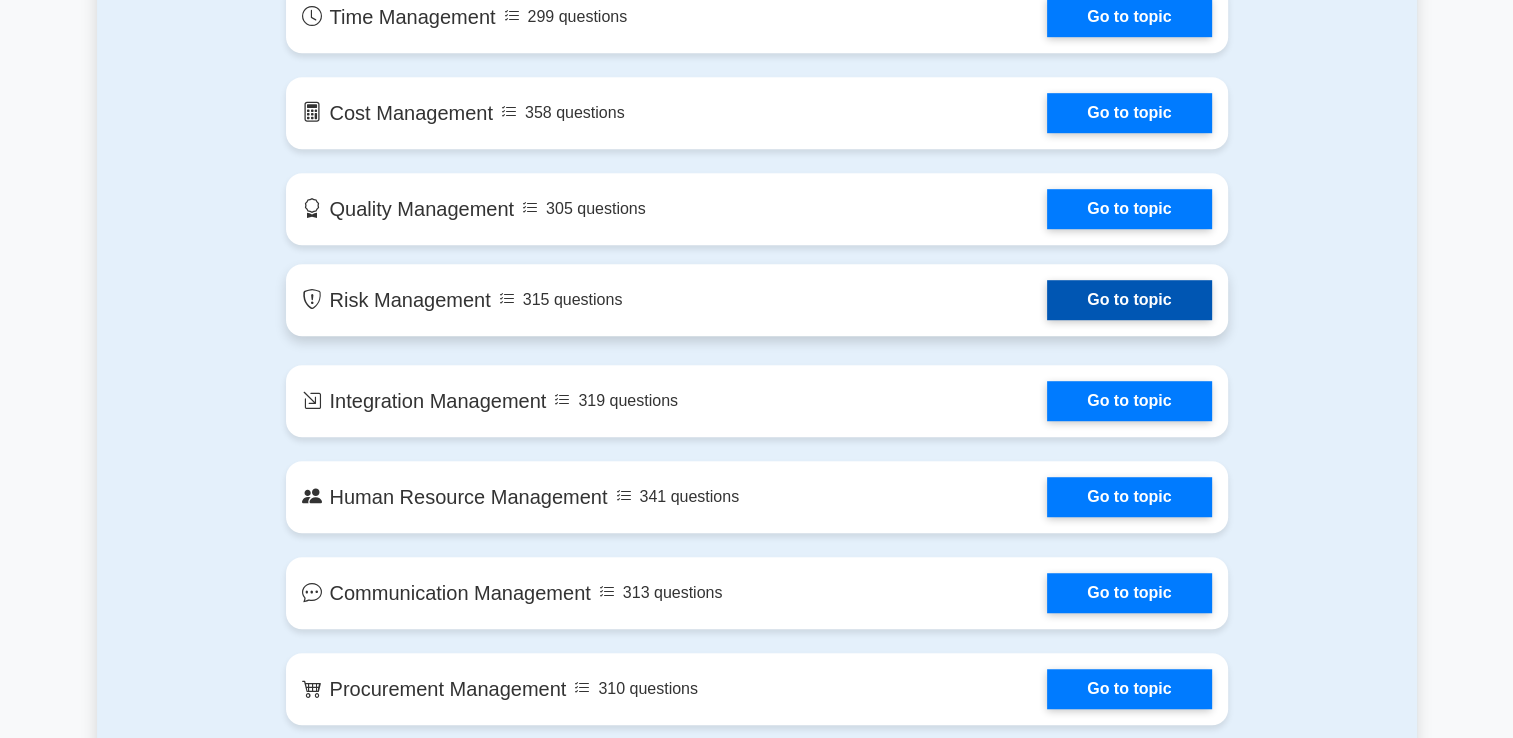 click on "Go to topic" at bounding box center [1129, 300] 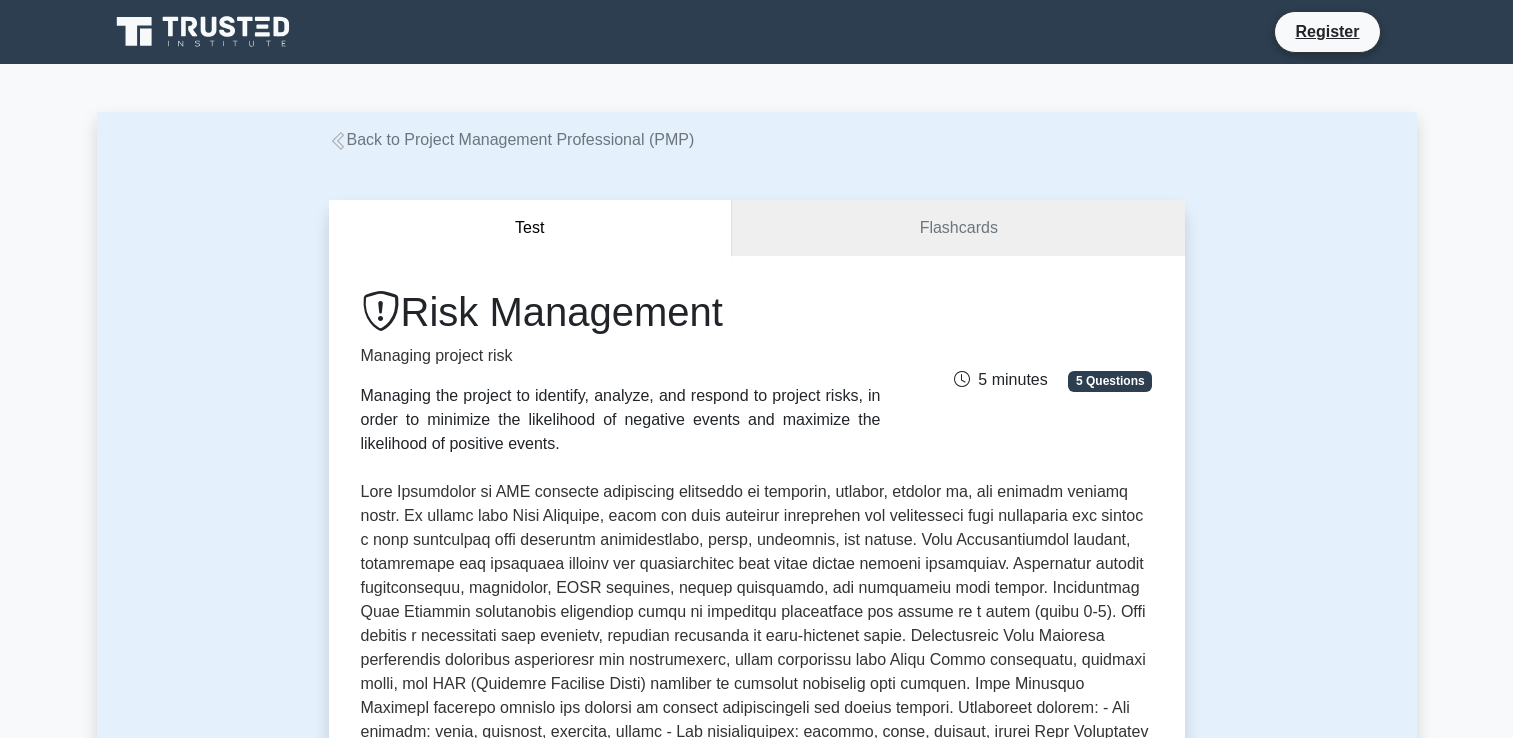 scroll, scrollTop: 0, scrollLeft: 0, axis: both 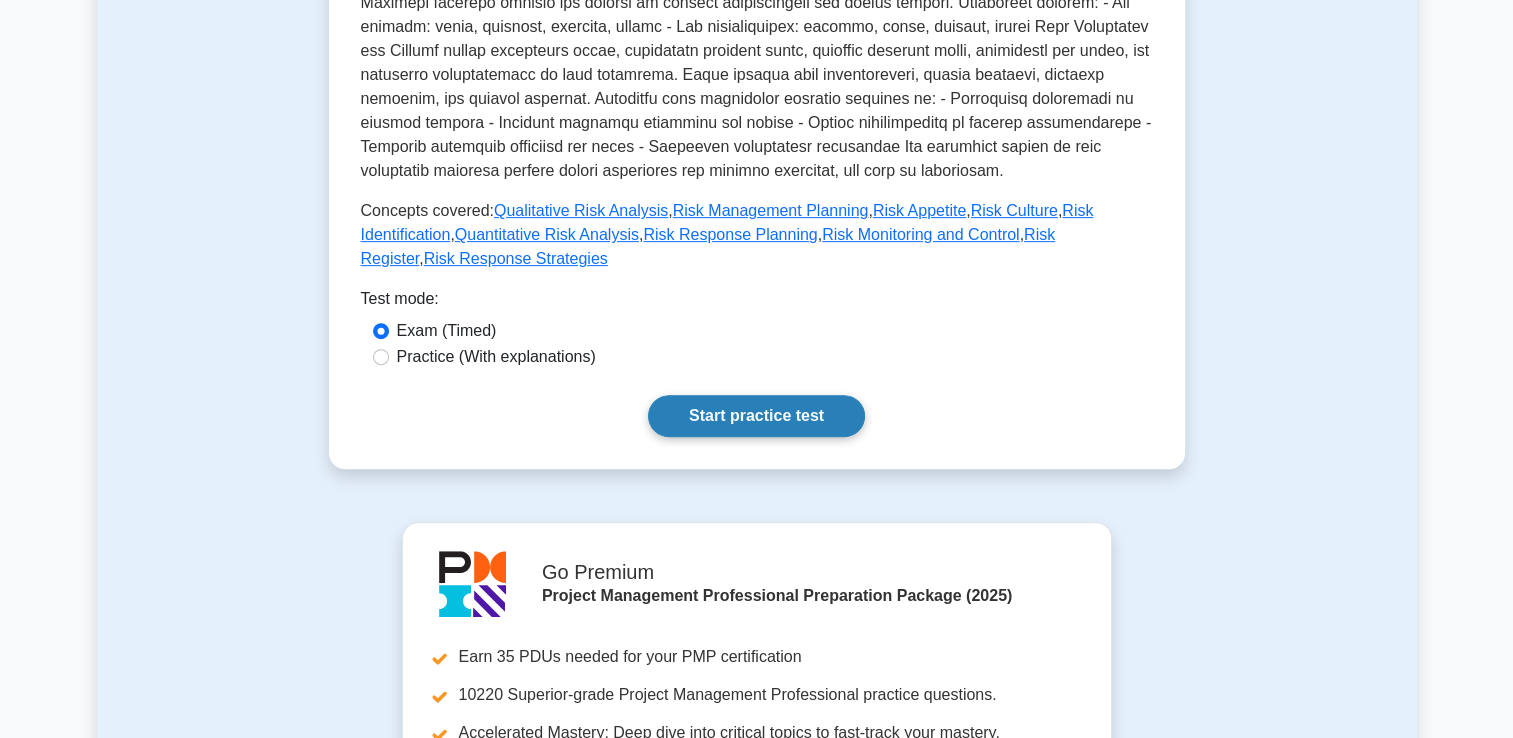 click on "Start practice test" at bounding box center [756, 416] 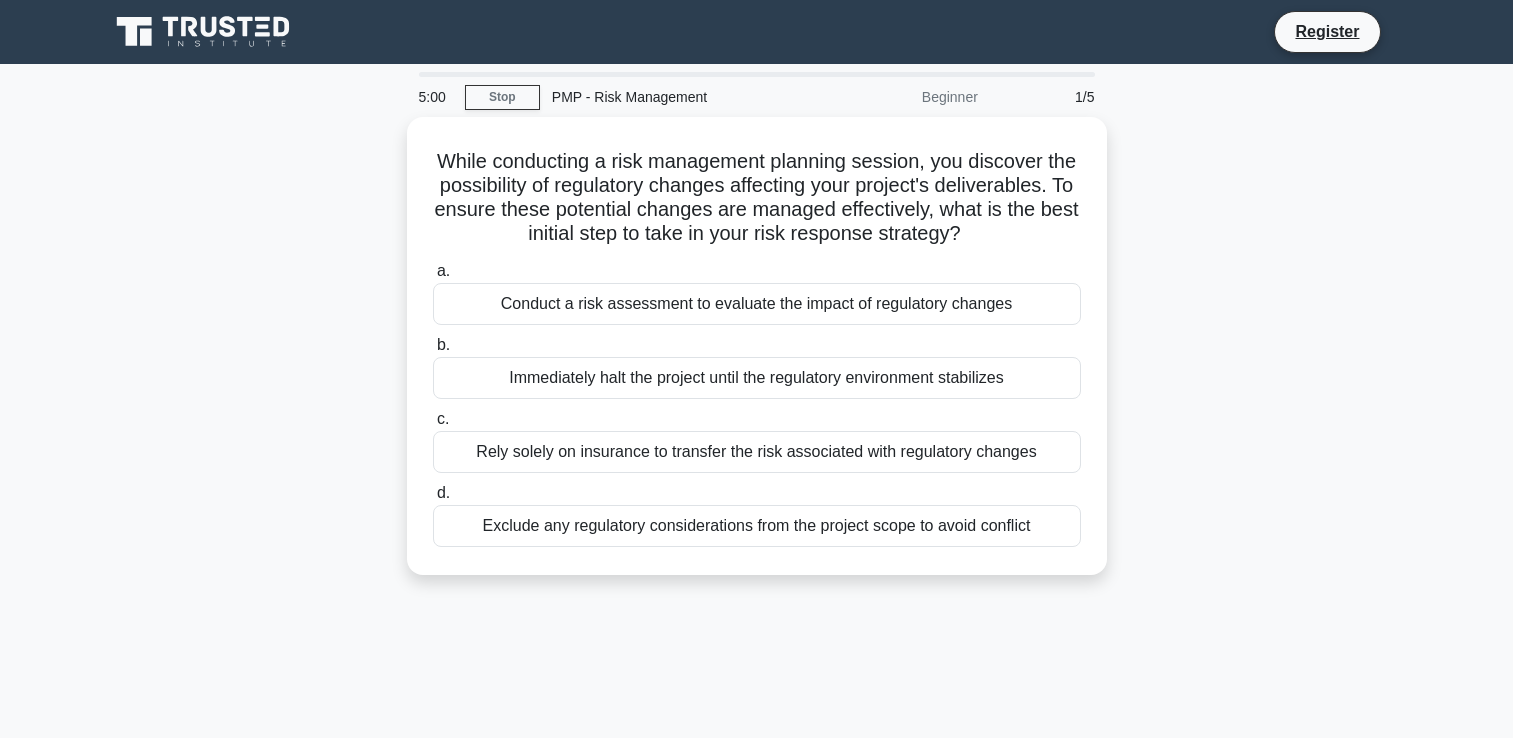 scroll, scrollTop: 0, scrollLeft: 0, axis: both 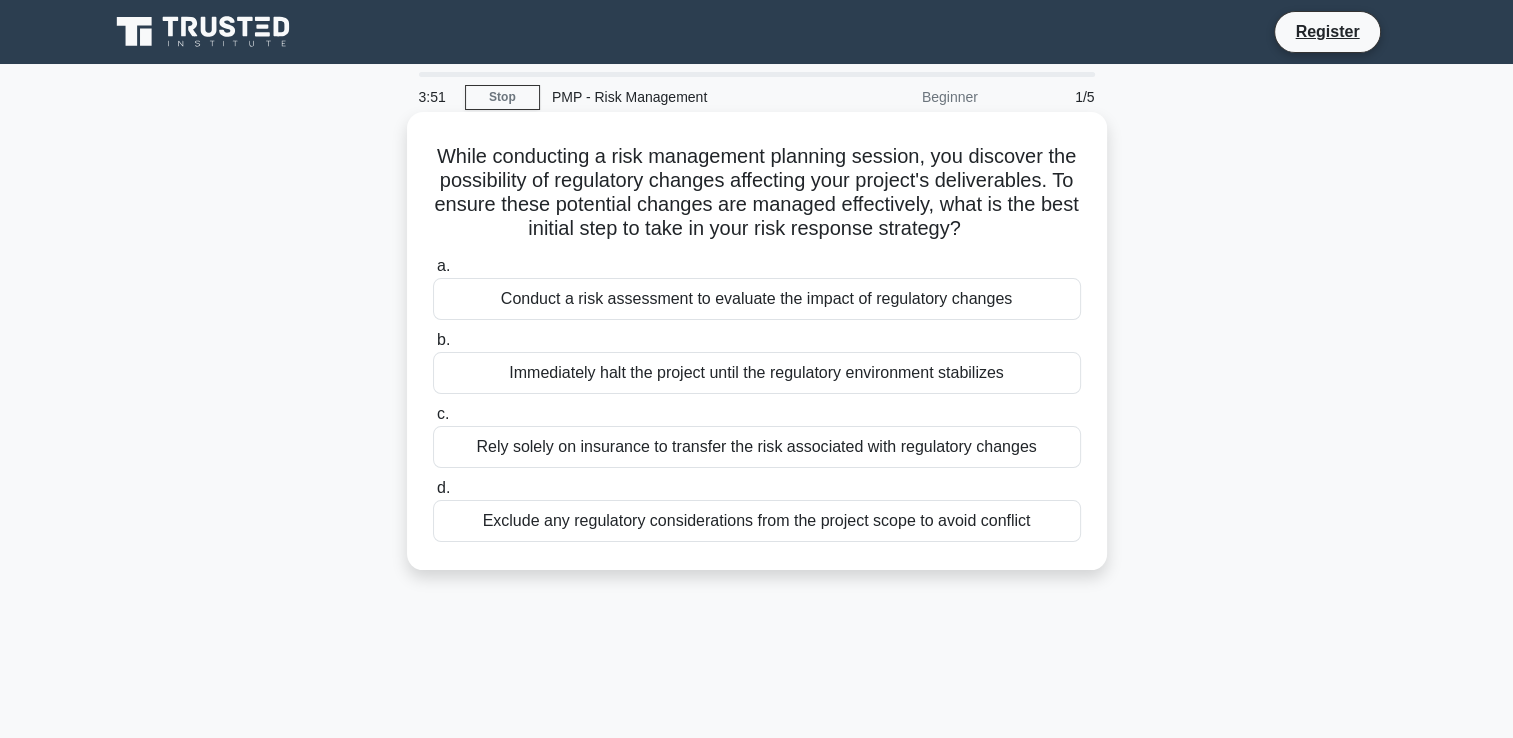 click on "Conduct a risk assessment to evaluate the impact of regulatory changes" at bounding box center (757, 299) 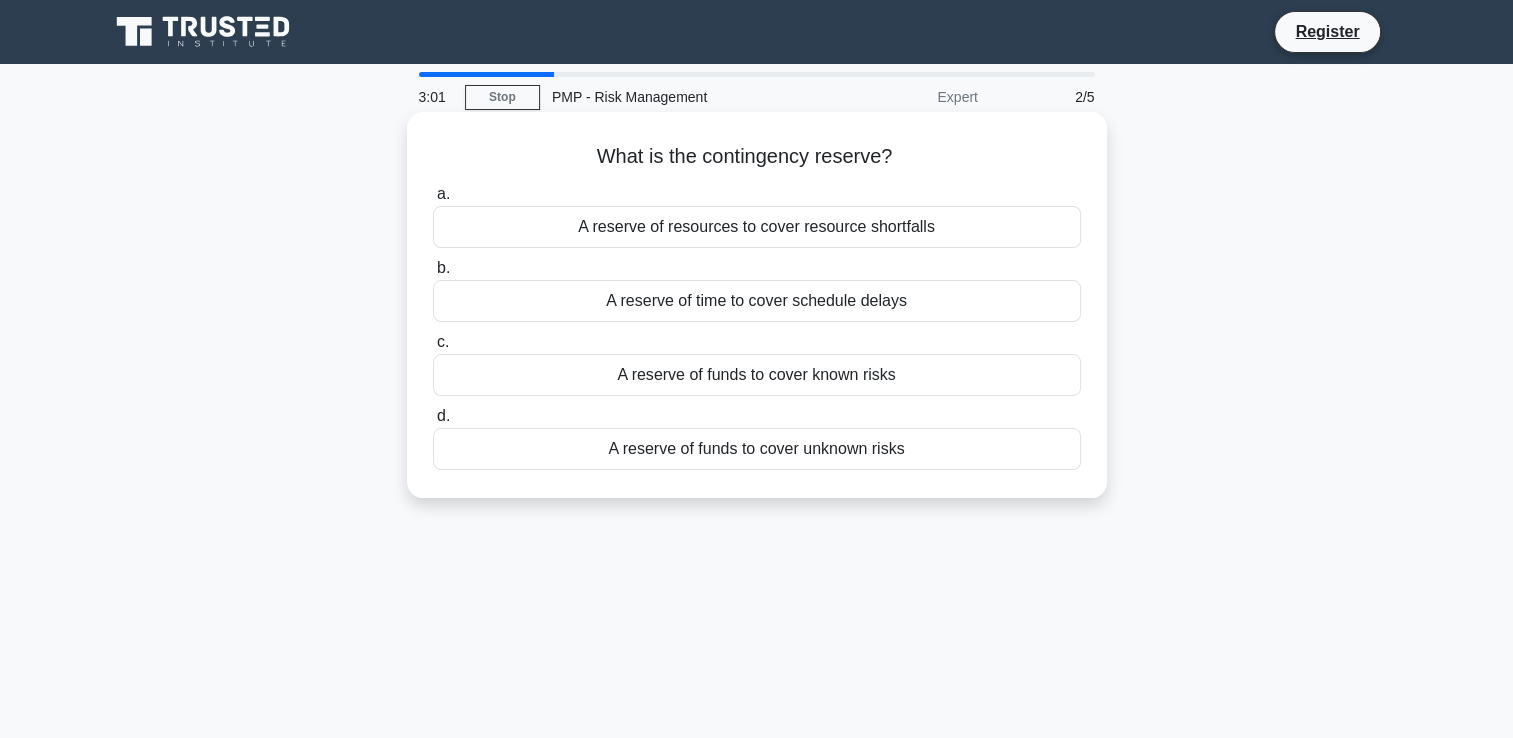 click on "A reserve of funds to cover known risks" at bounding box center [757, 375] 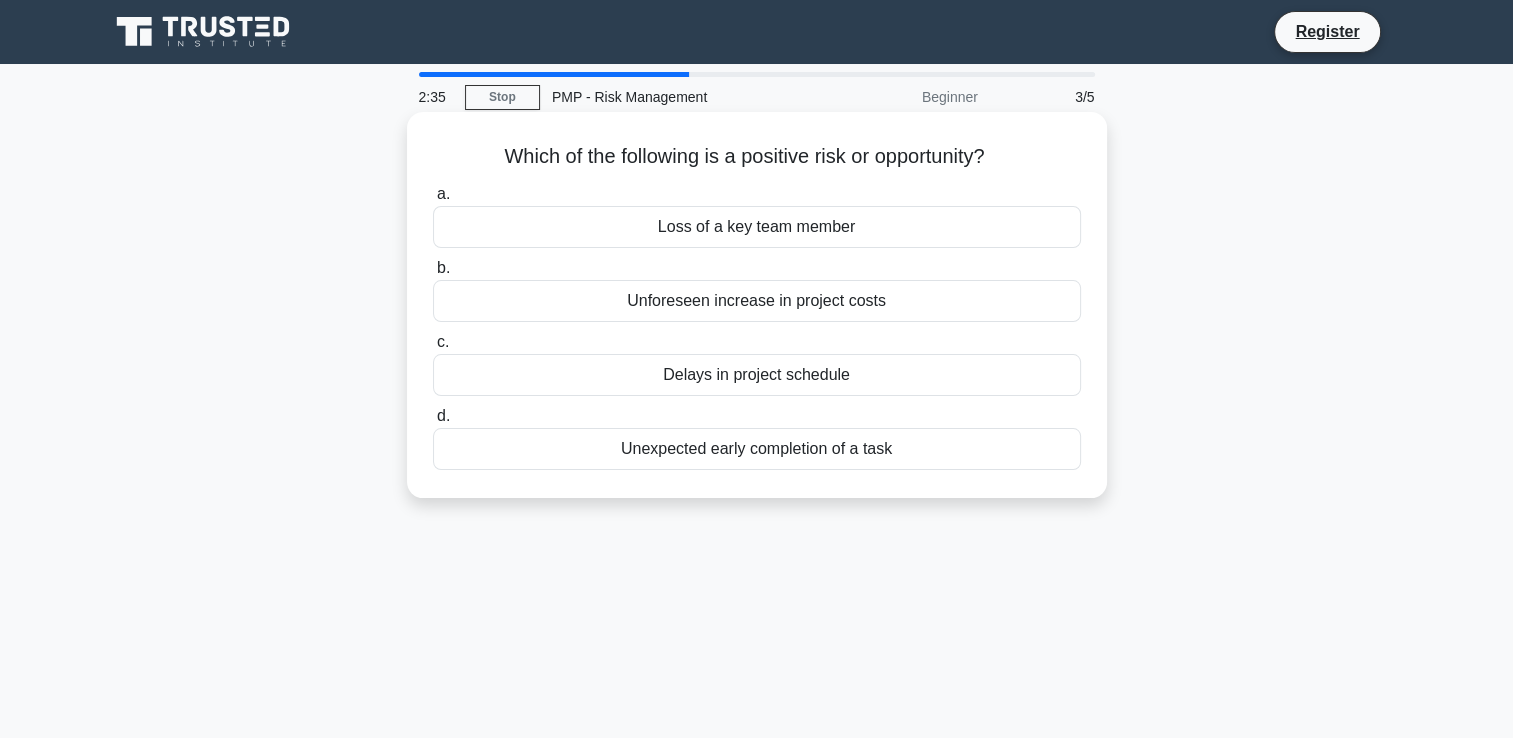 click on "Unforeseen increase in project costs" at bounding box center [757, 301] 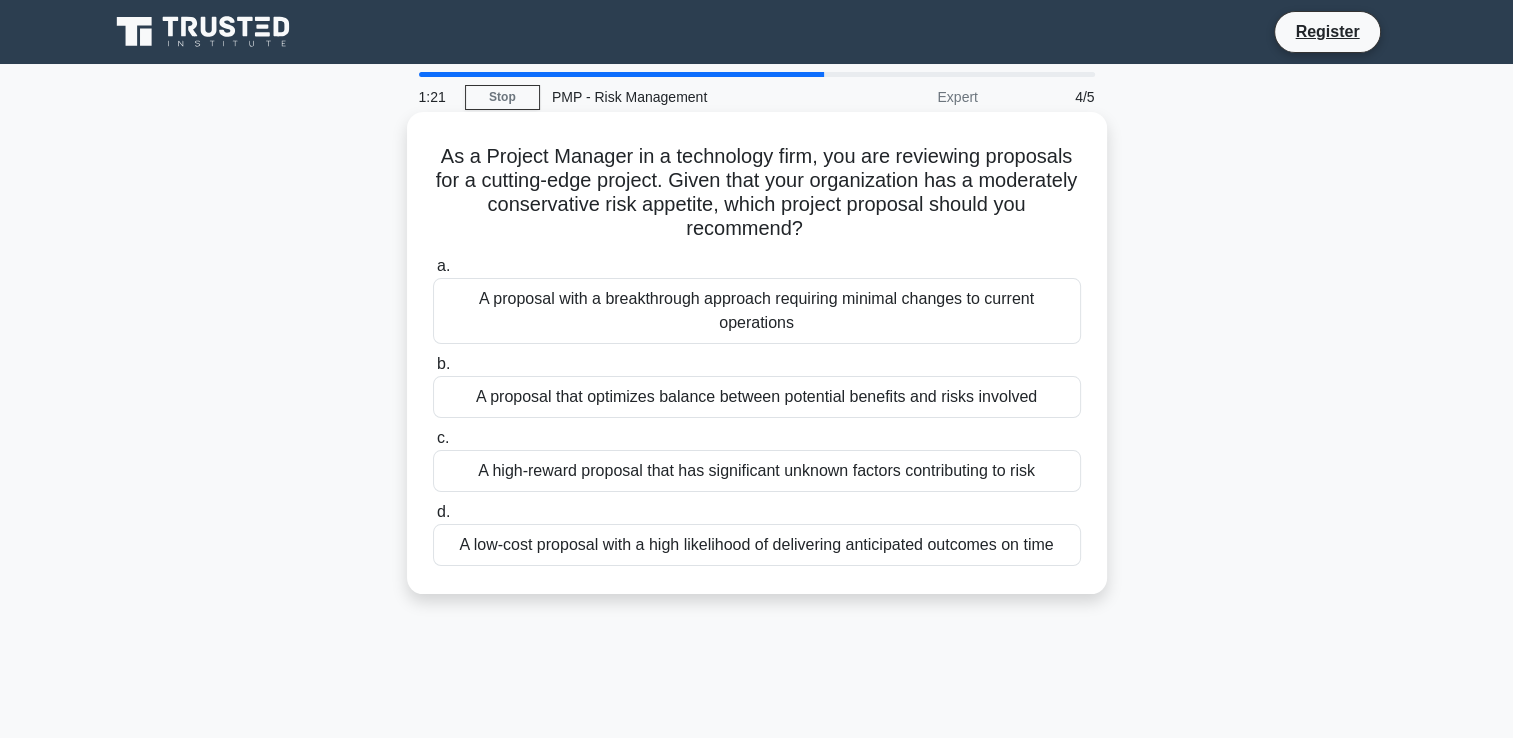 click on "A proposal that optimizes balance between potential benefits and risks involved" at bounding box center [757, 397] 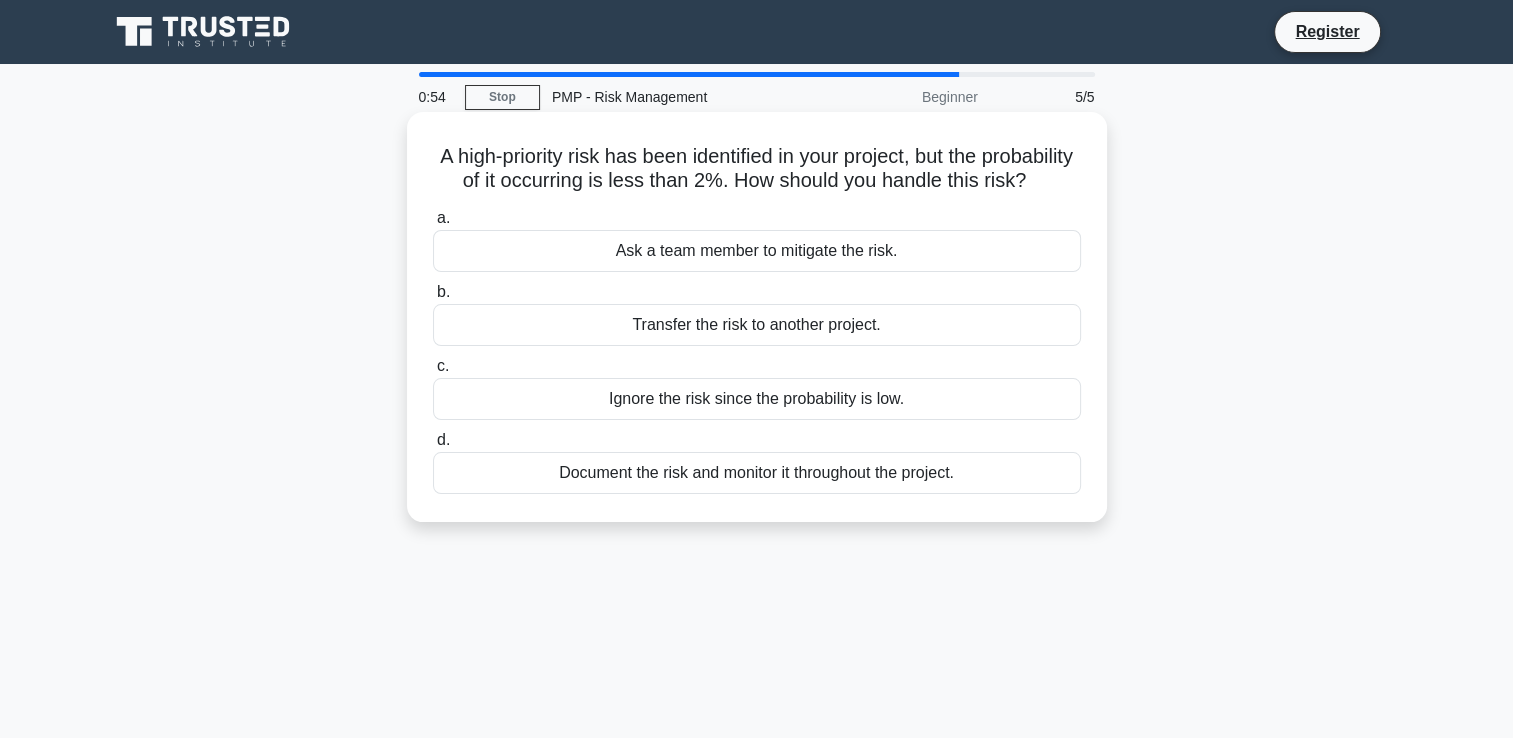 click on "Document the risk and monitor it throughout the project." at bounding box center [757, 473] 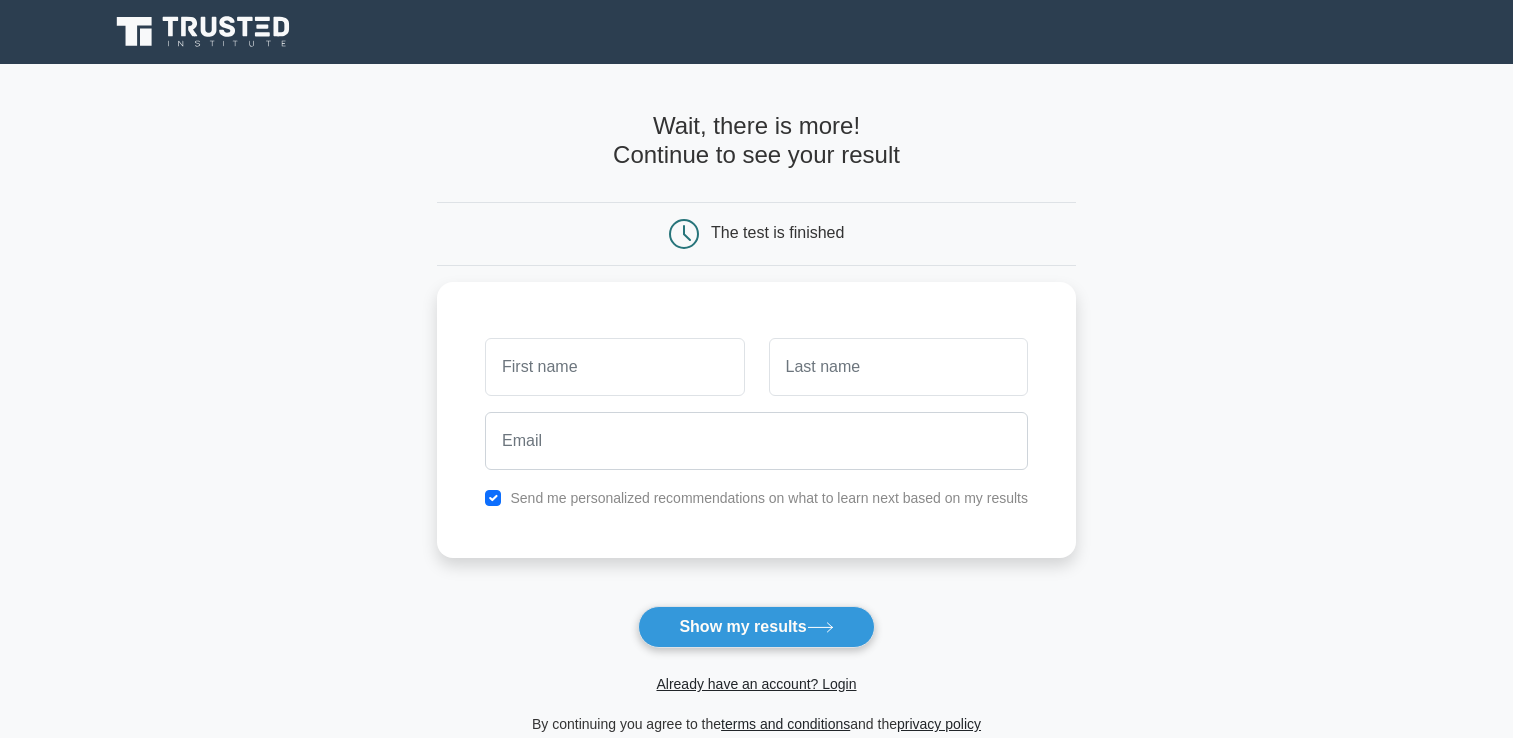 scroll, scrollTop: 0, scrollLeft: 0, axis: both 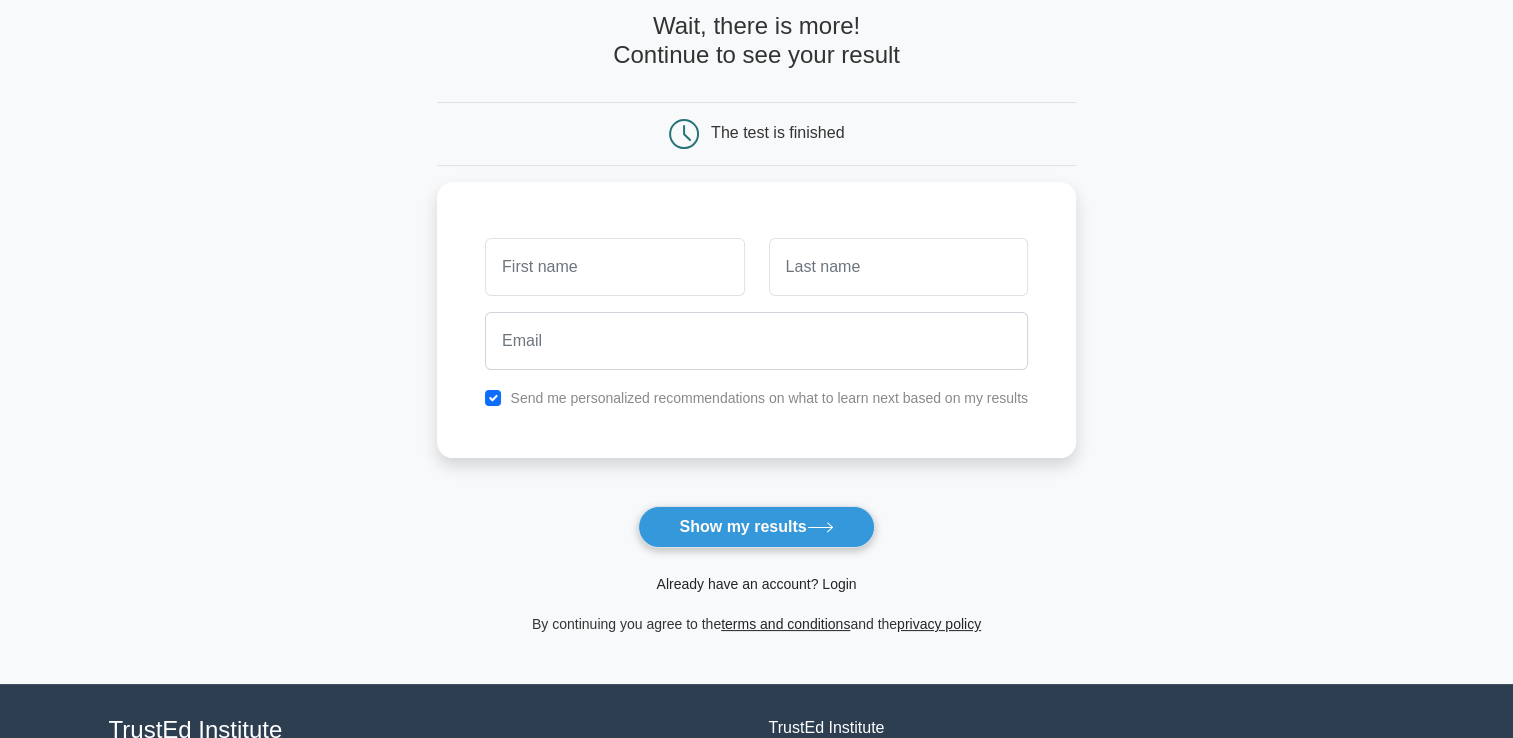click on "Already have an account? Login" at bounding box center (756, 584) 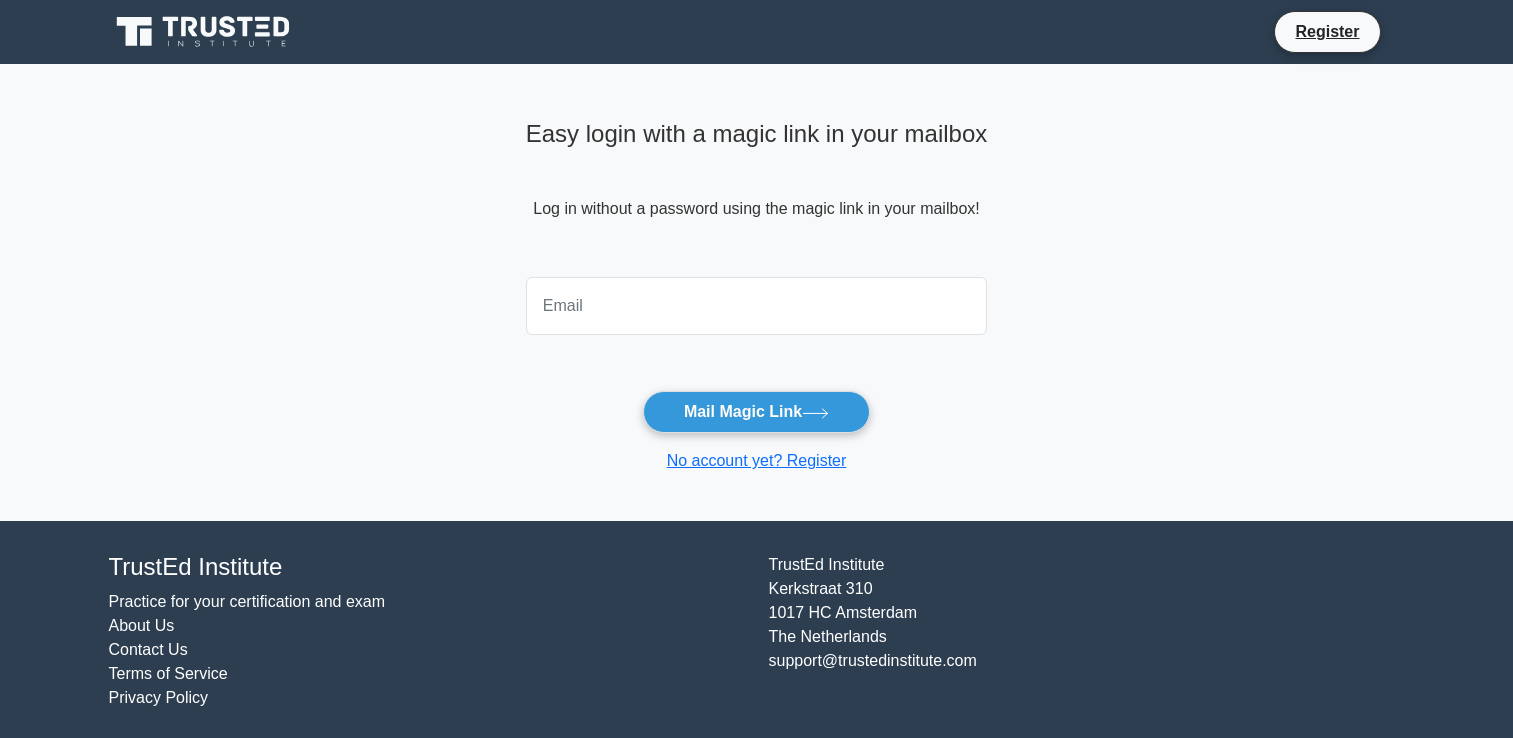 scroll, scrollTop: 0, scrollLeft: 0, axis: both 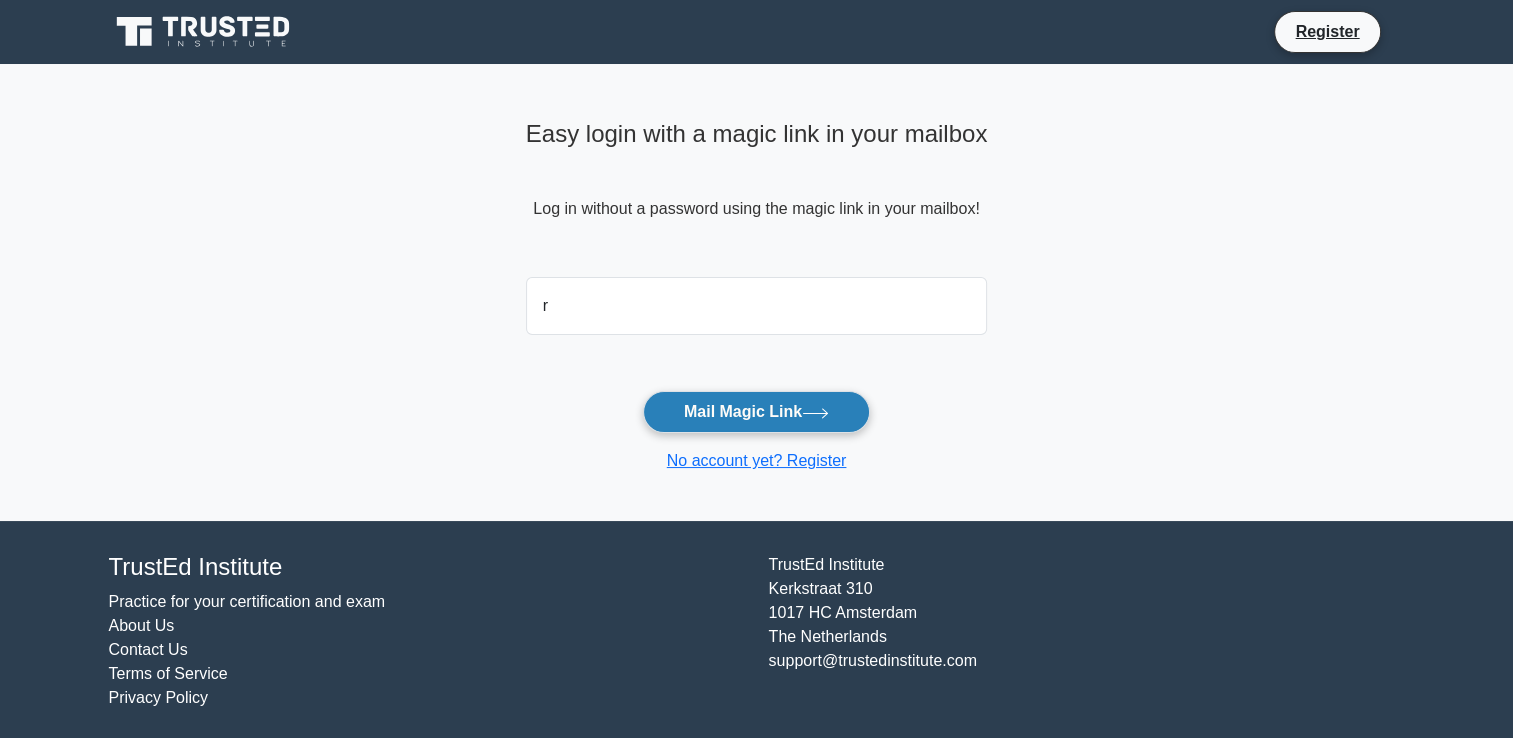 type on "ramesh.godihal@bescalkhobar.com" 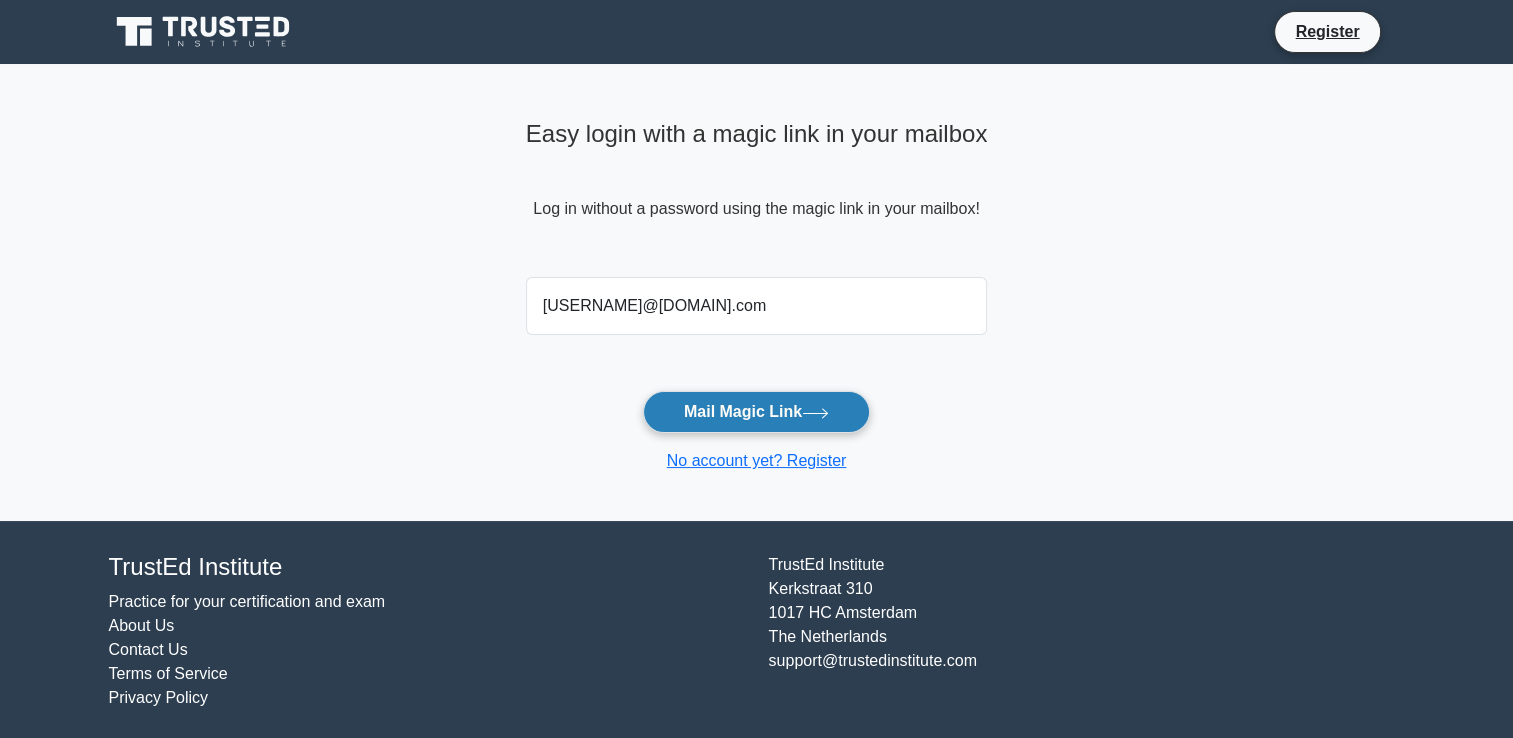 drag, startPoint x: 780, startPoint y: 413, endPoint x: 873, endPoint y: 413, distance: 93 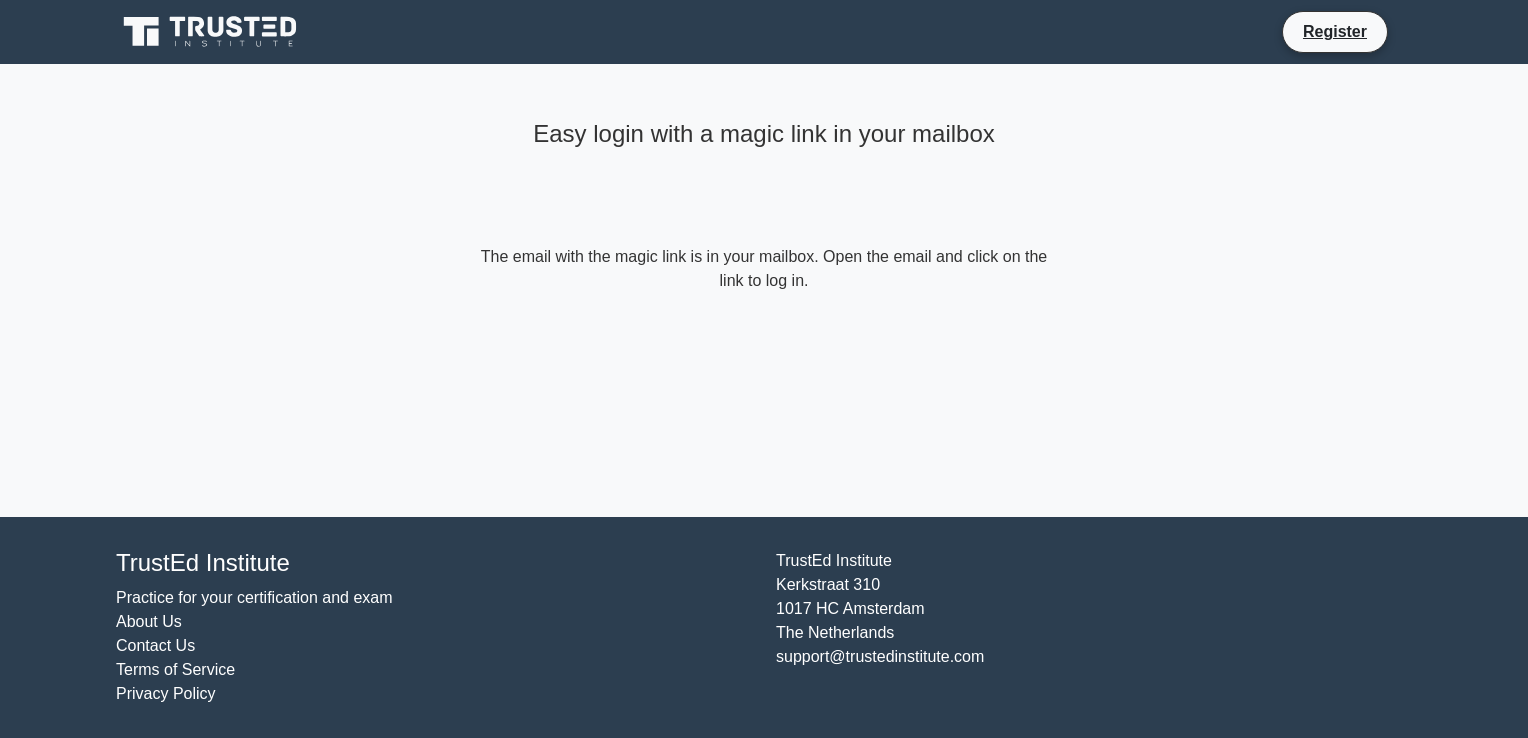 scroll, scrollTop: 0, scrollLeft: 0, axis: both 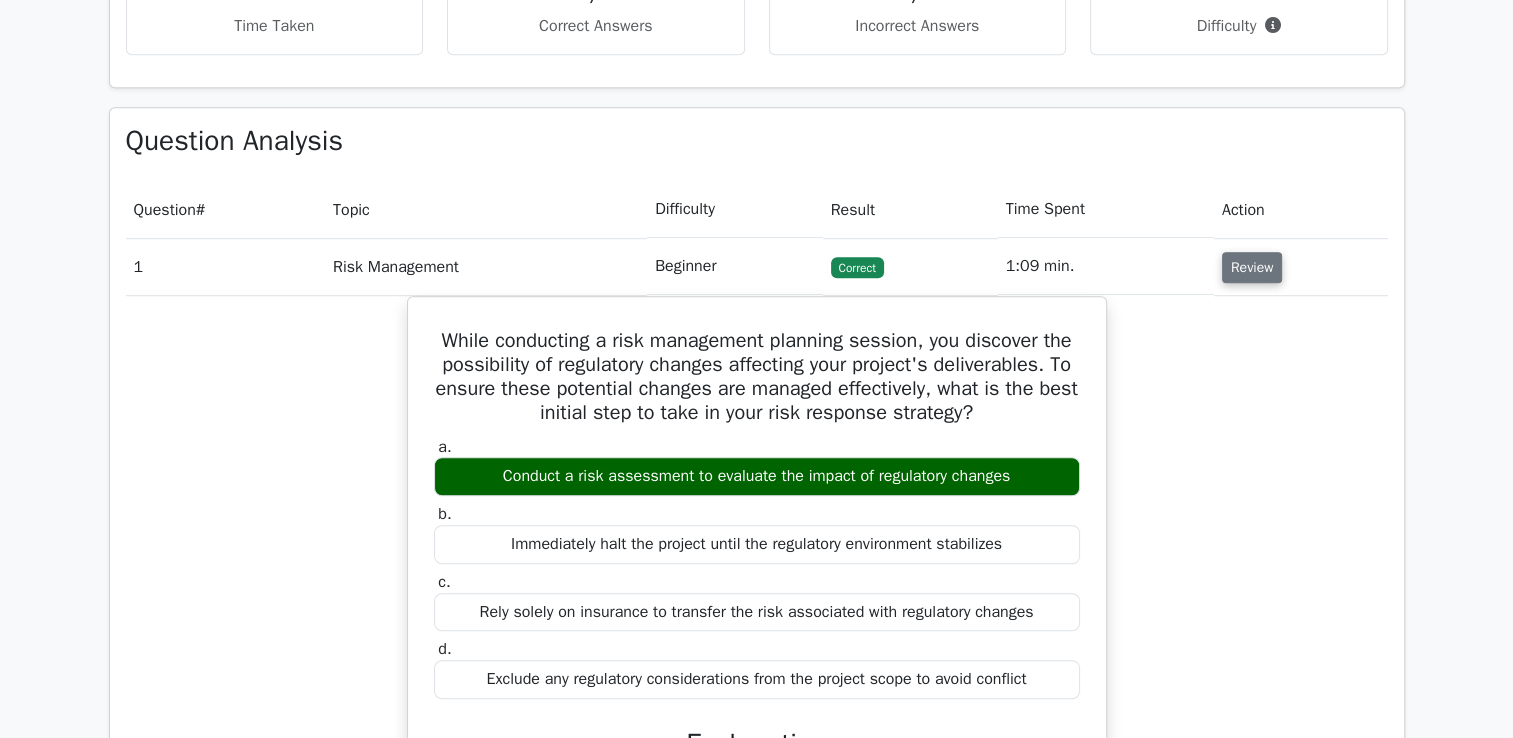 click on "Review" at bounding box center (1252, 267) 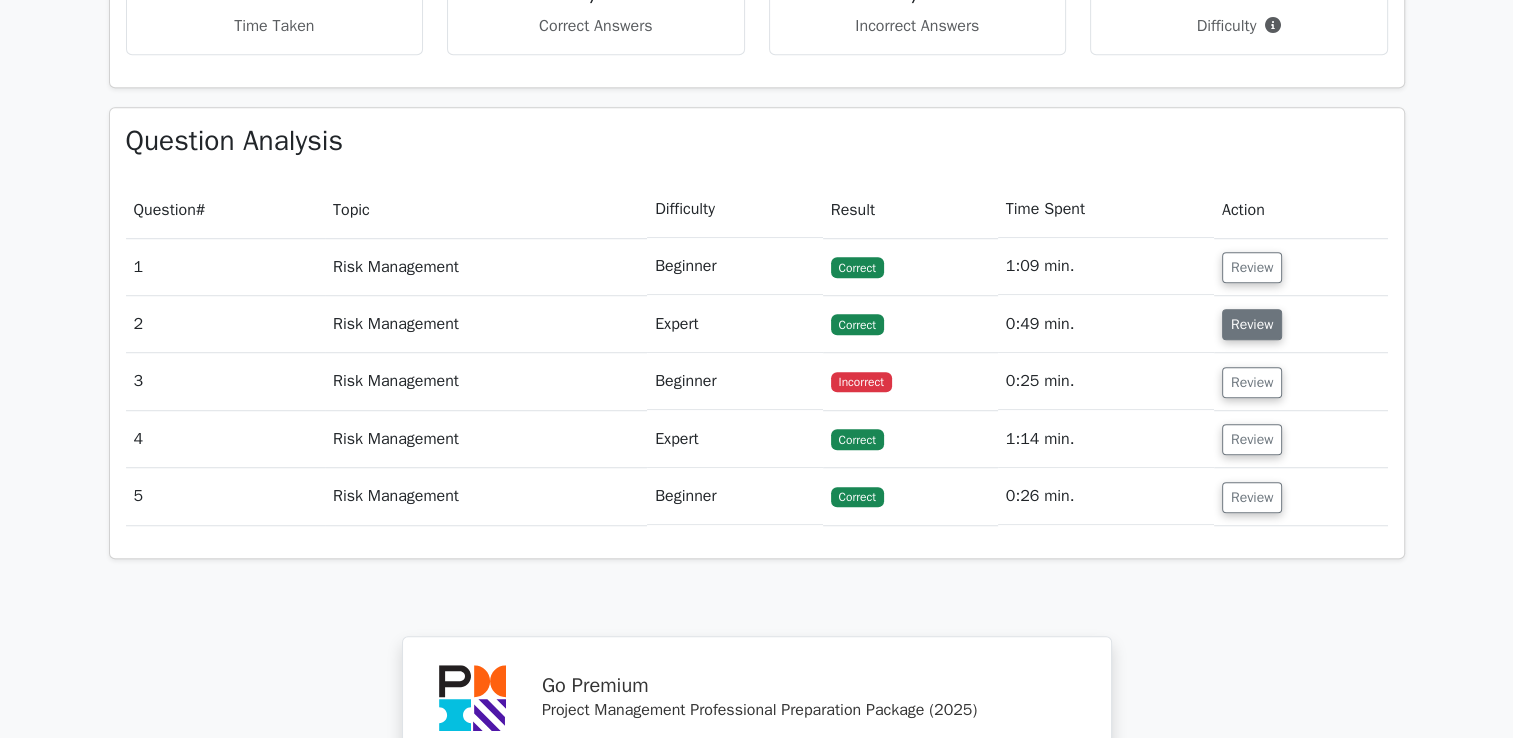 click on "Review" at bounding box center (1252, 324) 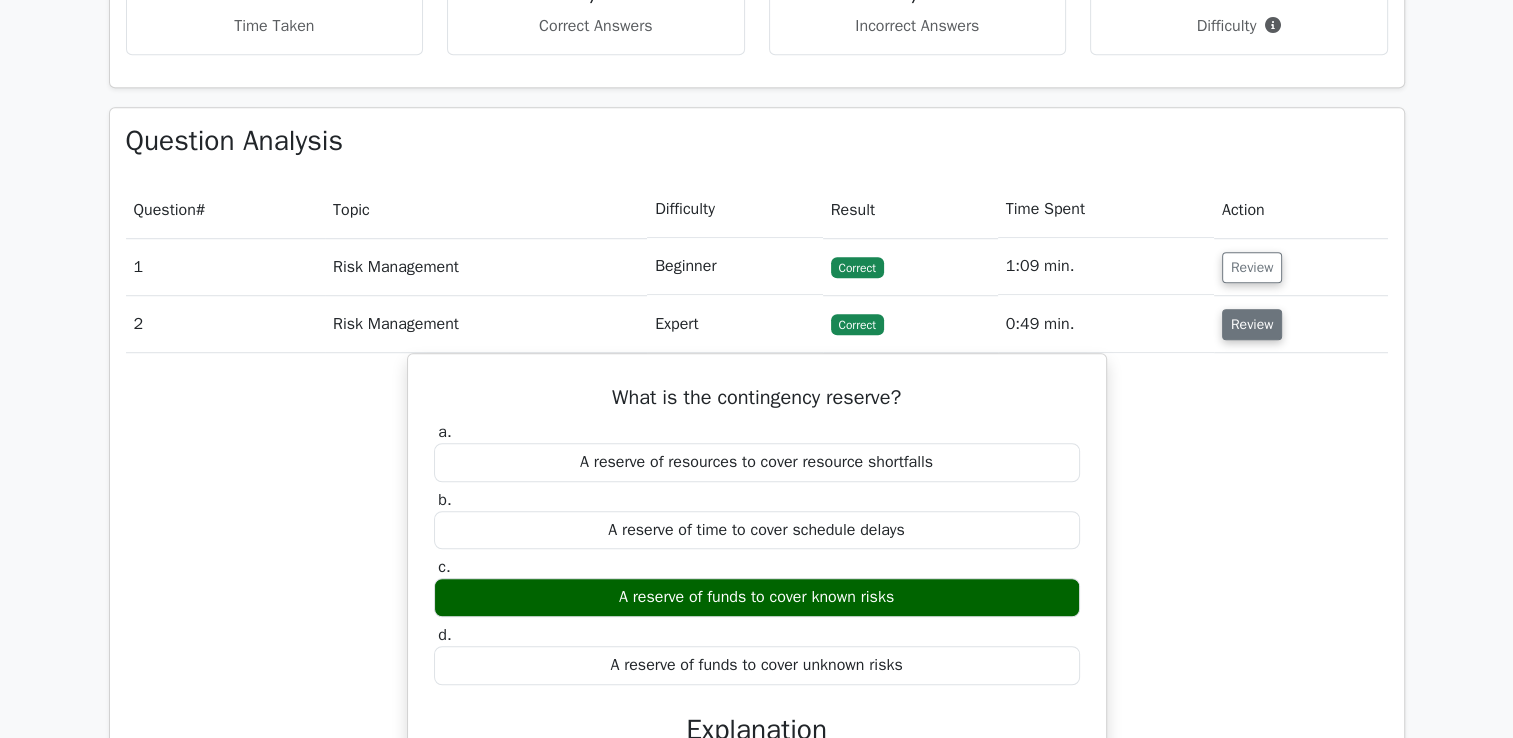 click on "Review" at bounding box center (1252, 324) 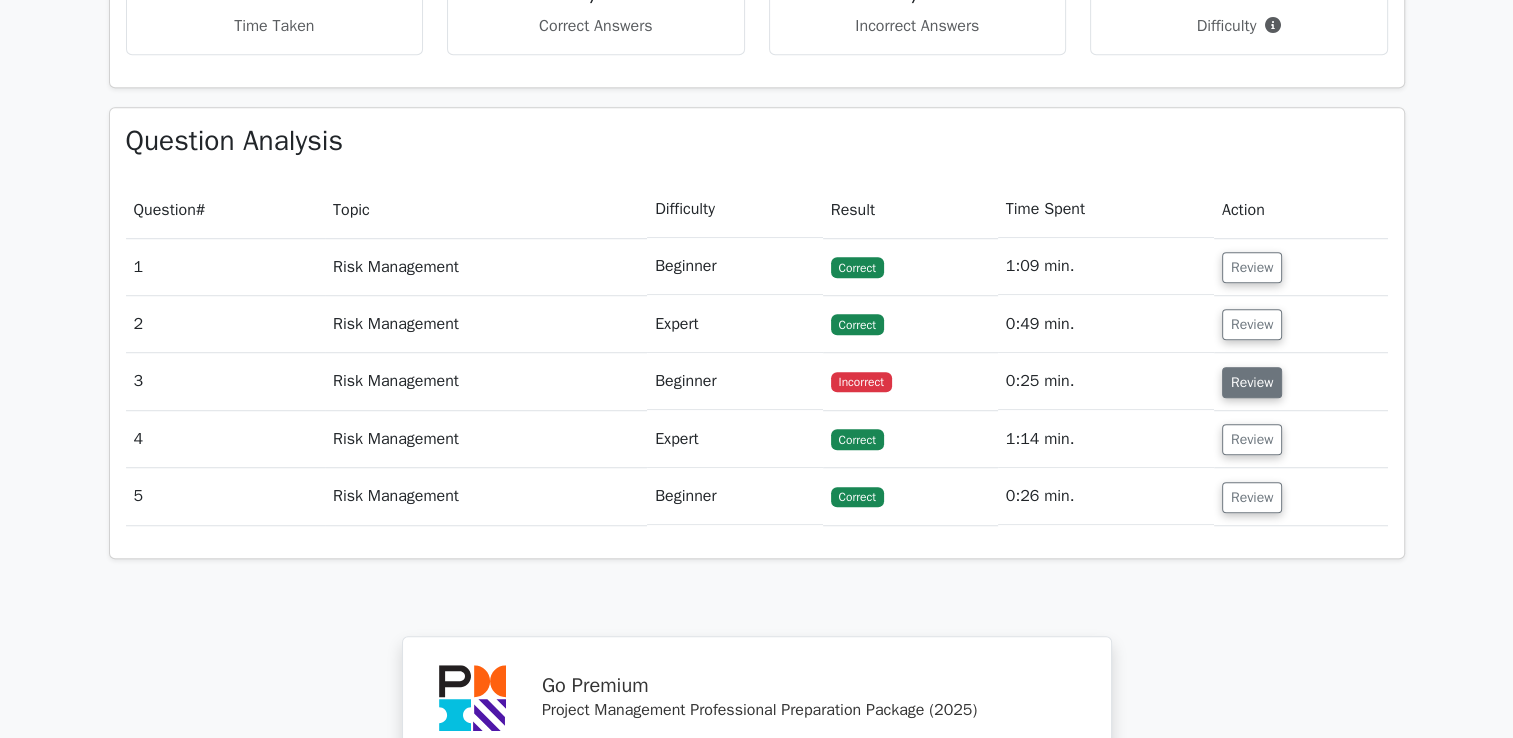 click on "Review" at bounding box center [1252, 382] 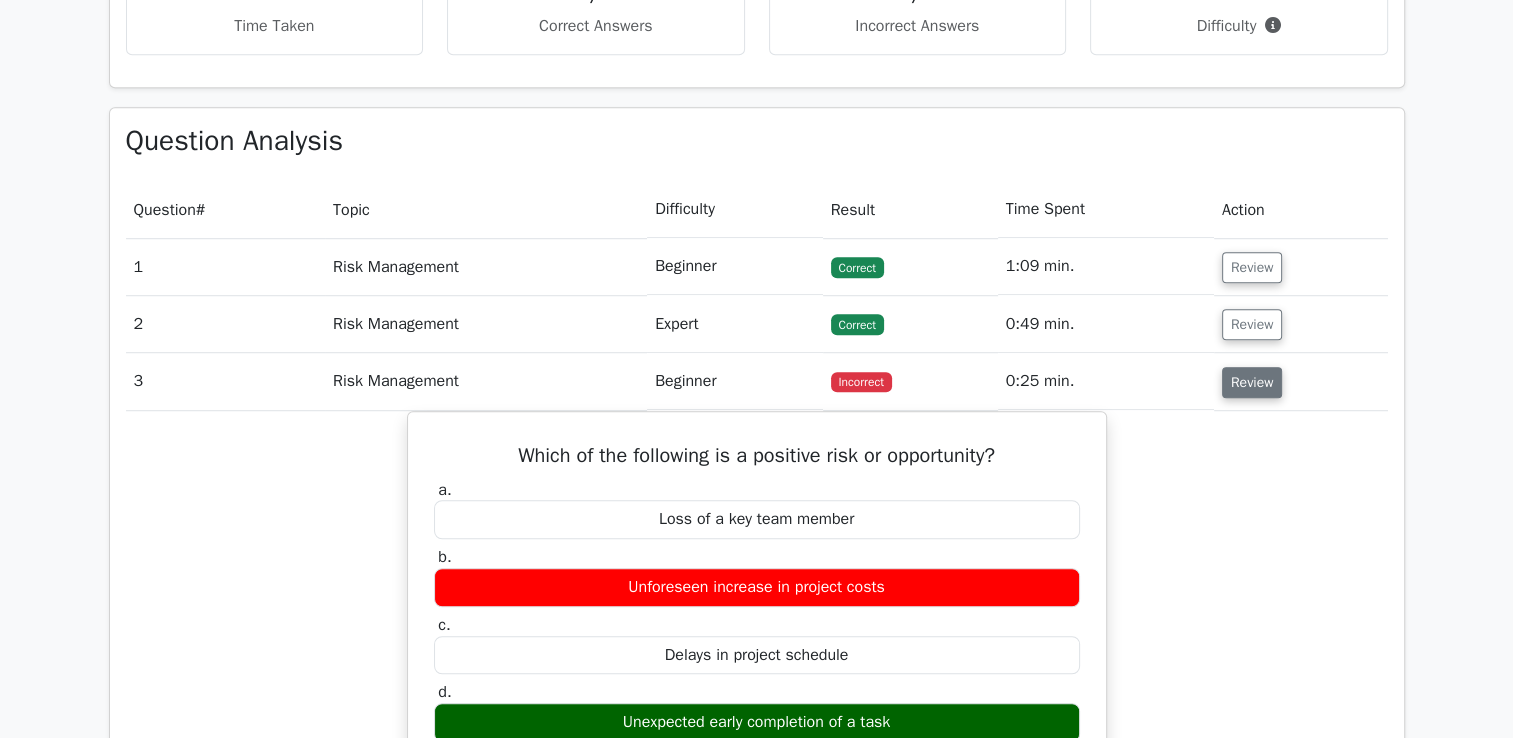 click on "Review" at bounding box center (1252, 382) 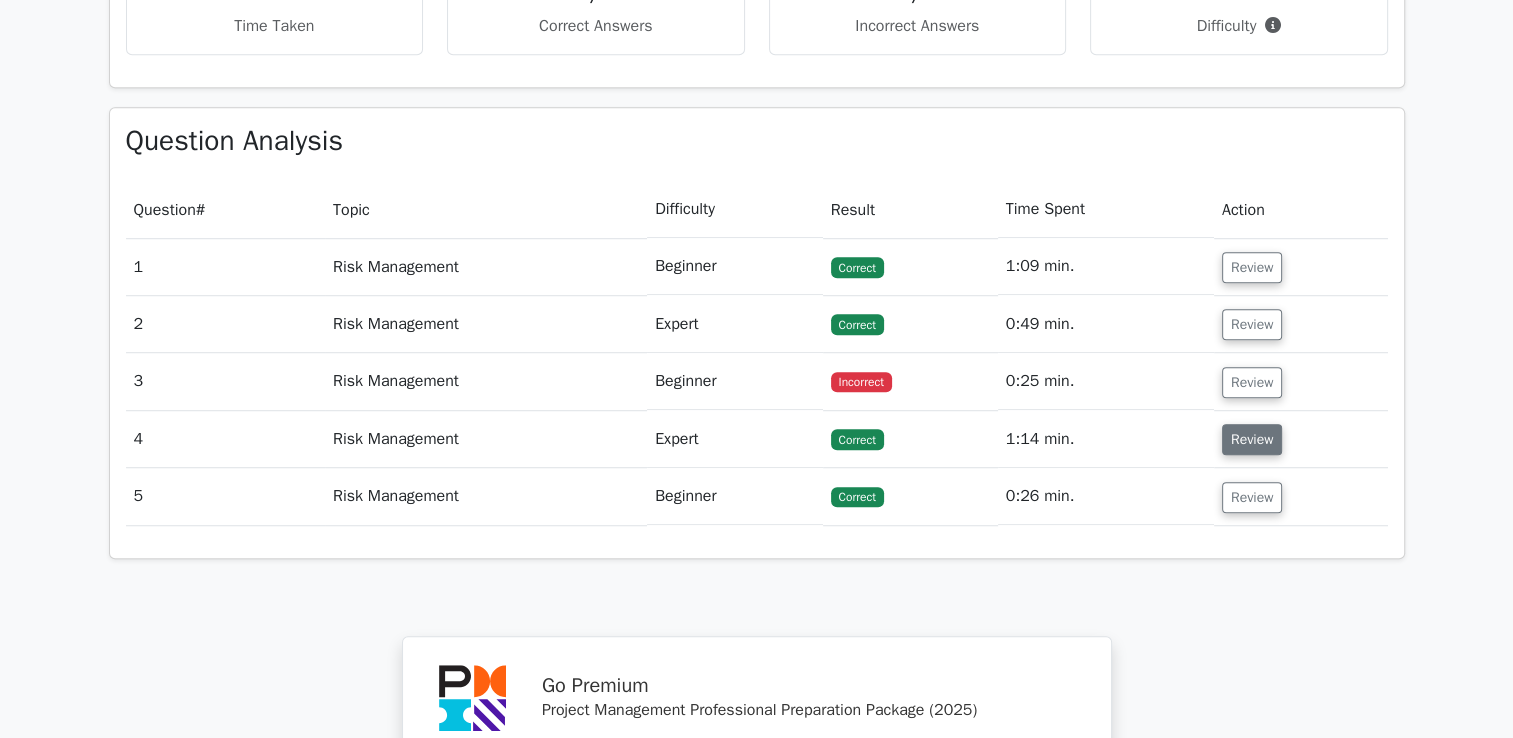 click on "Review" at bounding box center [1252, 439] 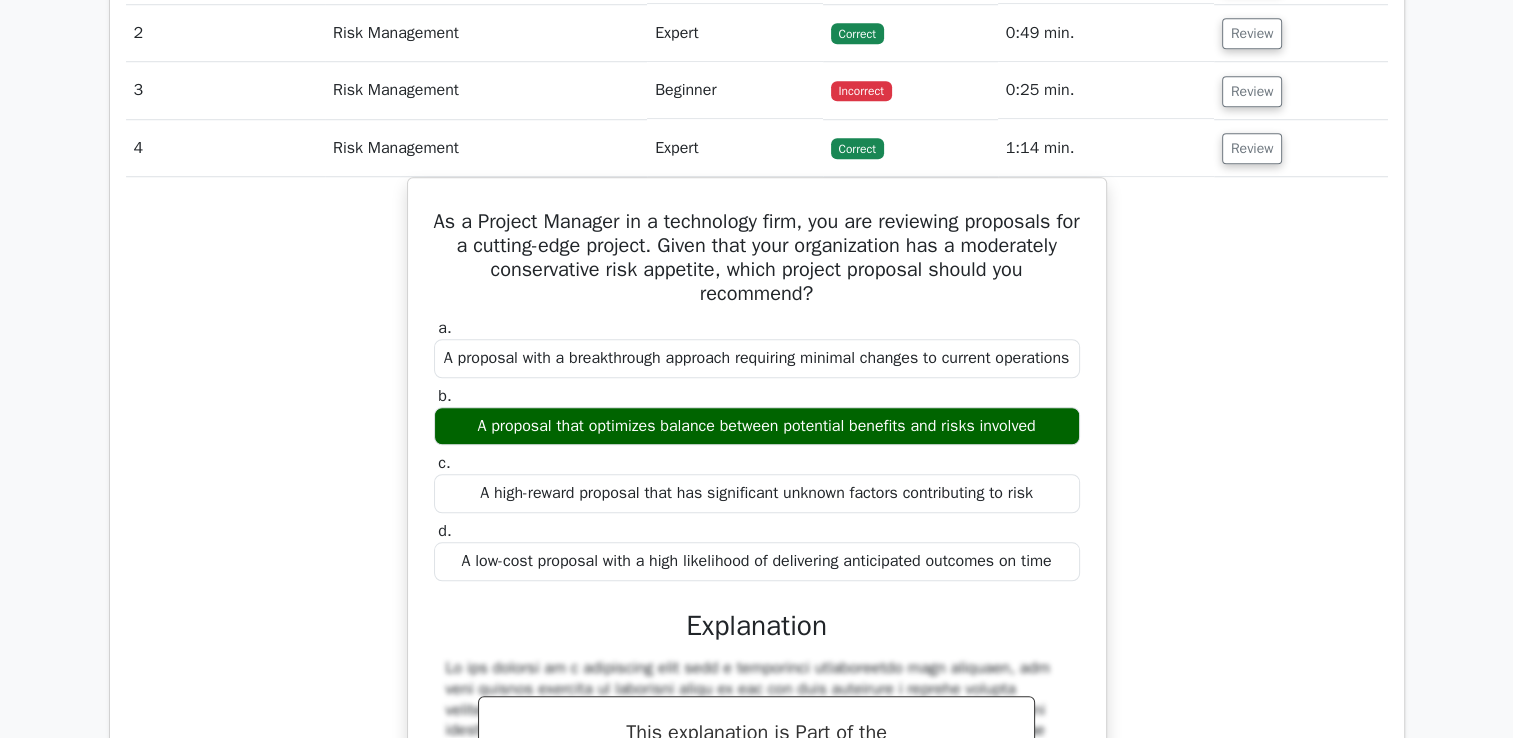 scroll, scrollTop: 1600, scrollLeft: 0, axis: vertical 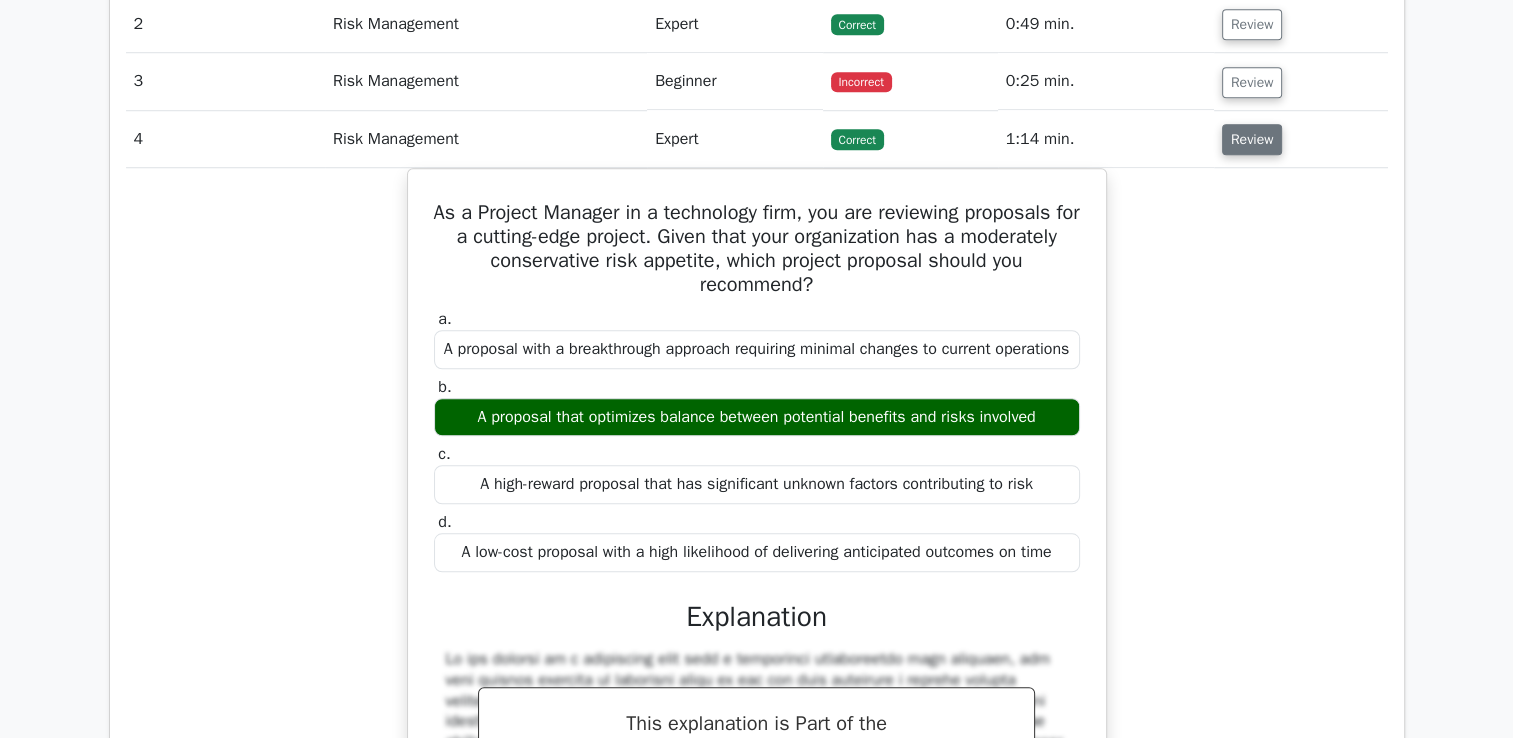 click on "Review" at bounding box center (1252, 139) 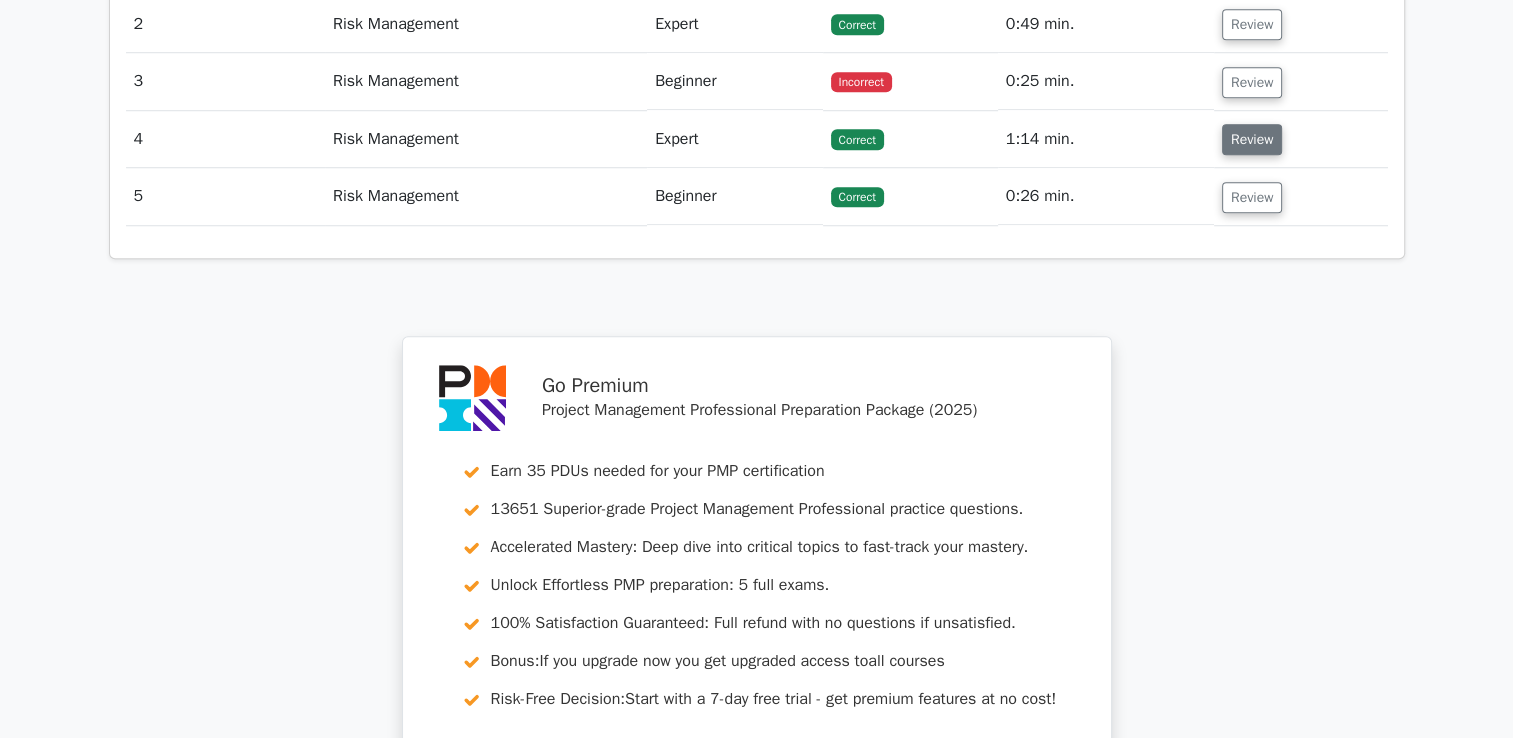 click on "Review" at bounding box center [1252, 139] 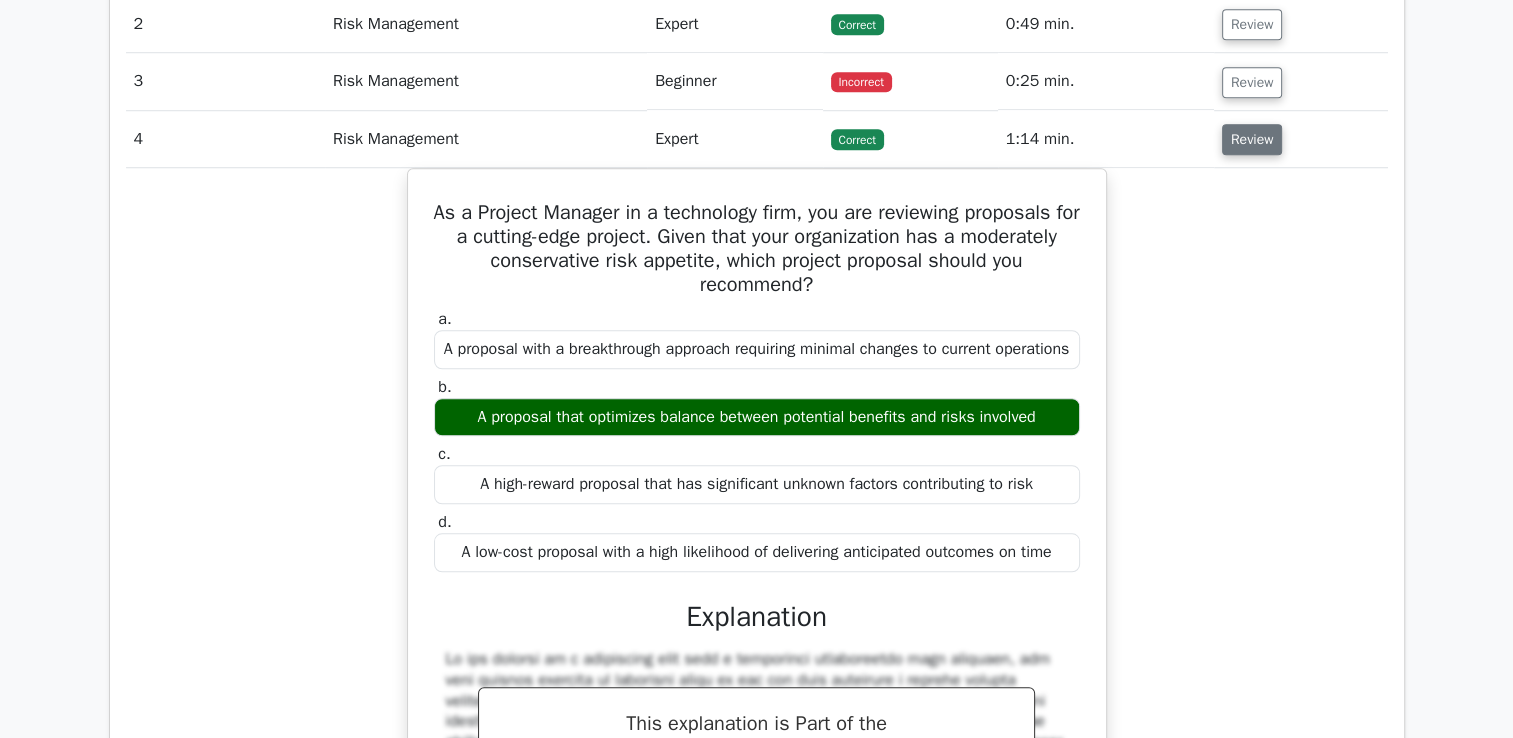 click on "Review" at bounding box center [1252, 139] 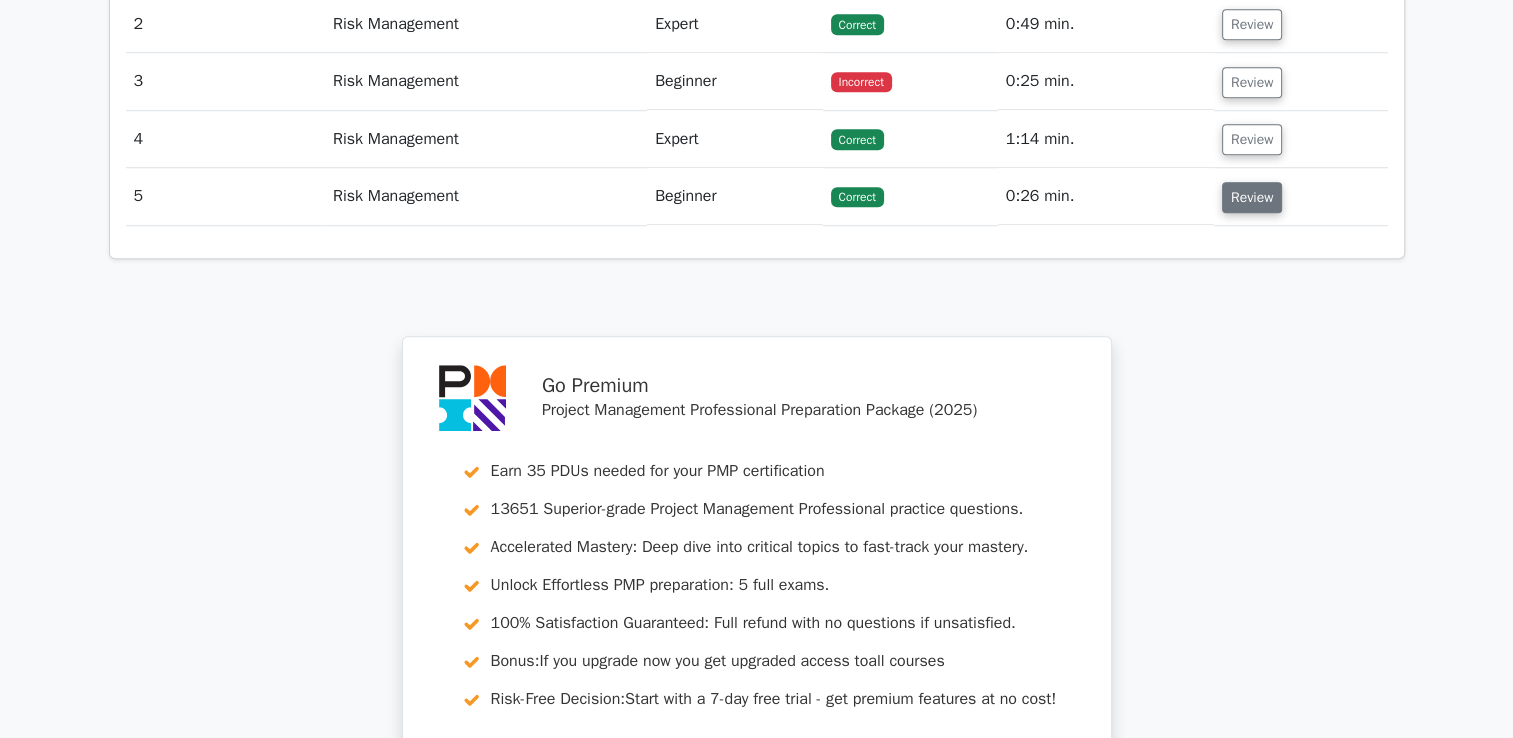 click on "Review" at bounding box center (1252, 197) 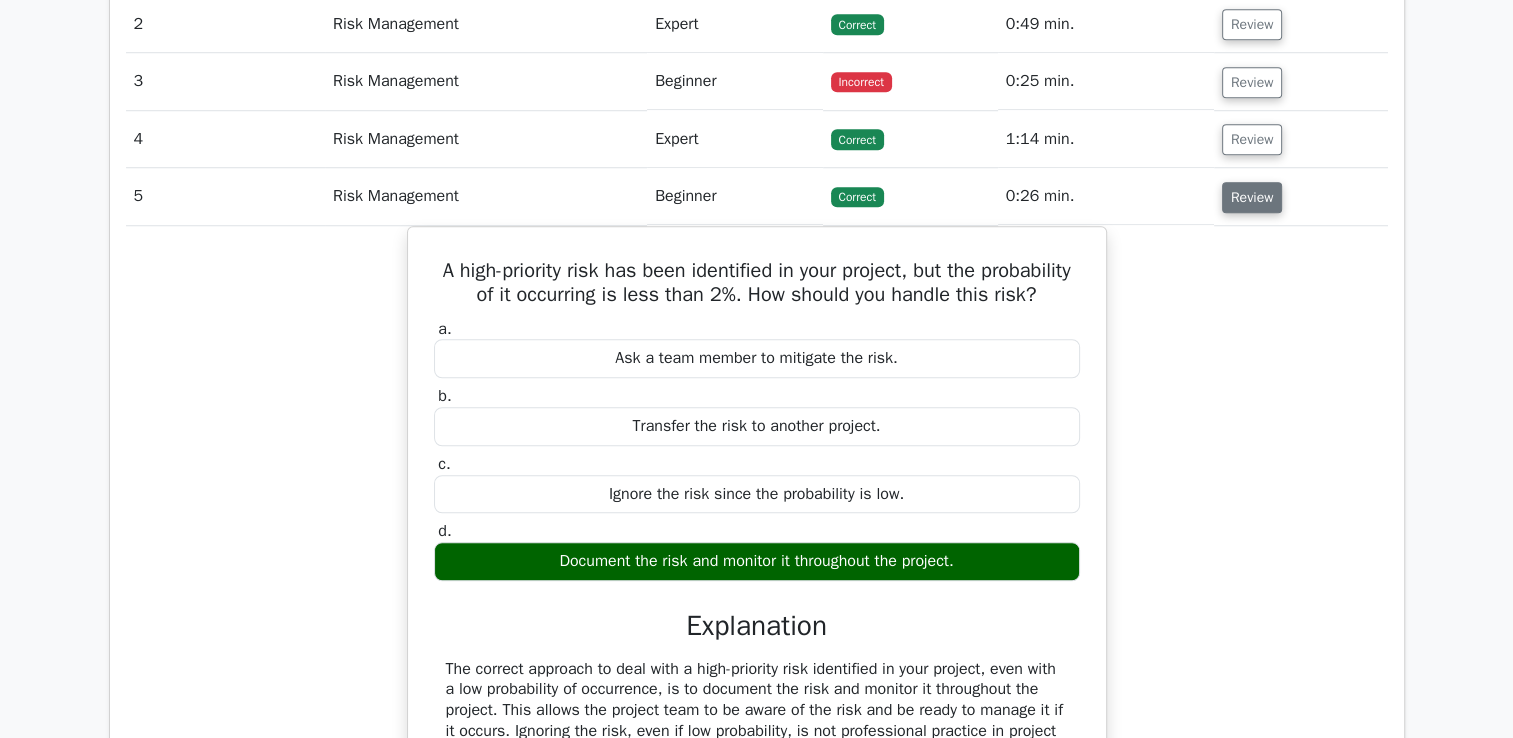 click on "Review" at bounding box center (1252, 197) 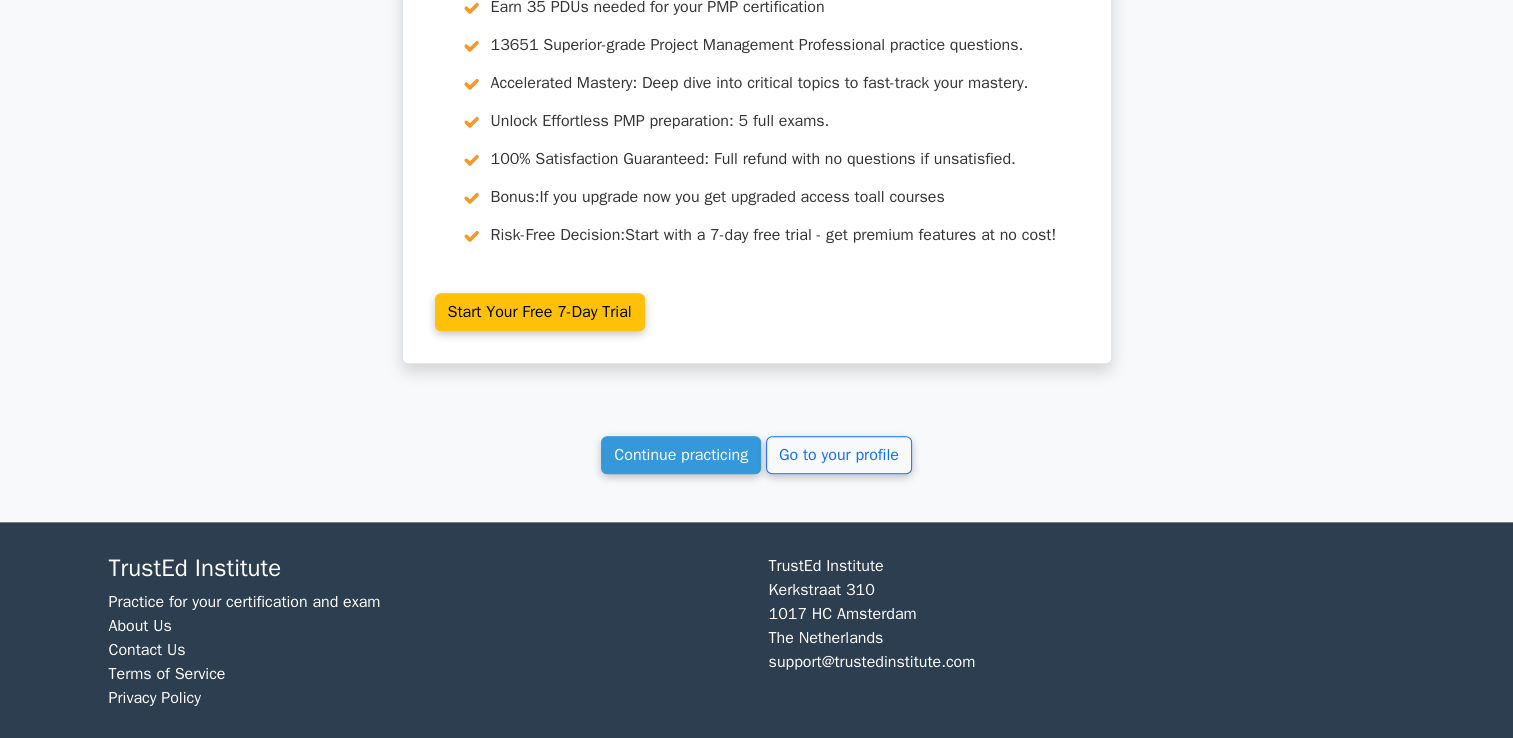 scroll, scrollTop: 2078, scrollLeft: 0, axis: vertical 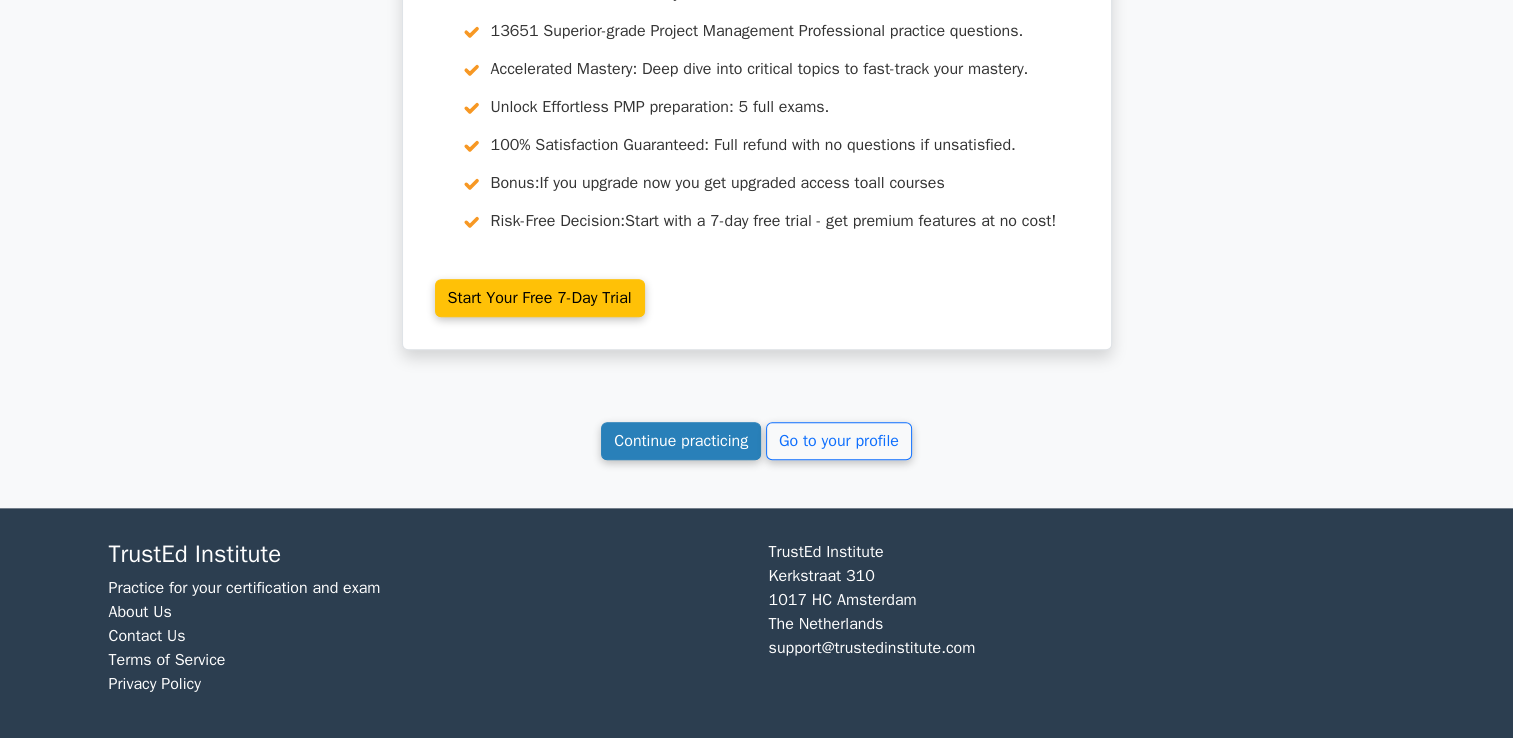 click on "Continue practicing" at bounding box center (681, 441) 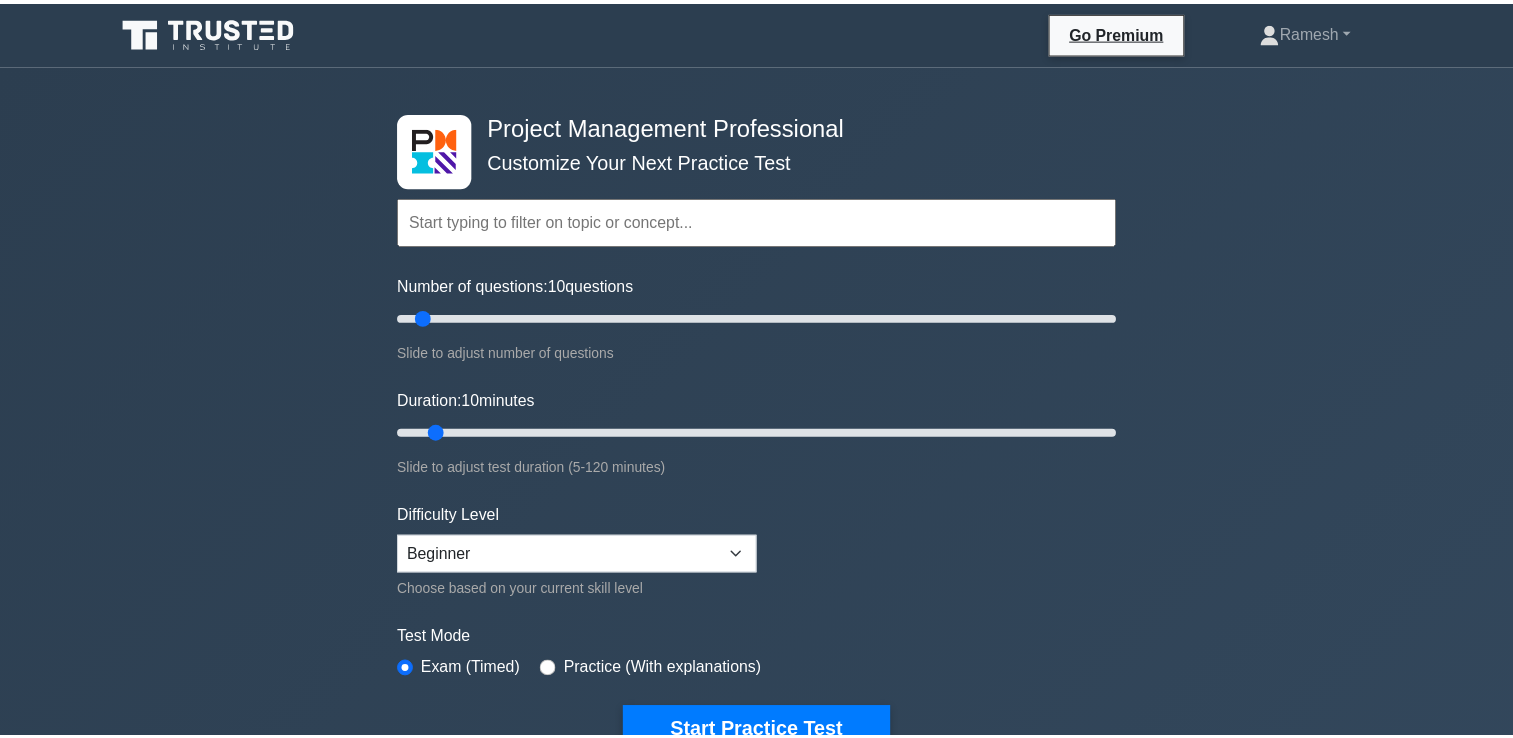 scroll, scrollTop: 0, scrollLeft: 0, axis: both 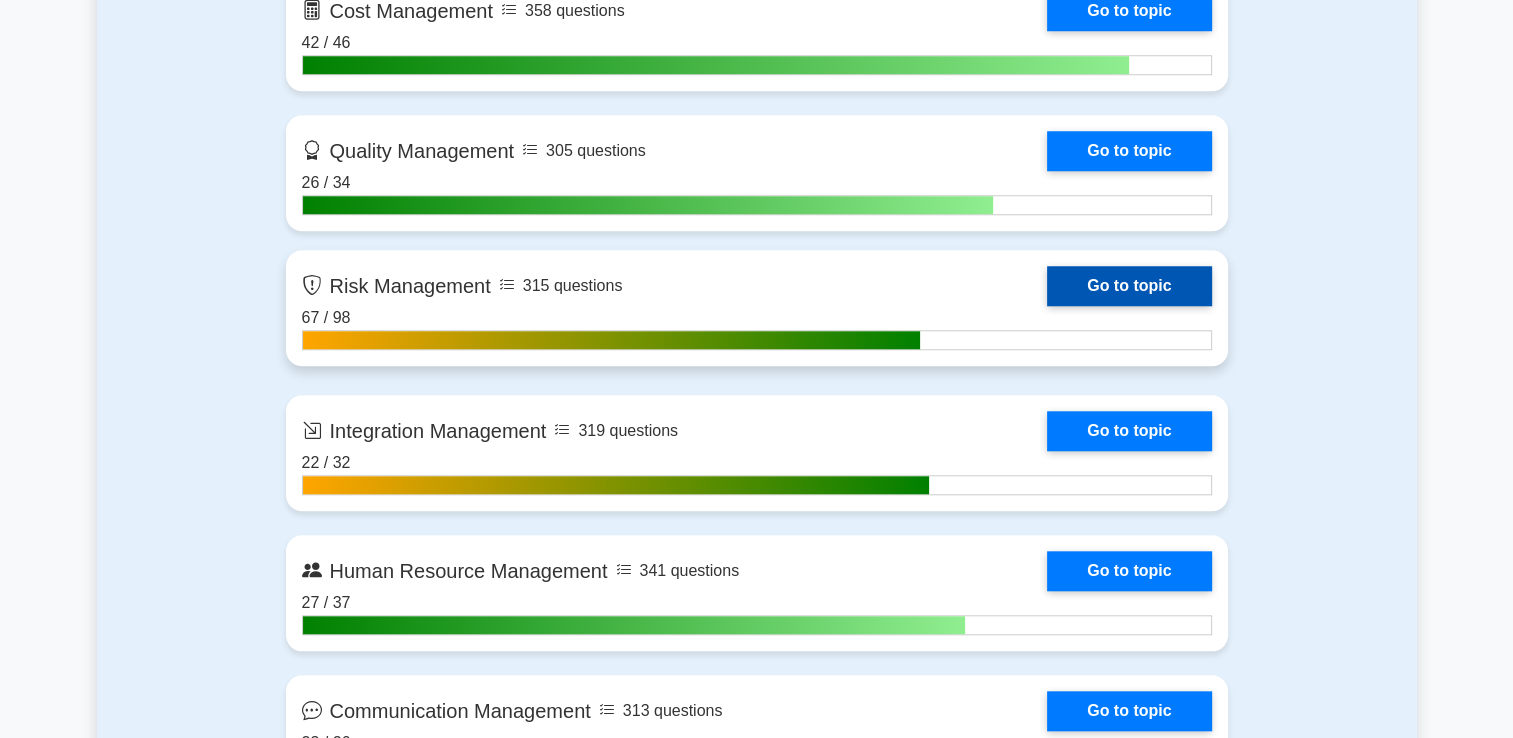 click on "Go to topic" at bounding box center [1129, 286] 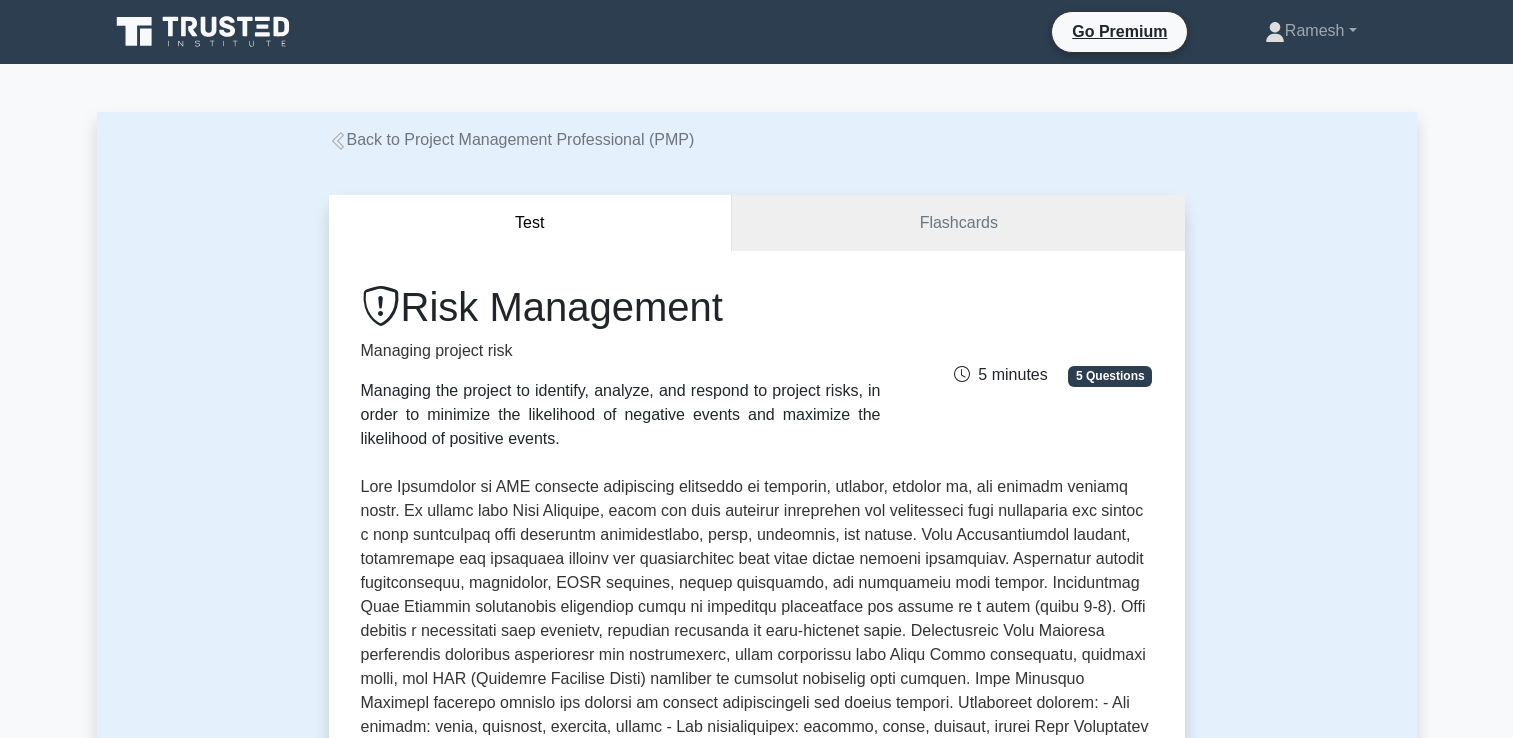 scroll, scrollTop: 0, scrollLeft: 0, axis: both 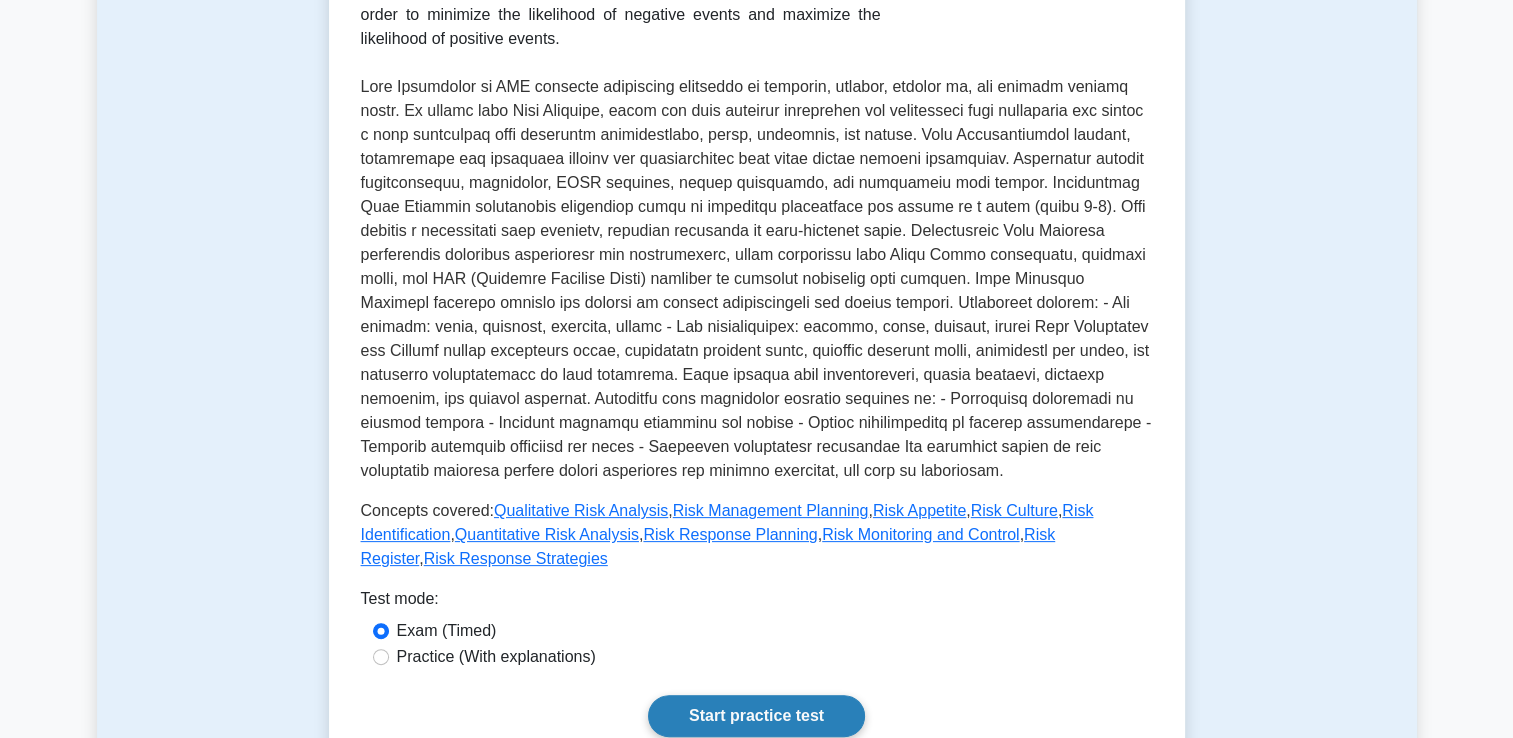 click on "Start practice test" at bounding box center (756, 716) 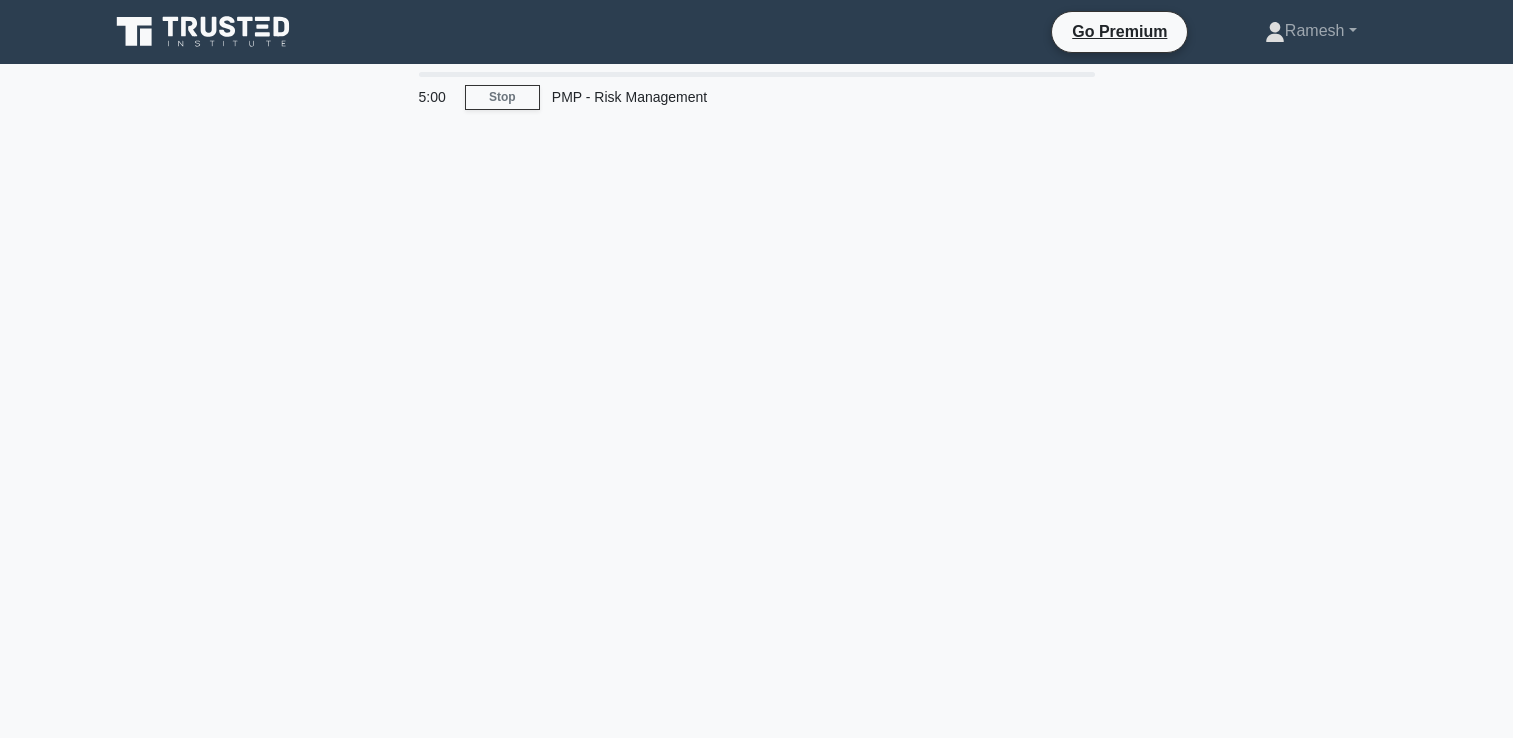 scroll, scrollTop: 0, scrollLeft: 0, axis: both 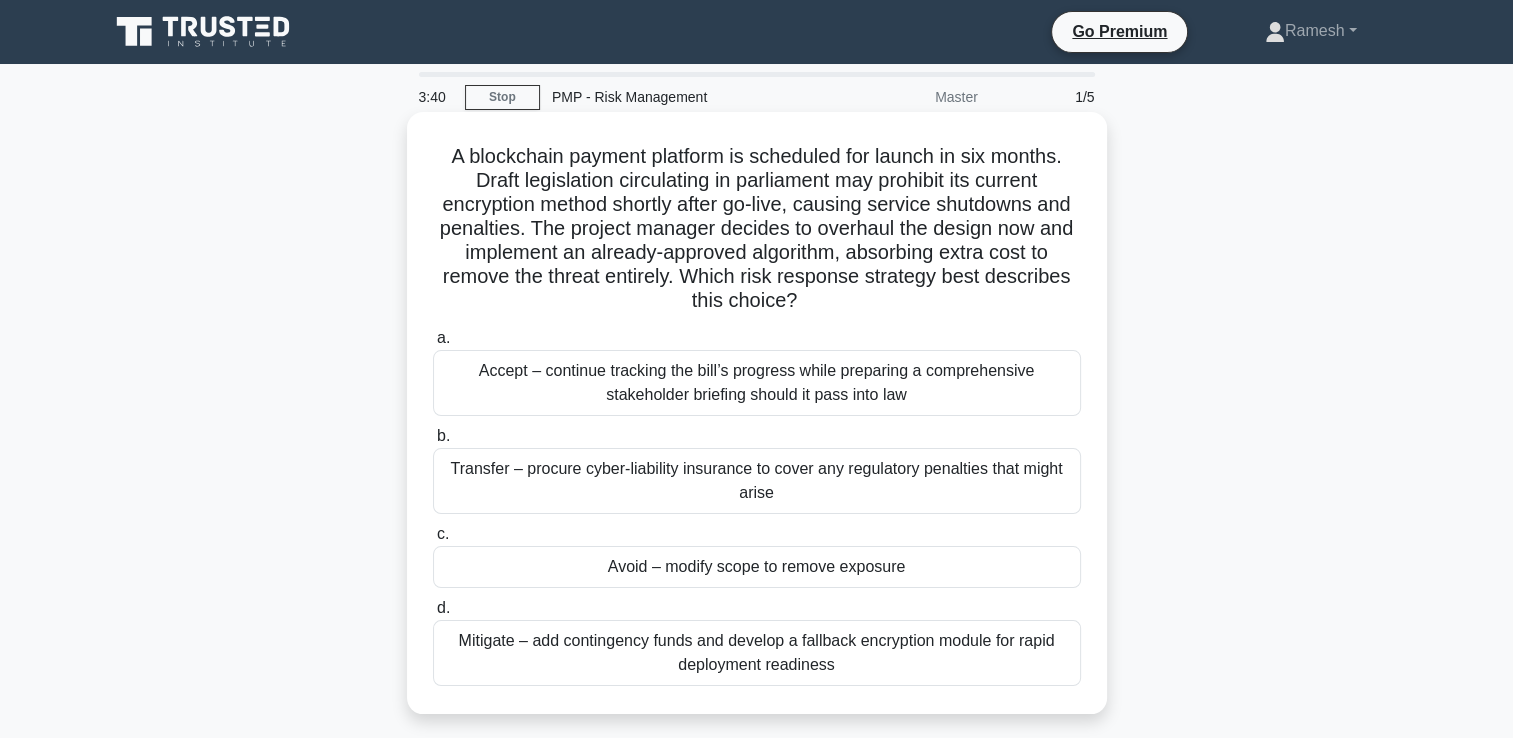 drag, startPoint x: 864, startPoint y: 652, endPoint x: 876, endPoint y: 642, distance: 15.6205 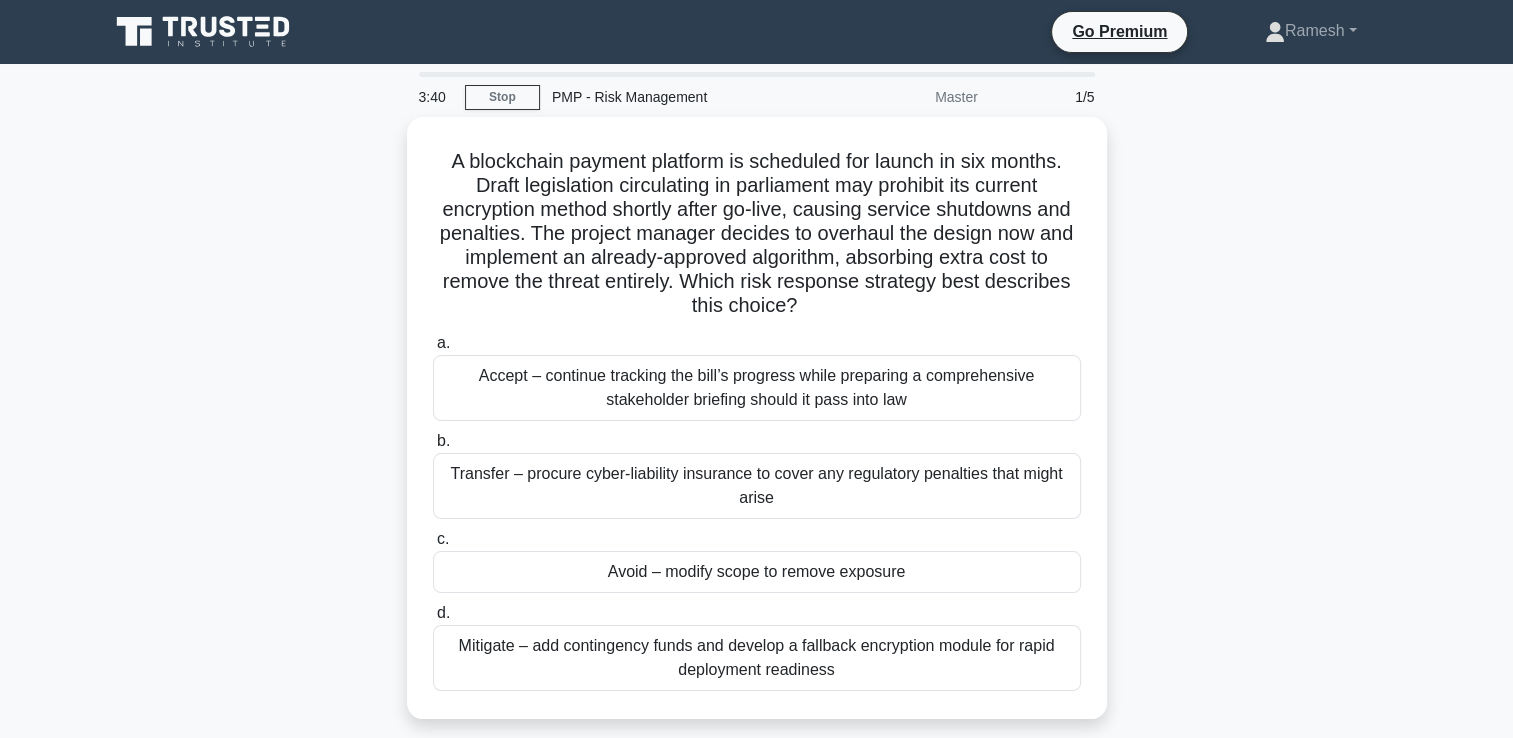 click on "Mitigate – add contingency funds and develop a fallback encryption module for rapid deployment readiness" at bounding box center (757, 658) 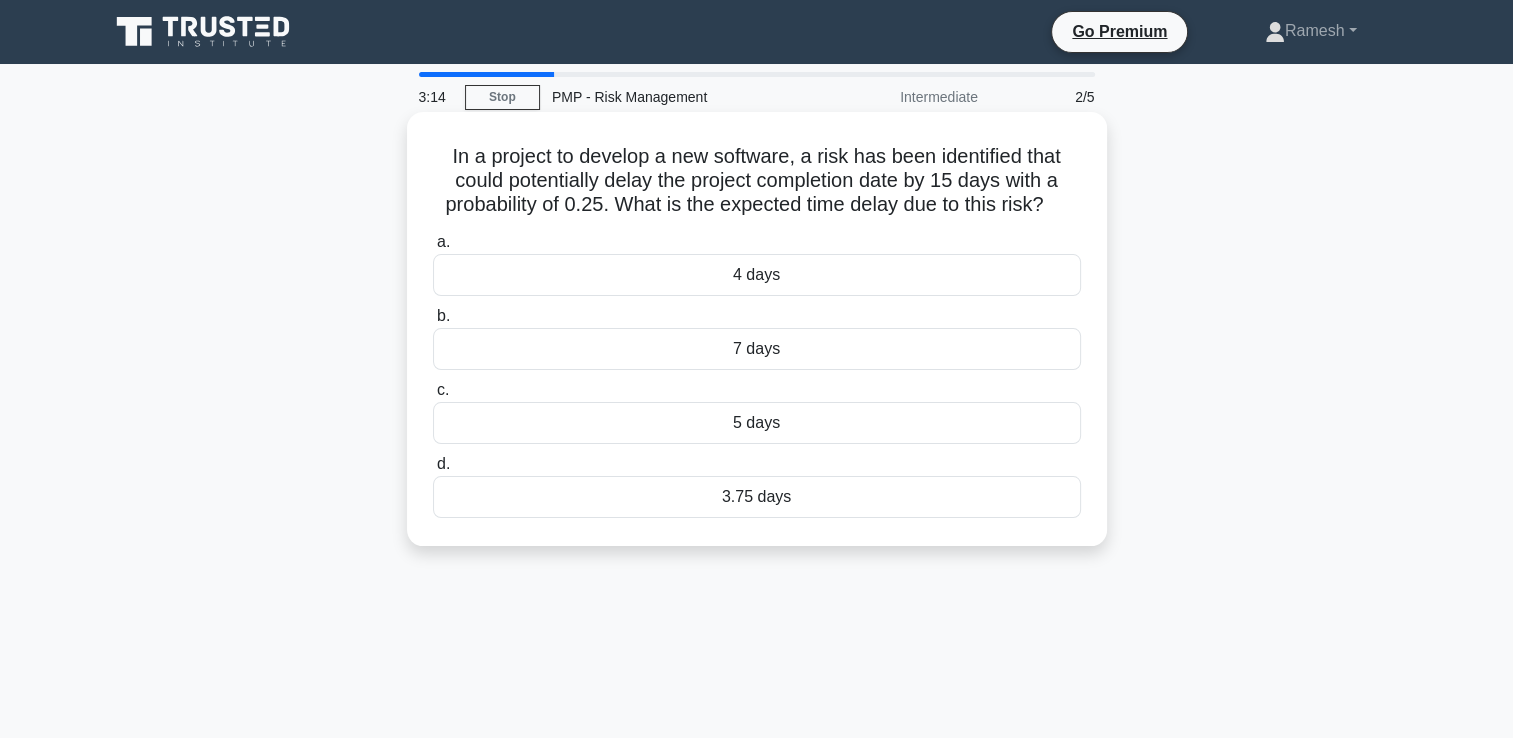 click on "3.75 days" at bounding box center (757, 497) 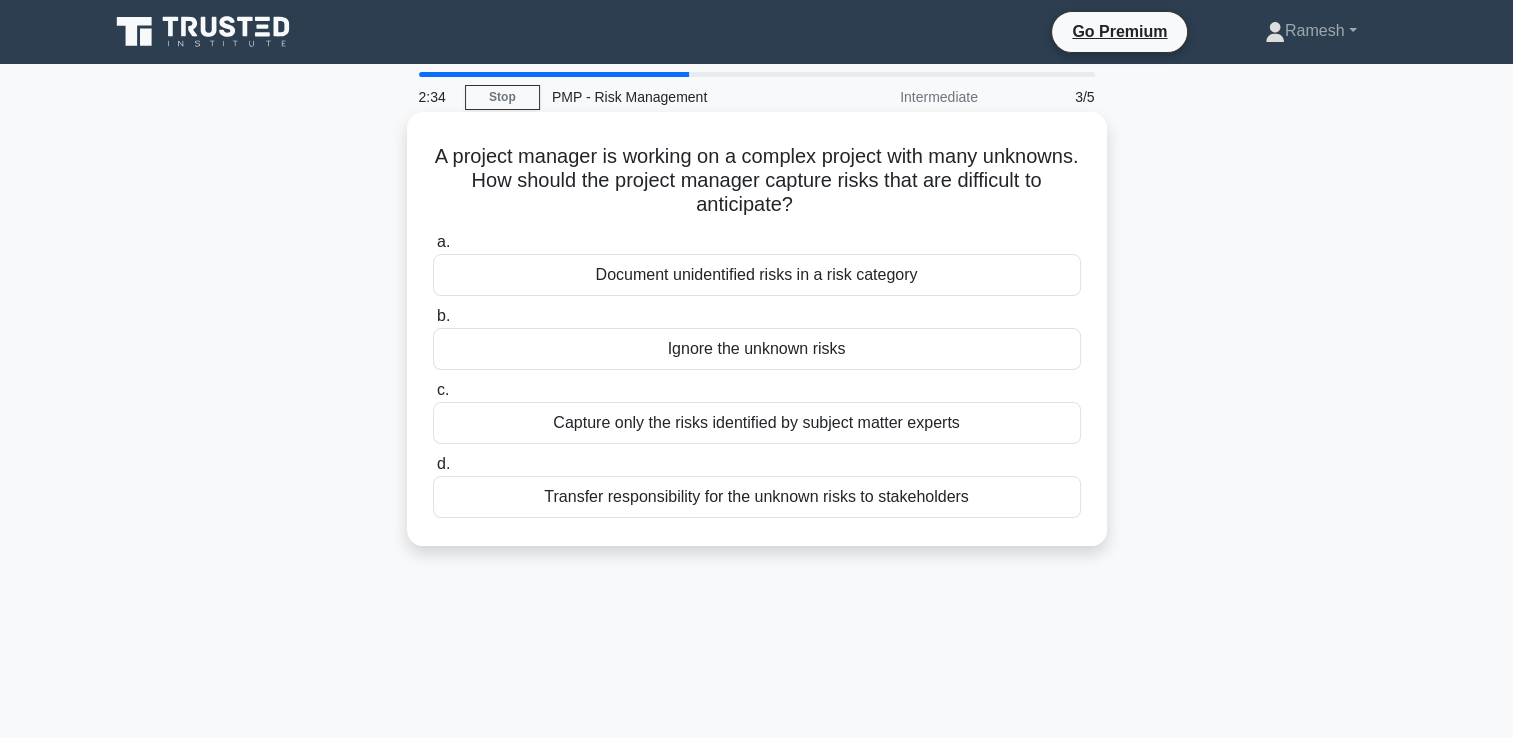 click on "Document unidentified risks in a risk category" at bounding box center [757, 275] 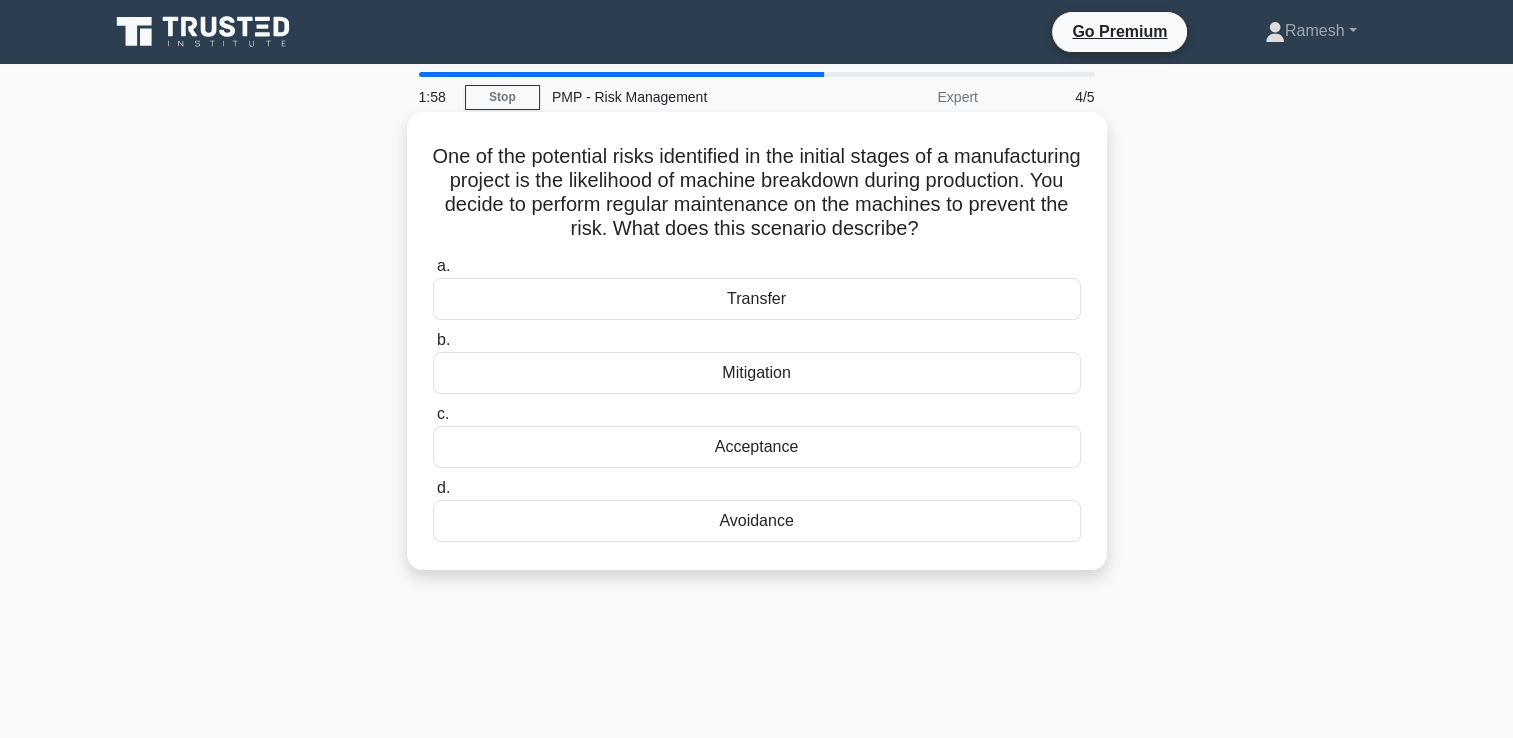 click on "Mitigation" at bounding box center (757, 373) 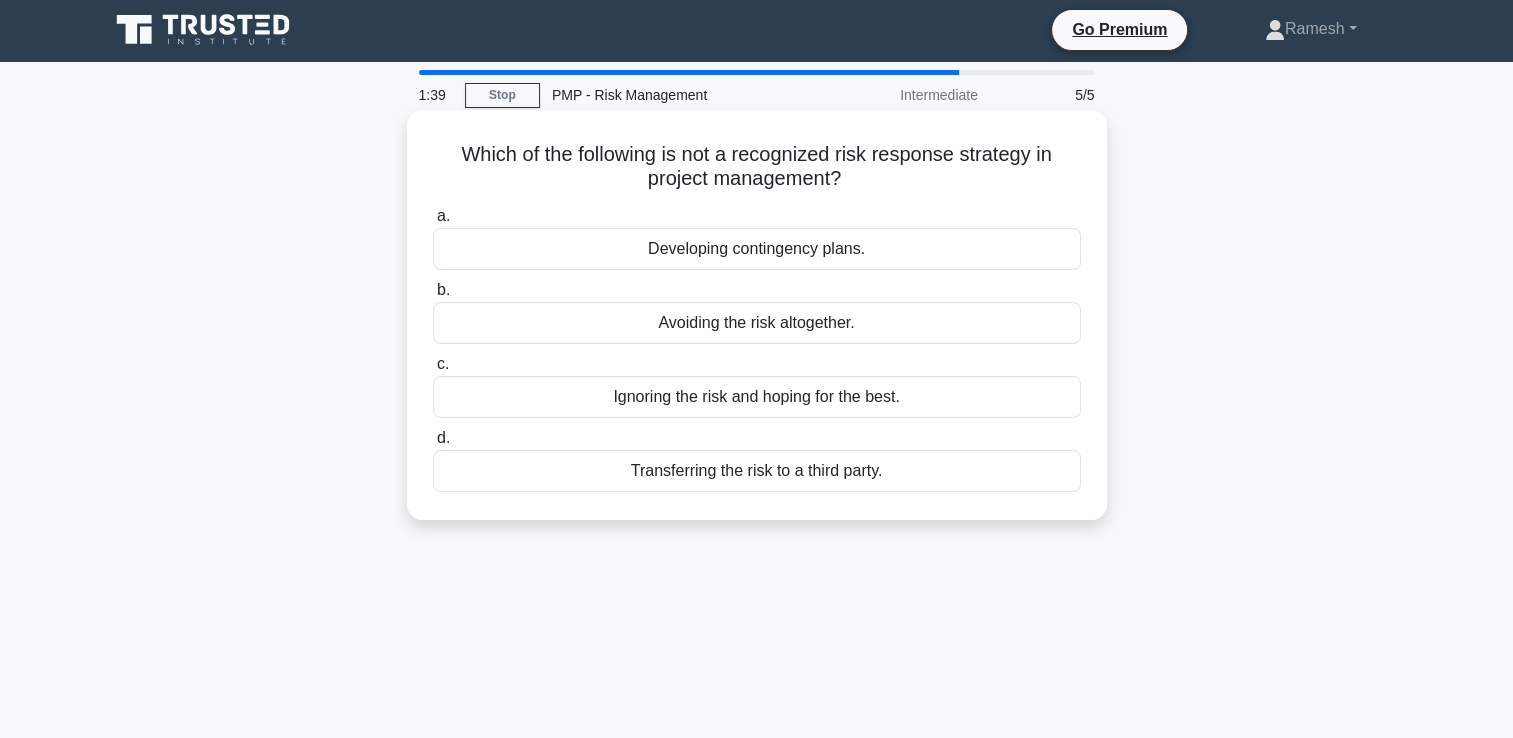 scroll, scrollTop: 0, scrollLeft: 0, axis: both 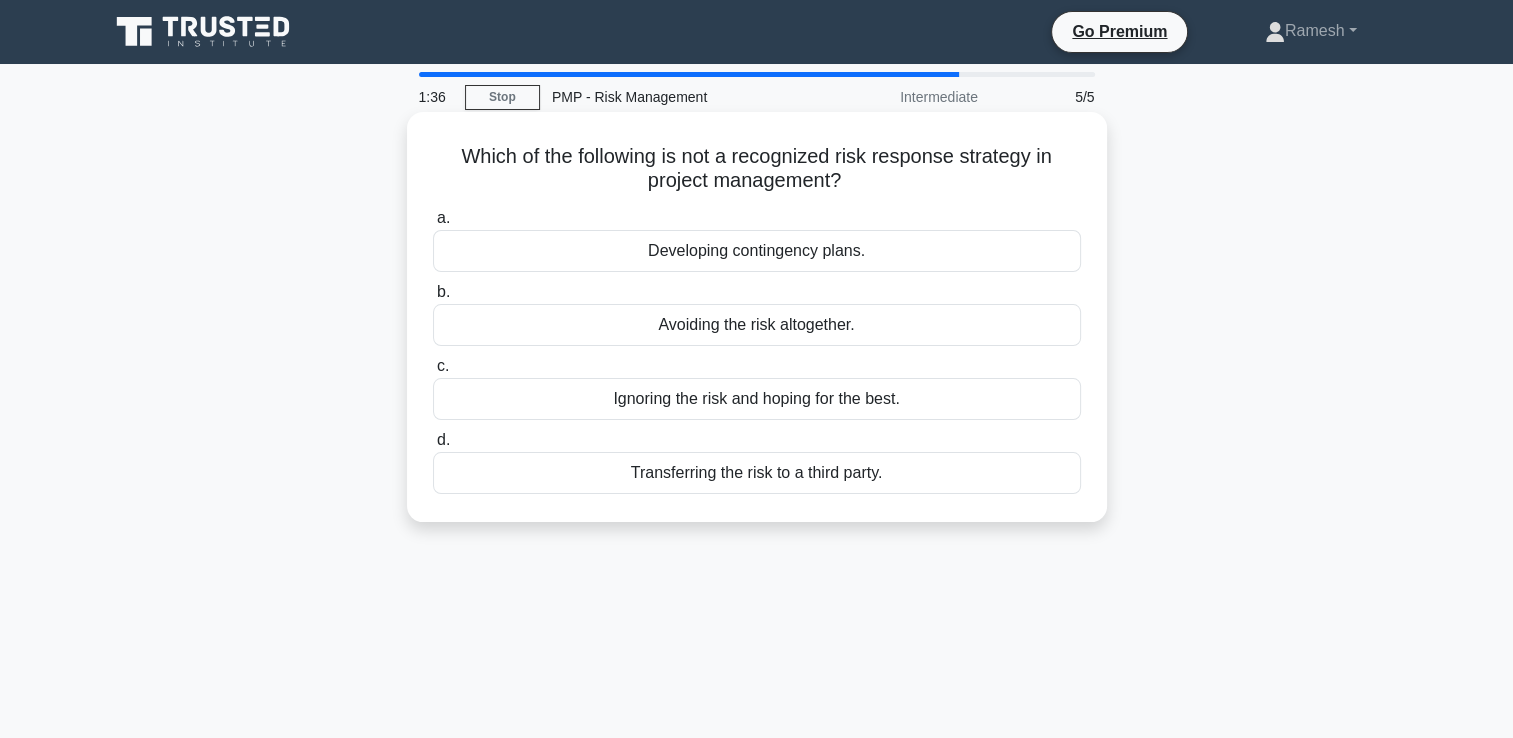 click on "Ignoring the risk and hoping for the best." at bounding box center (757, 399) 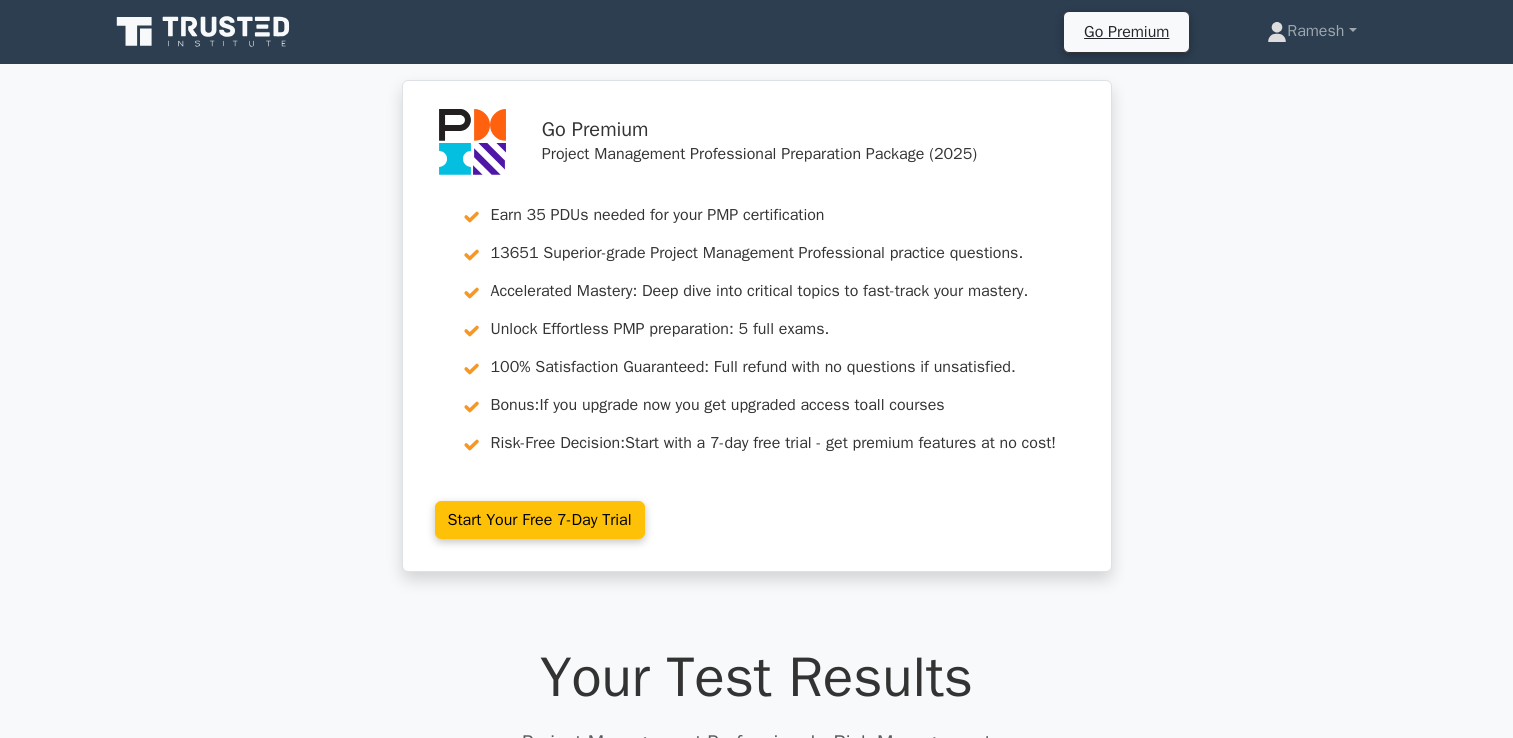 scroll, scrollTop: 0, scrollLeft: 0, axis: both 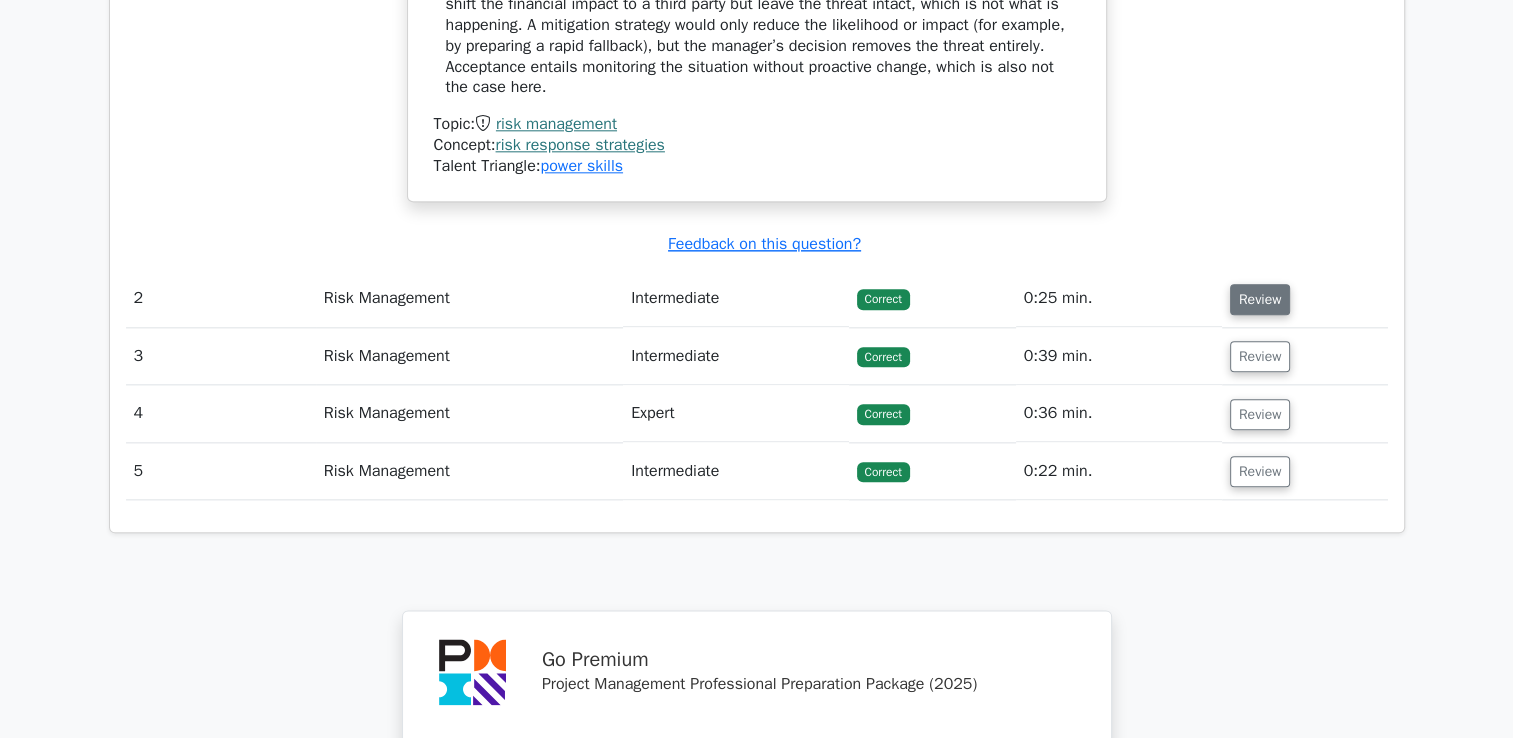 click on "Review" at bounding box center [1260, 299] 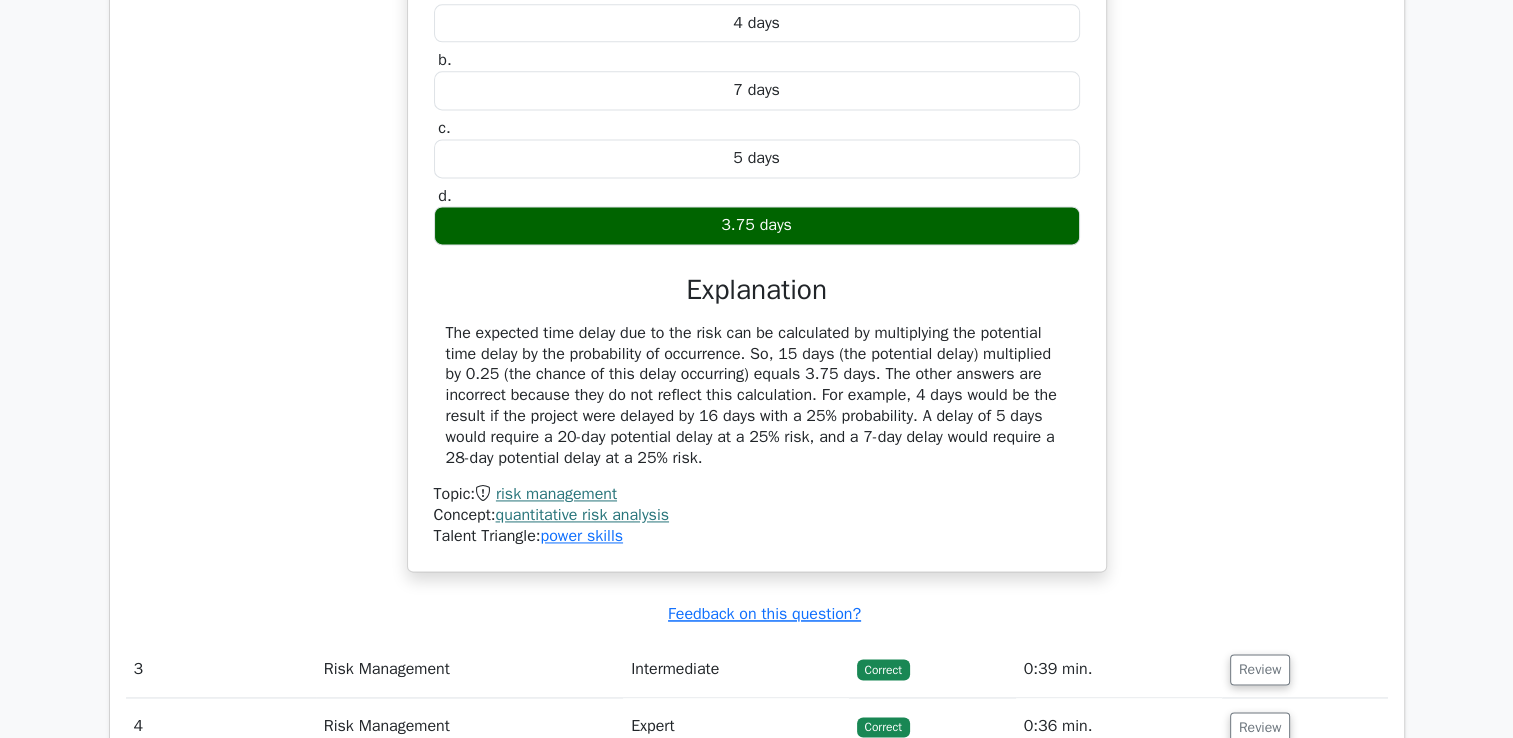scroll, scrollTop: 2900, scrollLeft: 0, axis: vertical 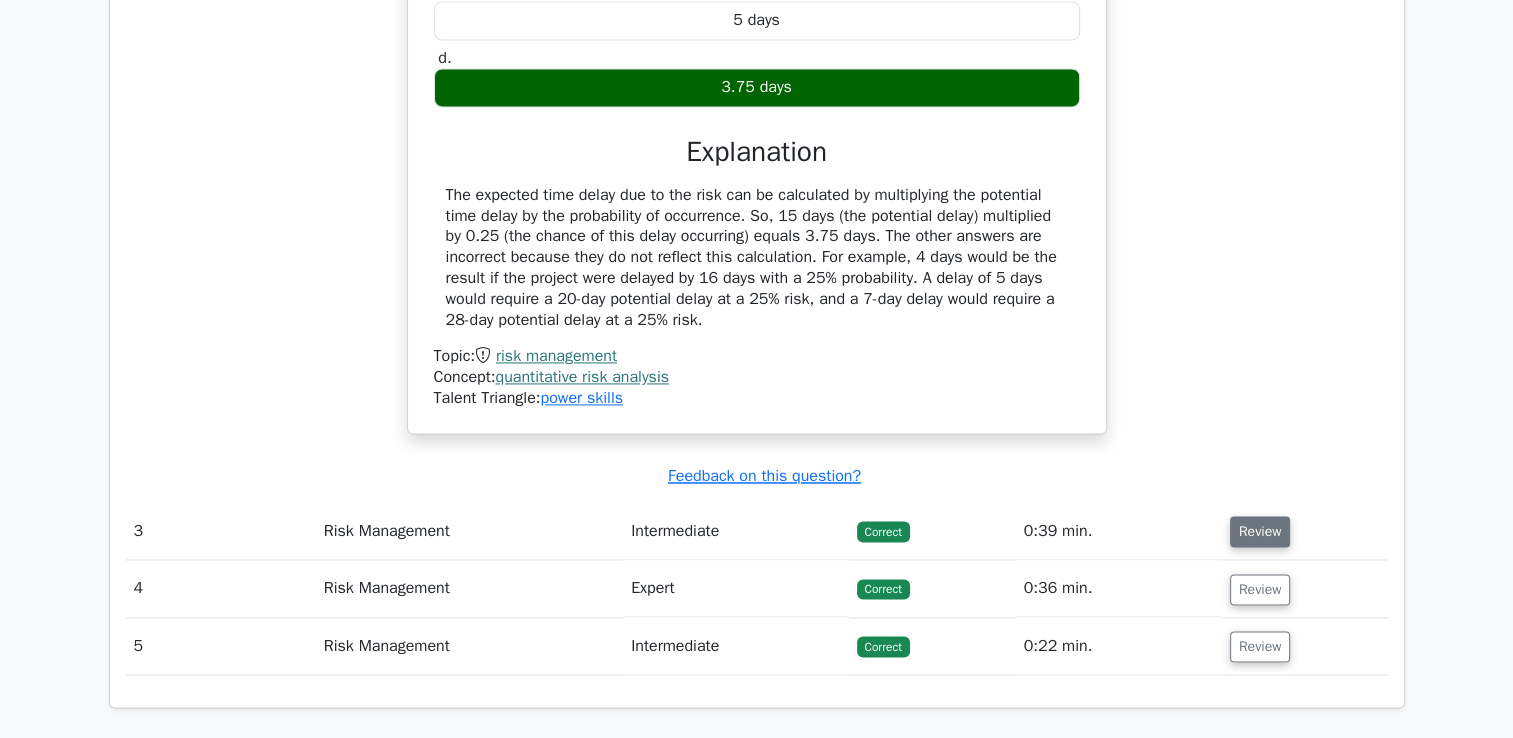 click on "Review" at bounding box center [1260, 531] 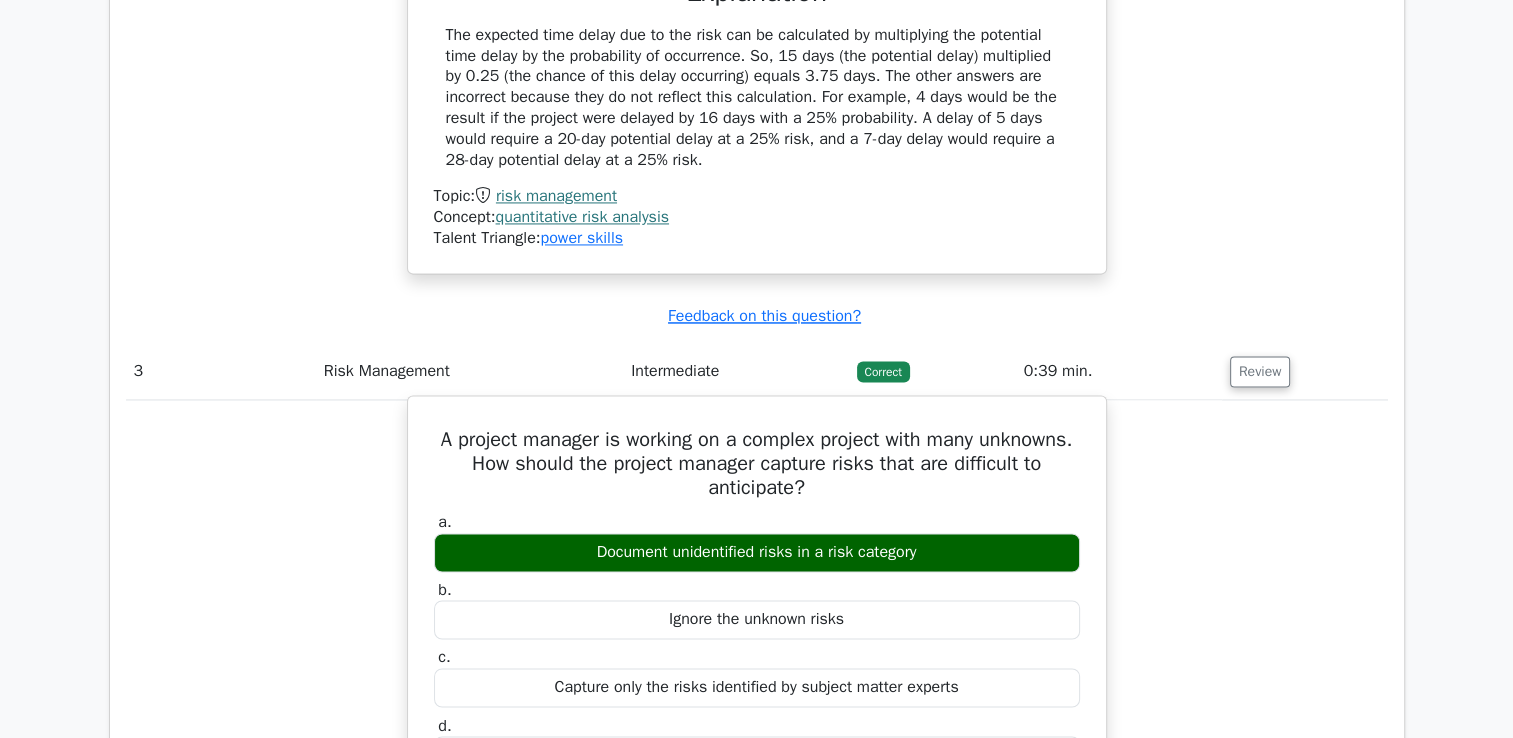 scroll, scrollTop: 3100, scrollLeft: 0, axis: vertical 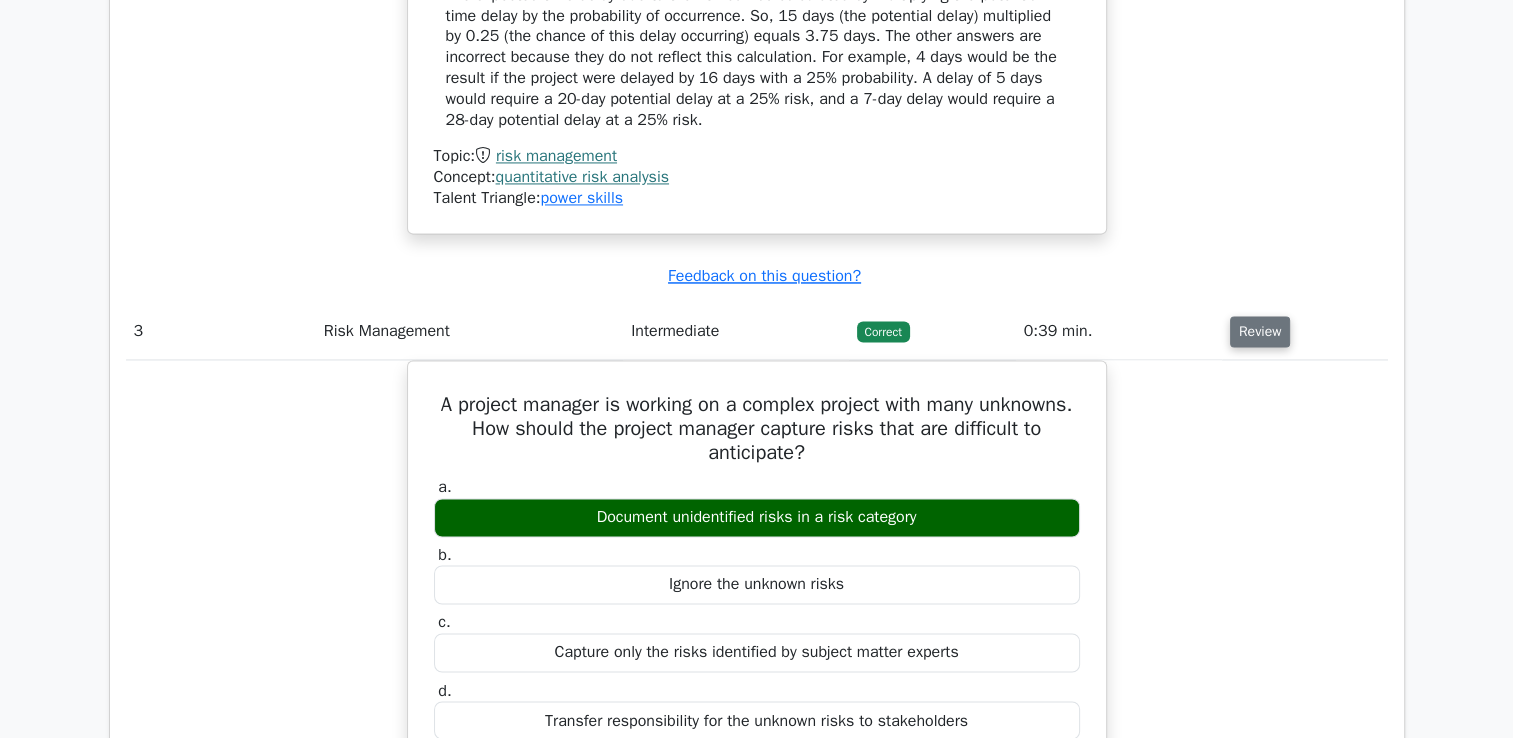 click on "Review" at bounding box center [1260, 331] 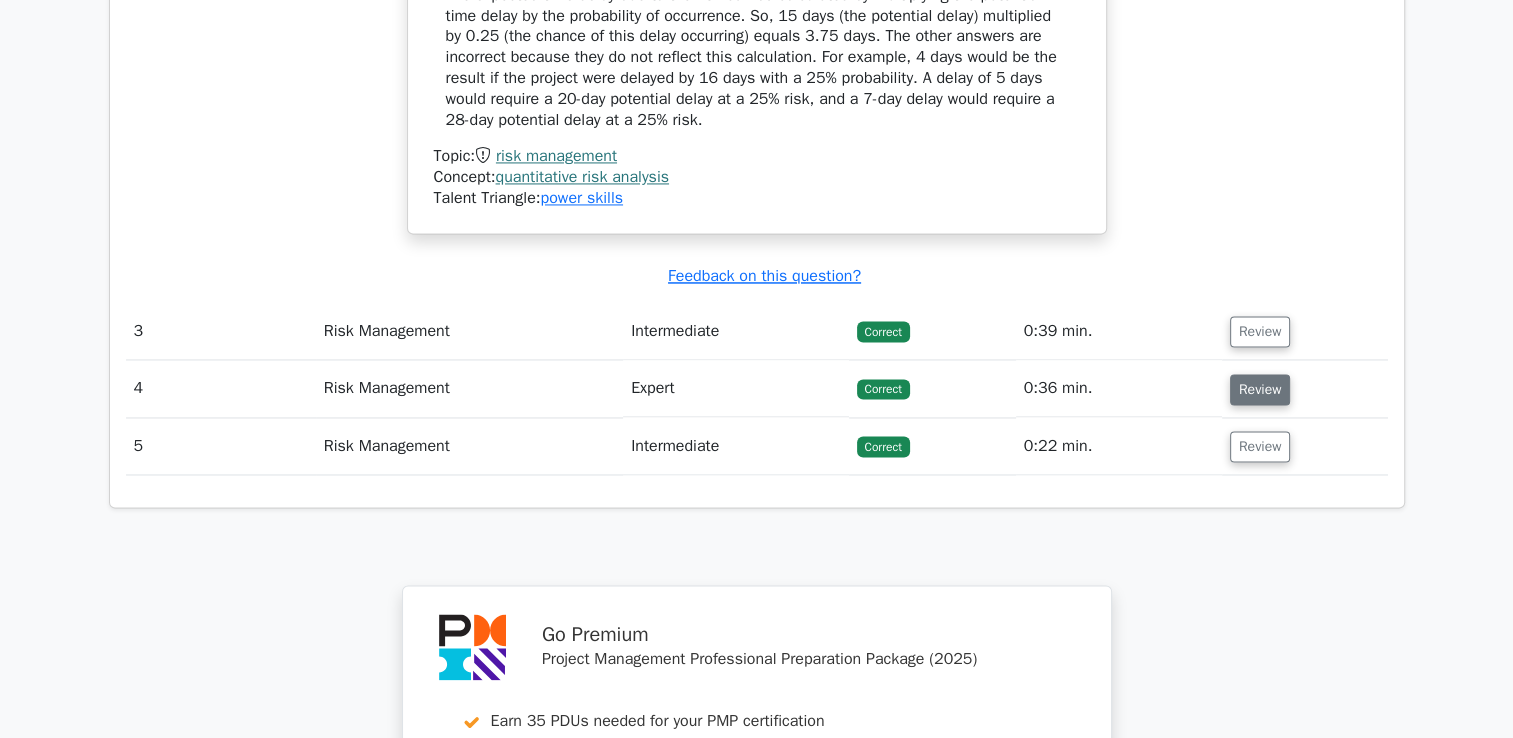 click on "Review" at bounding box center [1260, 389] 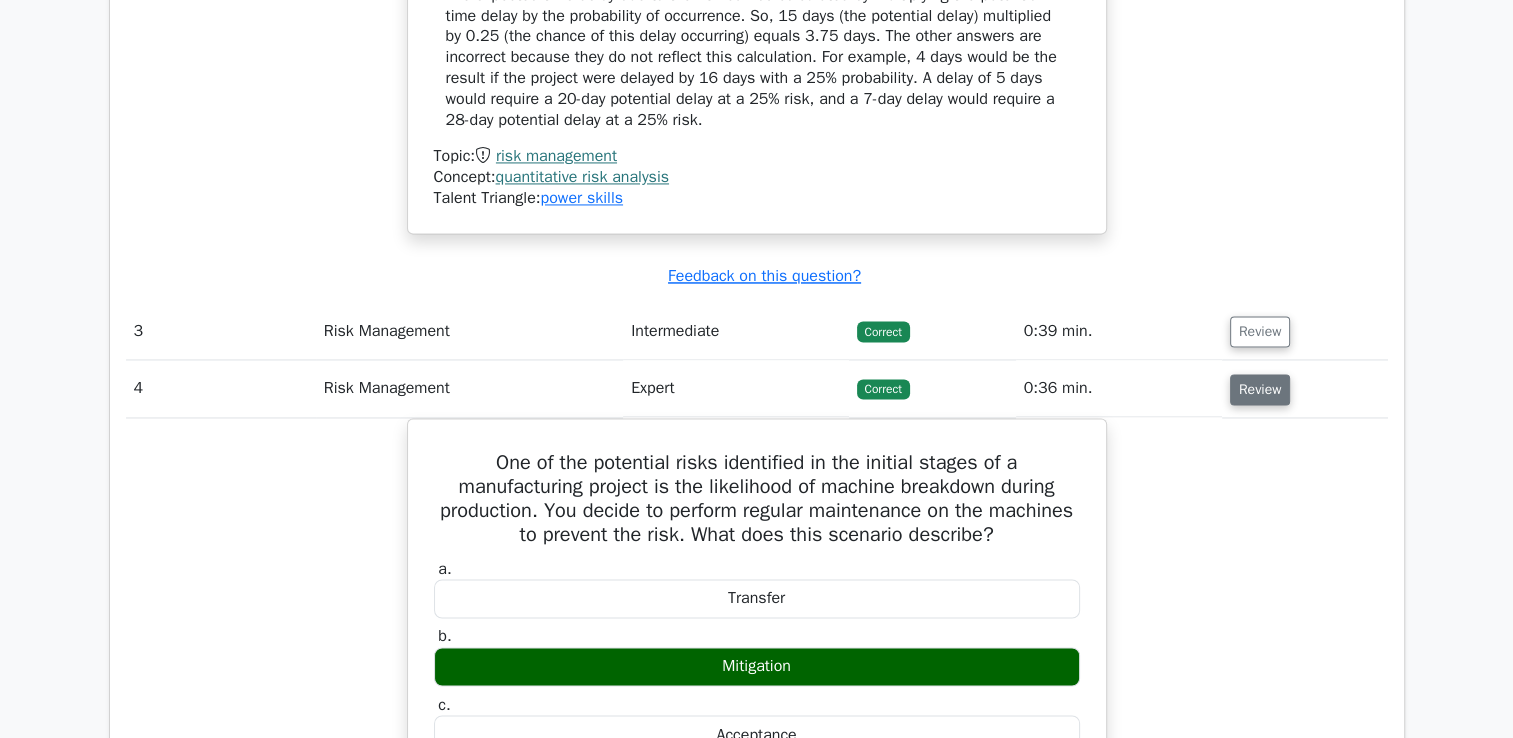 click on "Review" at bounding box center (1260, 389) 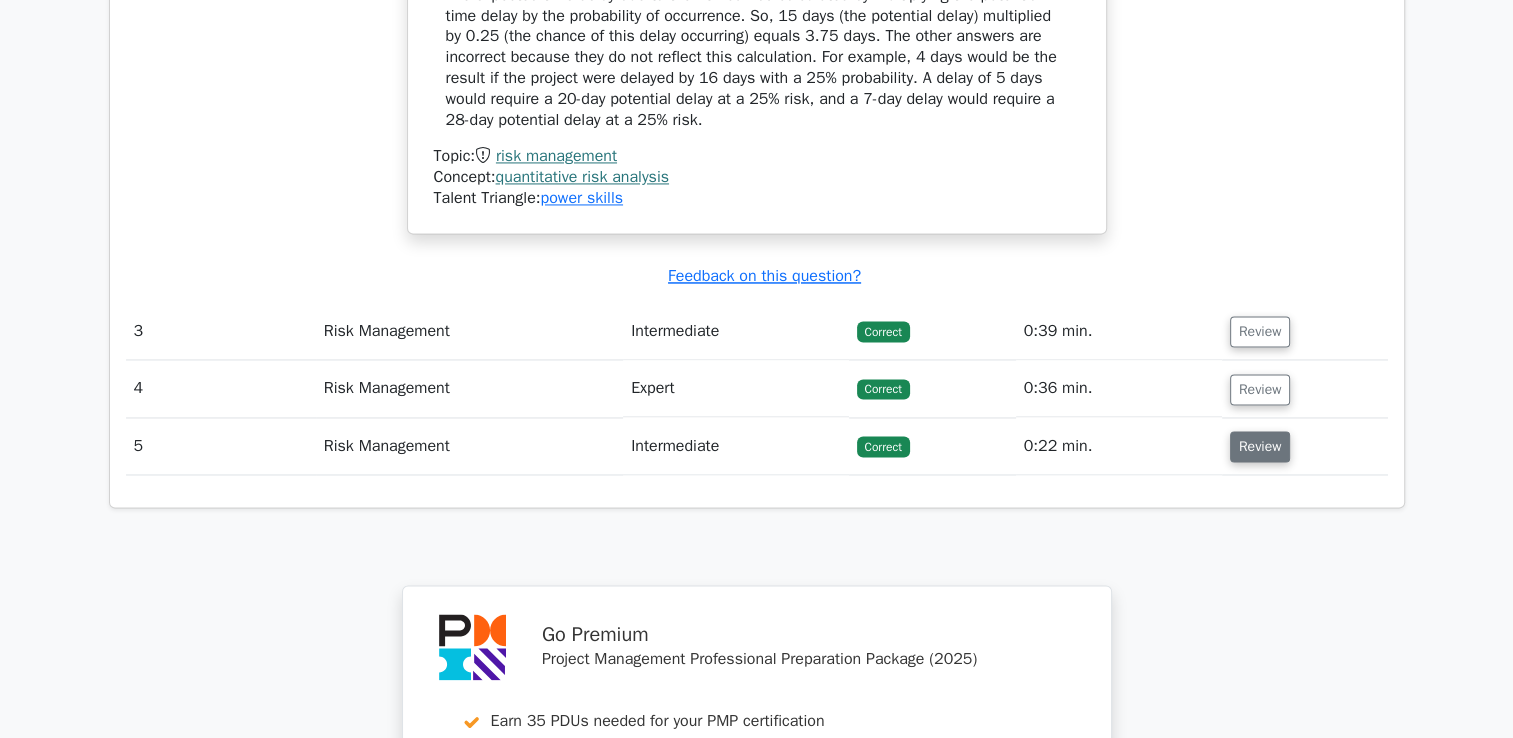click on "Review" at bounding box center [1260, 446] 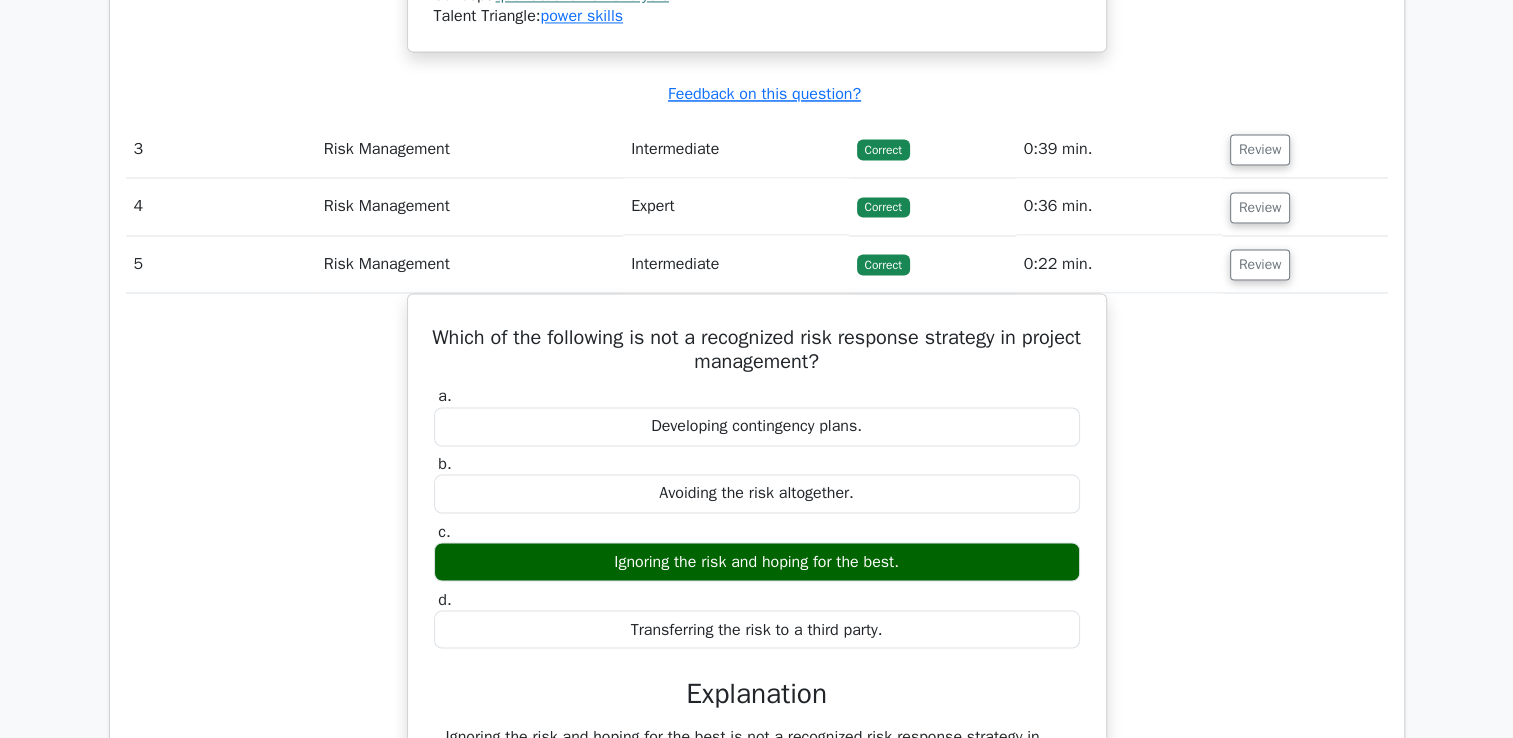 scroll, scrollTop: 3300, scrollLeft: 0, axis: vertical 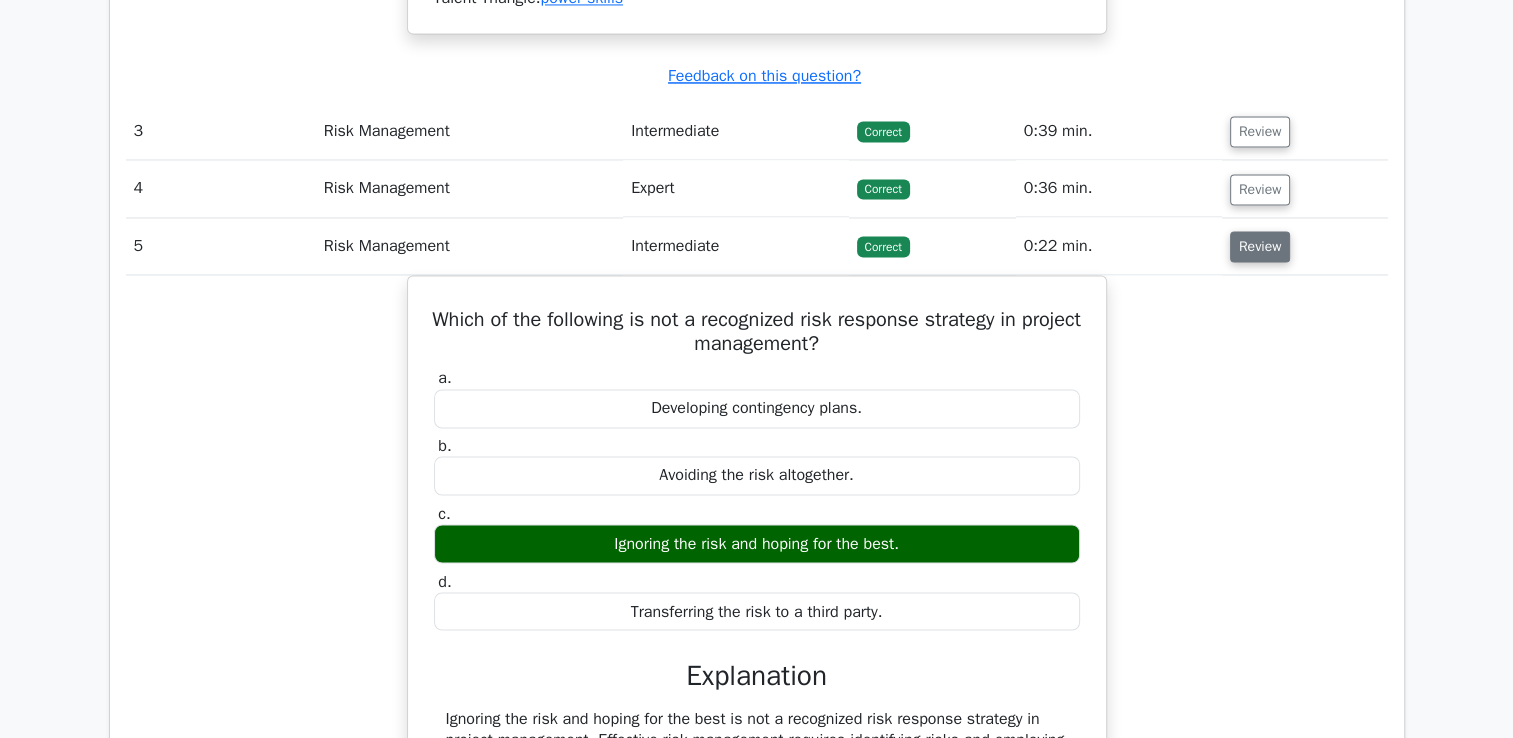click on "Review" at bounding box center (1260, 246) 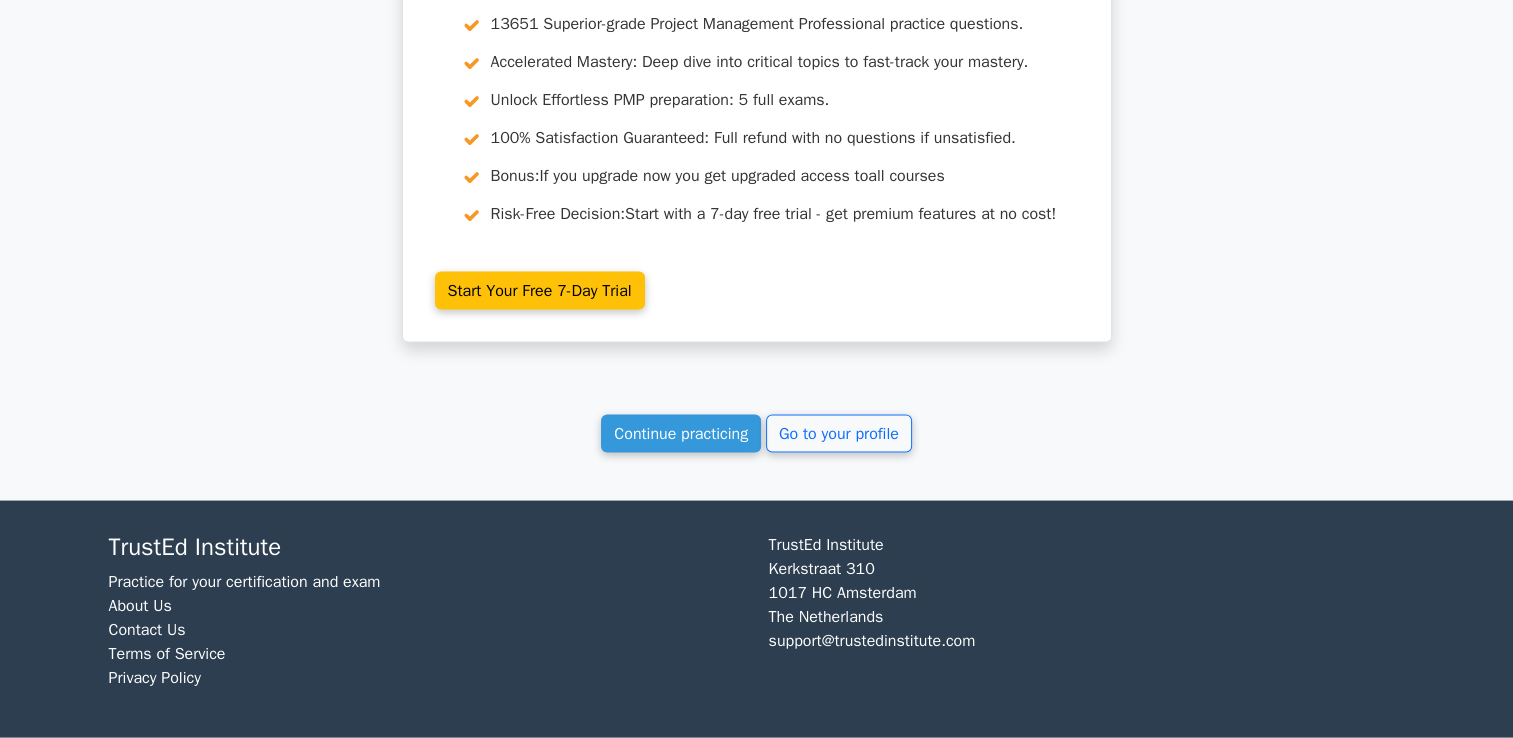 scroll, scrollTop: 3839, scrollLeft: 0, axis: vertical 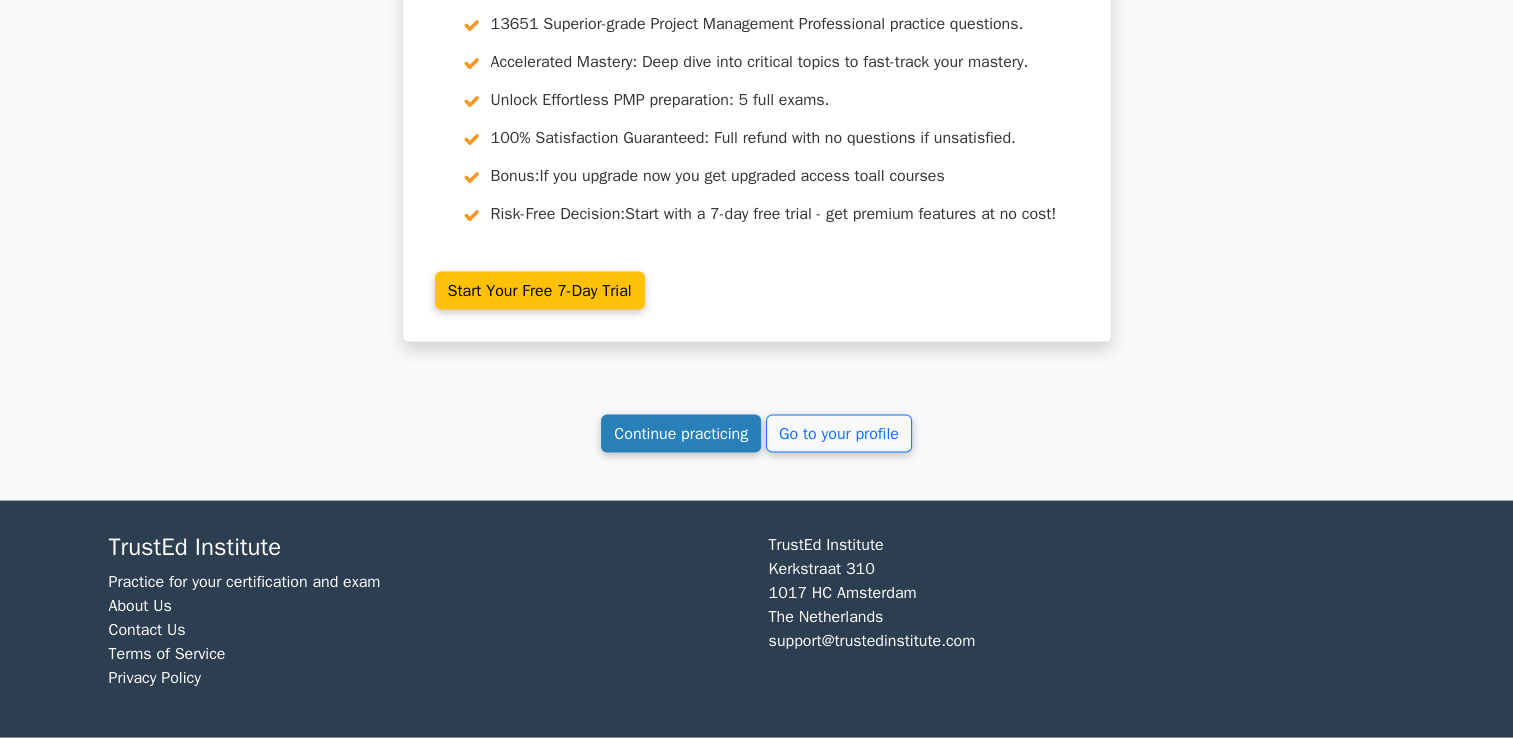 drag, startPoint x: 692, startPoint y: 434, endPoint x: 719, endPoint y: 426, distance: 28.160255 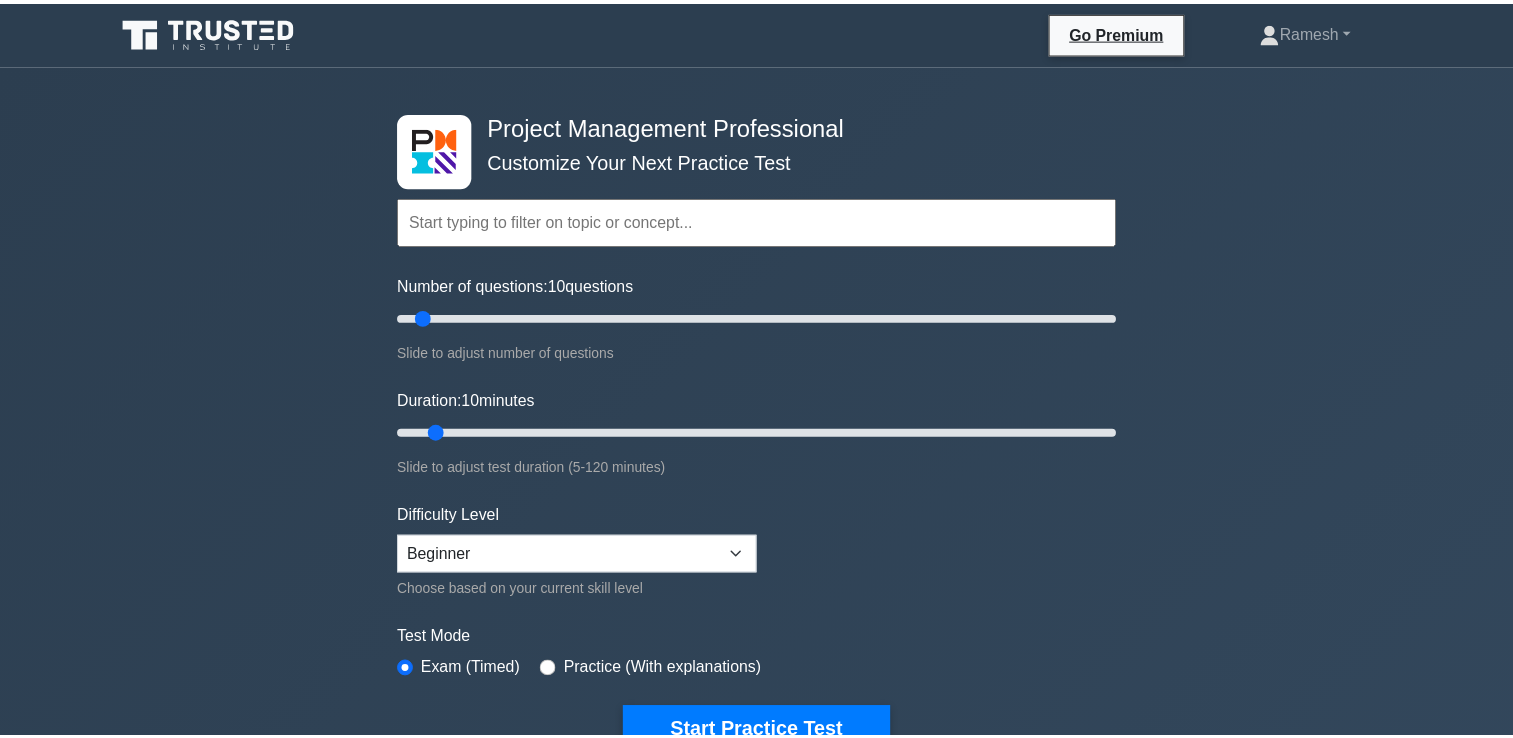 scroll, scrollTop: 0, scrollLeft: 0, axis: both 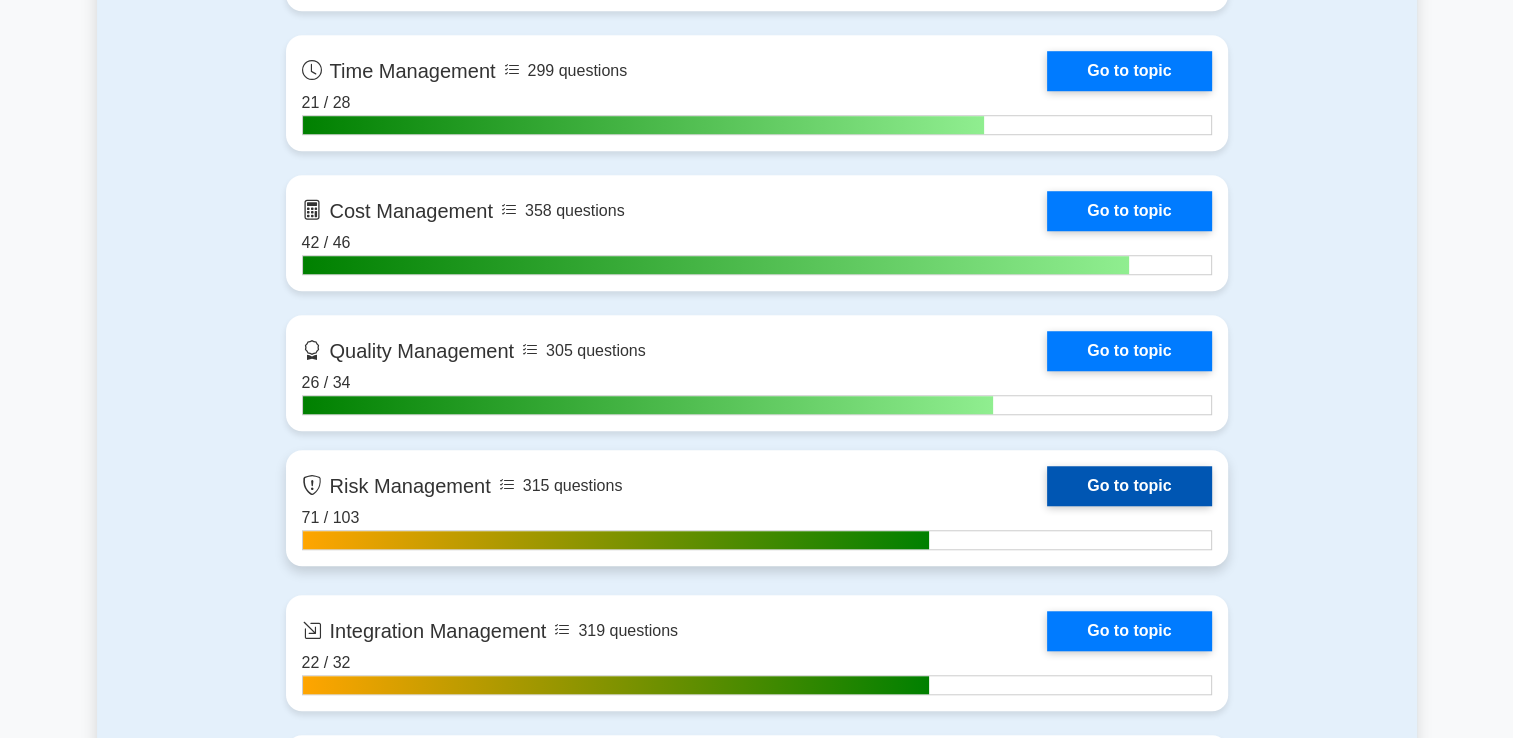 click on "Go to topic" at bounding box center (1129, 486) 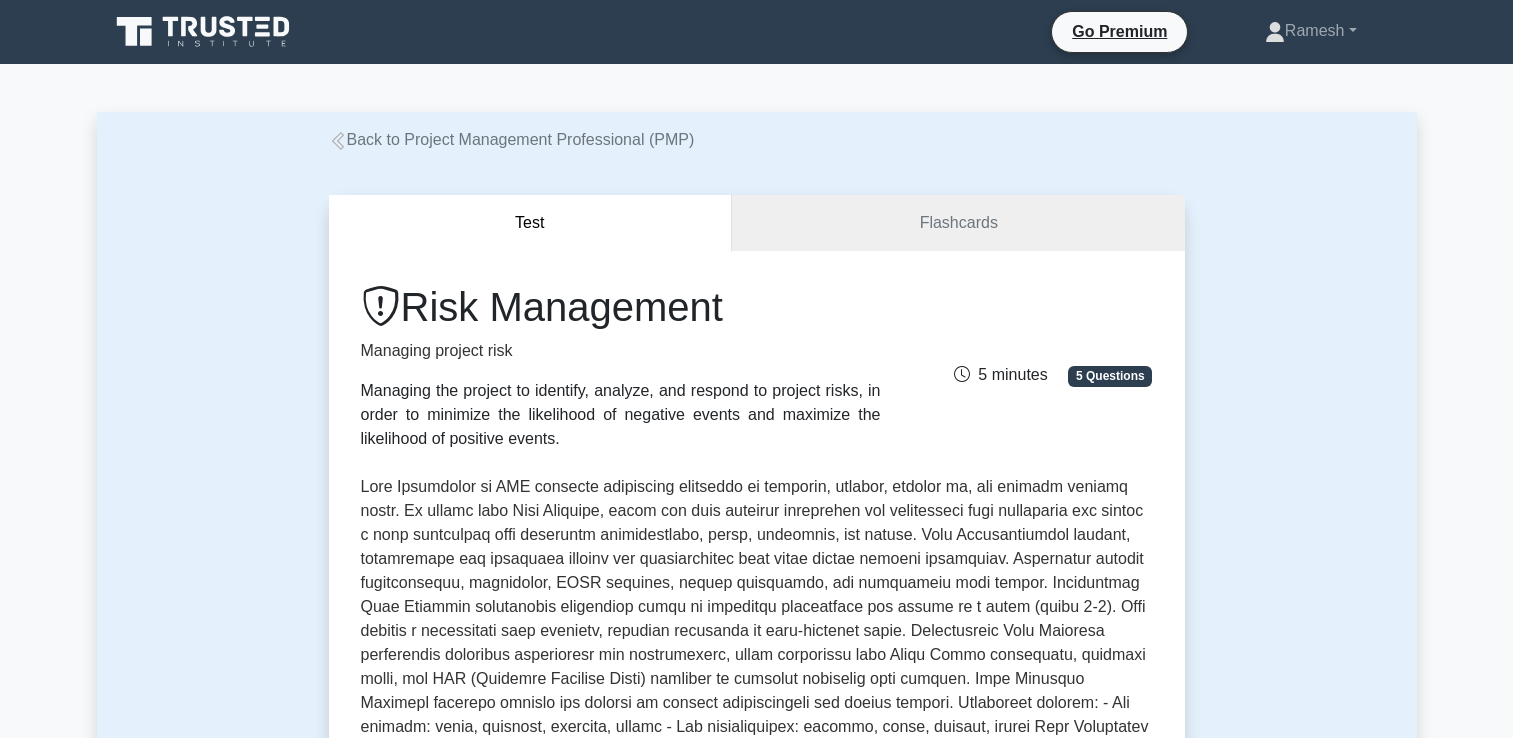 scroll, scrollTop: 0, scrollLeft: 0, axis: both 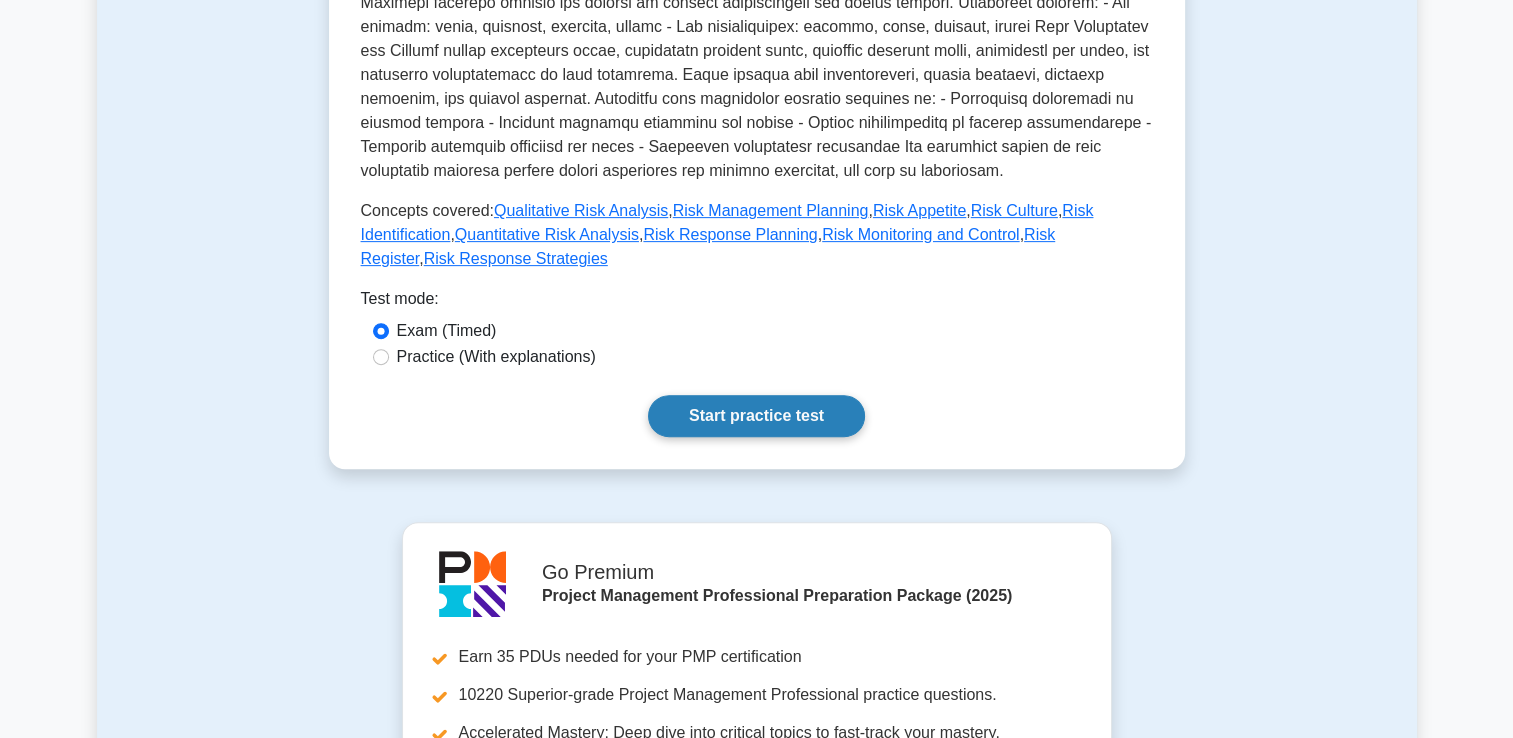 click on "Start practice test" at bounding box center (756, 416) 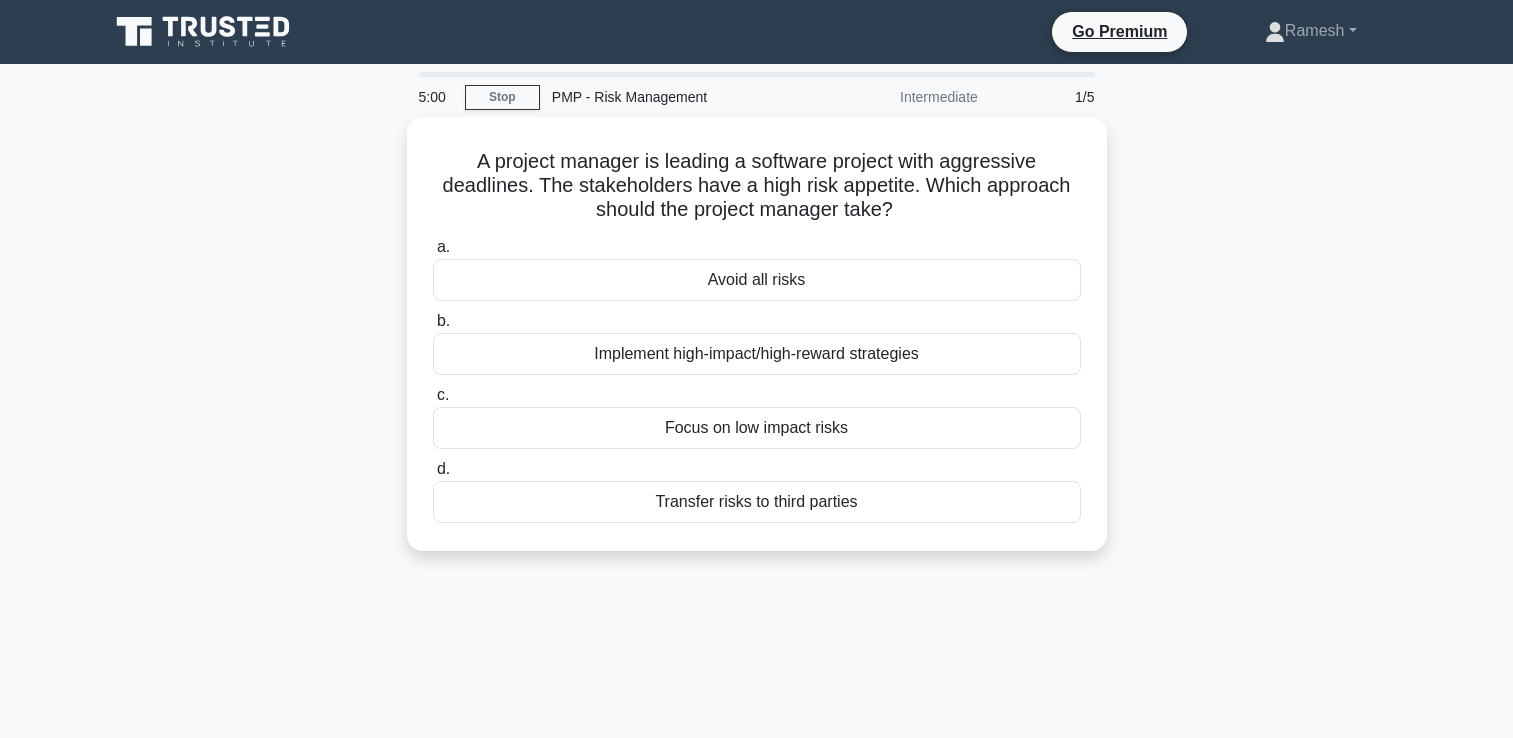 scroll, scrollTop: 200, scrollLeft: 0, axis: vertical 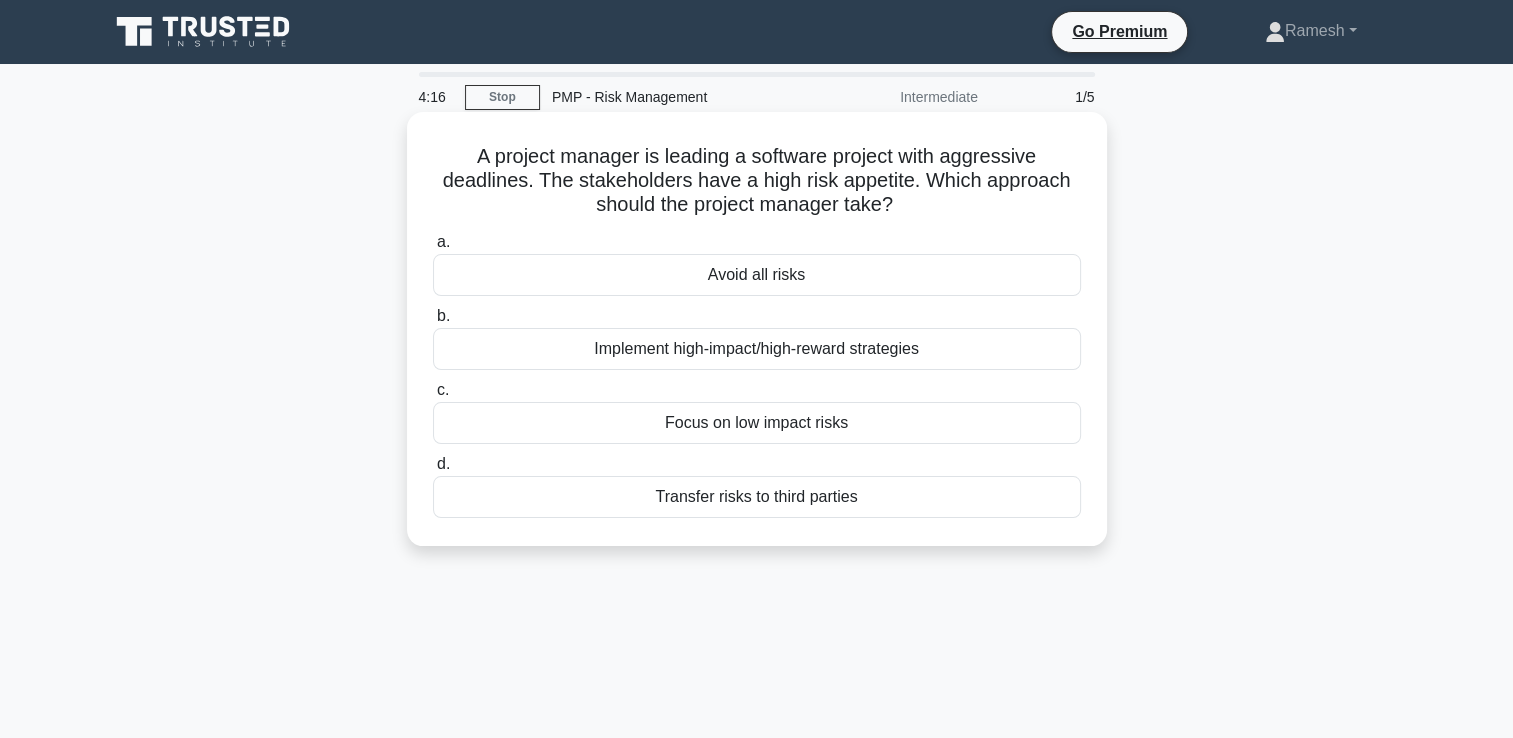 click on "Transfer risks to third parties" at bounding box center [757, 497] 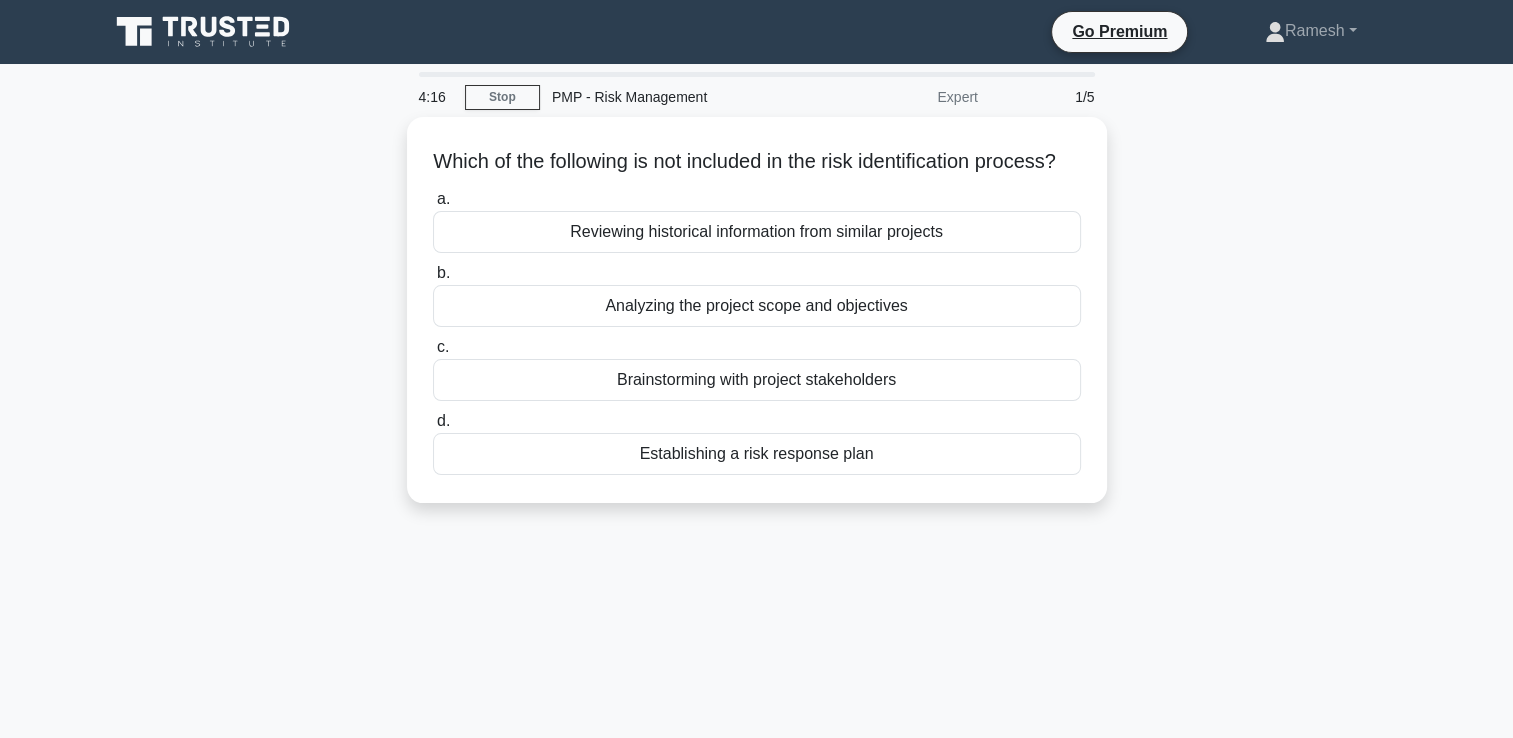 click on "Which of the following is not included in the risk identification process?
.spinner_0XTQ{transform-origin:center;animation:spinner_y6GP .75s linear infinite}@keyframes spinner_y6GP{100%{transform:rotate(360deg)}}
a.
Reviewing historical information from similar projects
b." at bounding box center [757, 310] 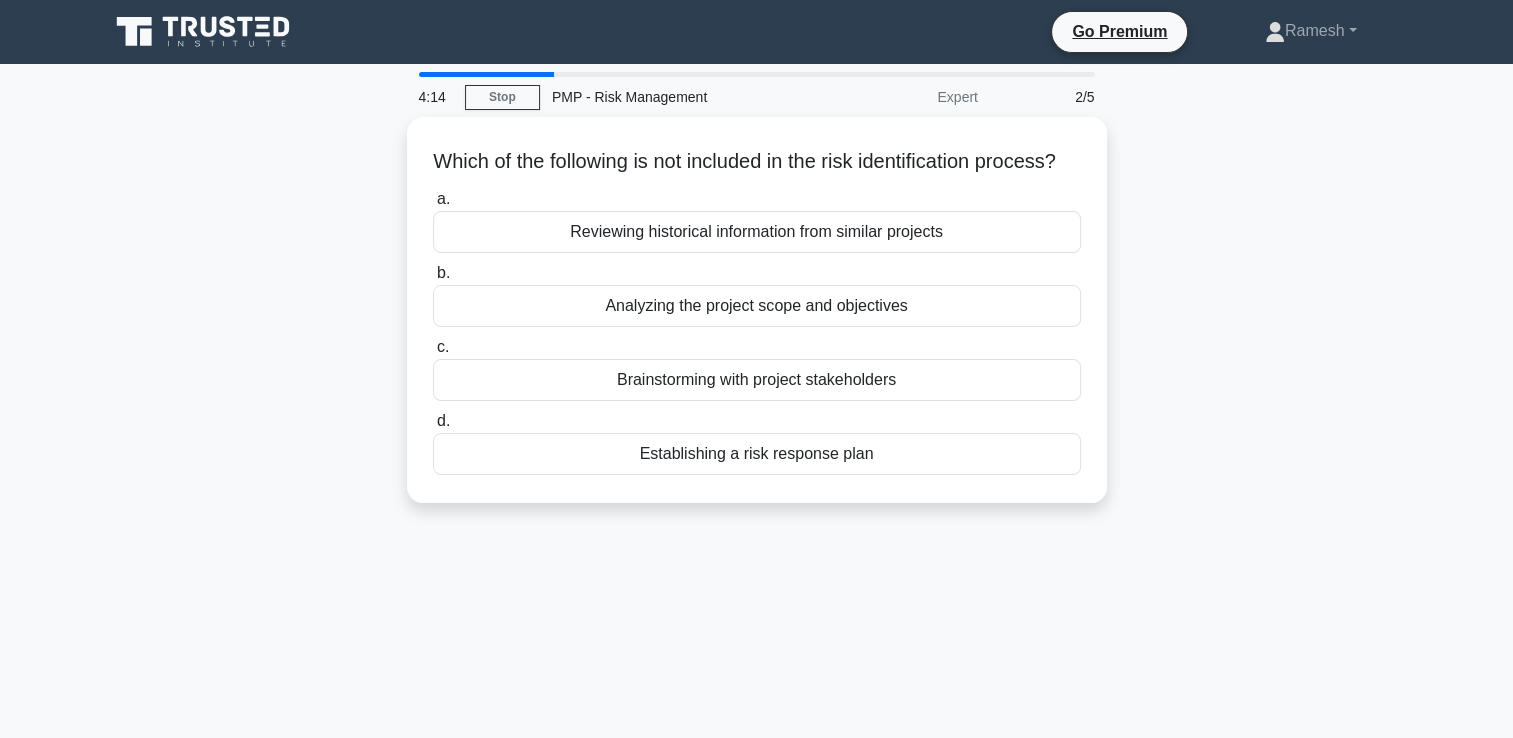 drag, startPoint x: 838, startPoint y: 506, endPoint x: 1150, endPoint y: 537, distance: 313.5363 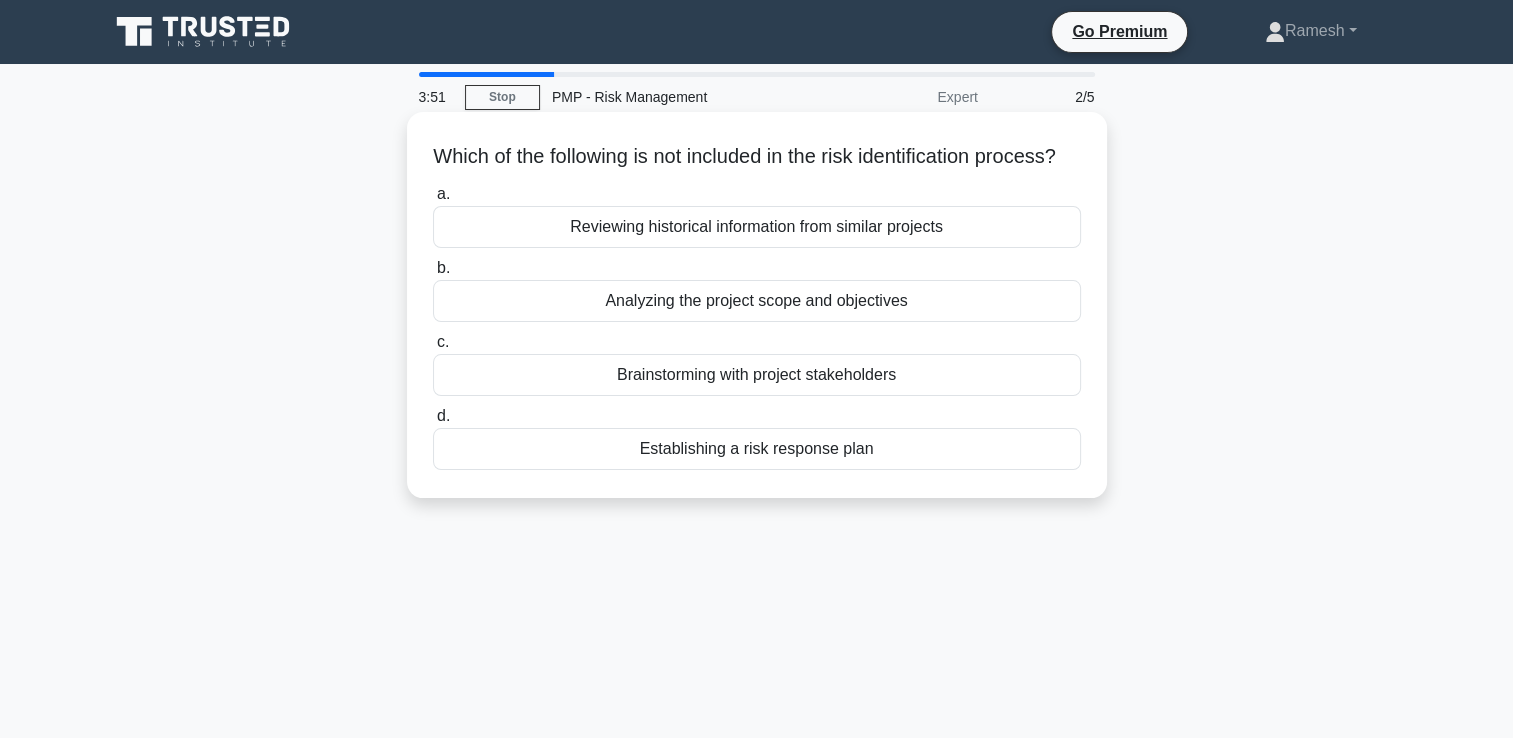 click on "Brainstorming with project stakeholders" at bounding box center (757, 375) 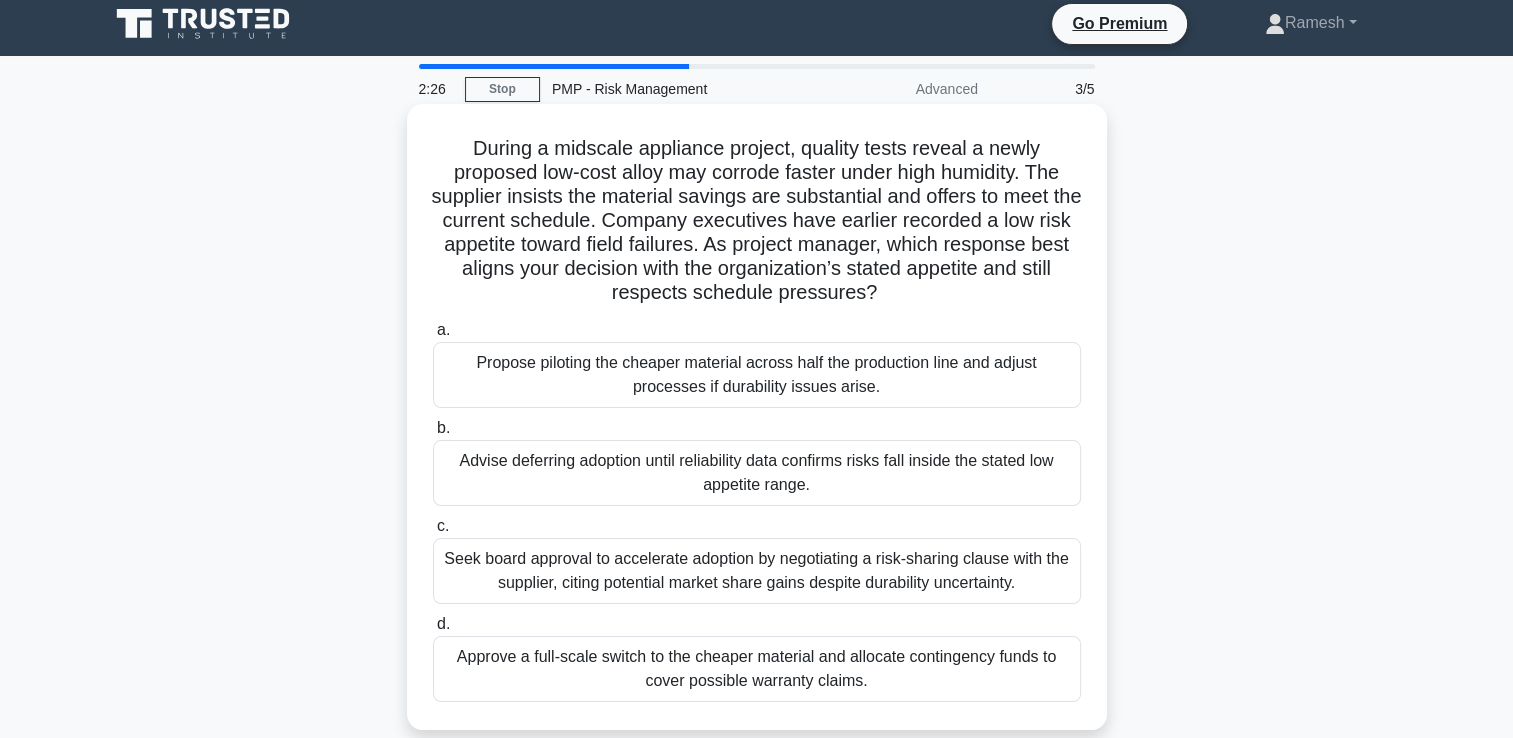 scroll, scrollTop: 0, scrollLeft: 0, axis: both 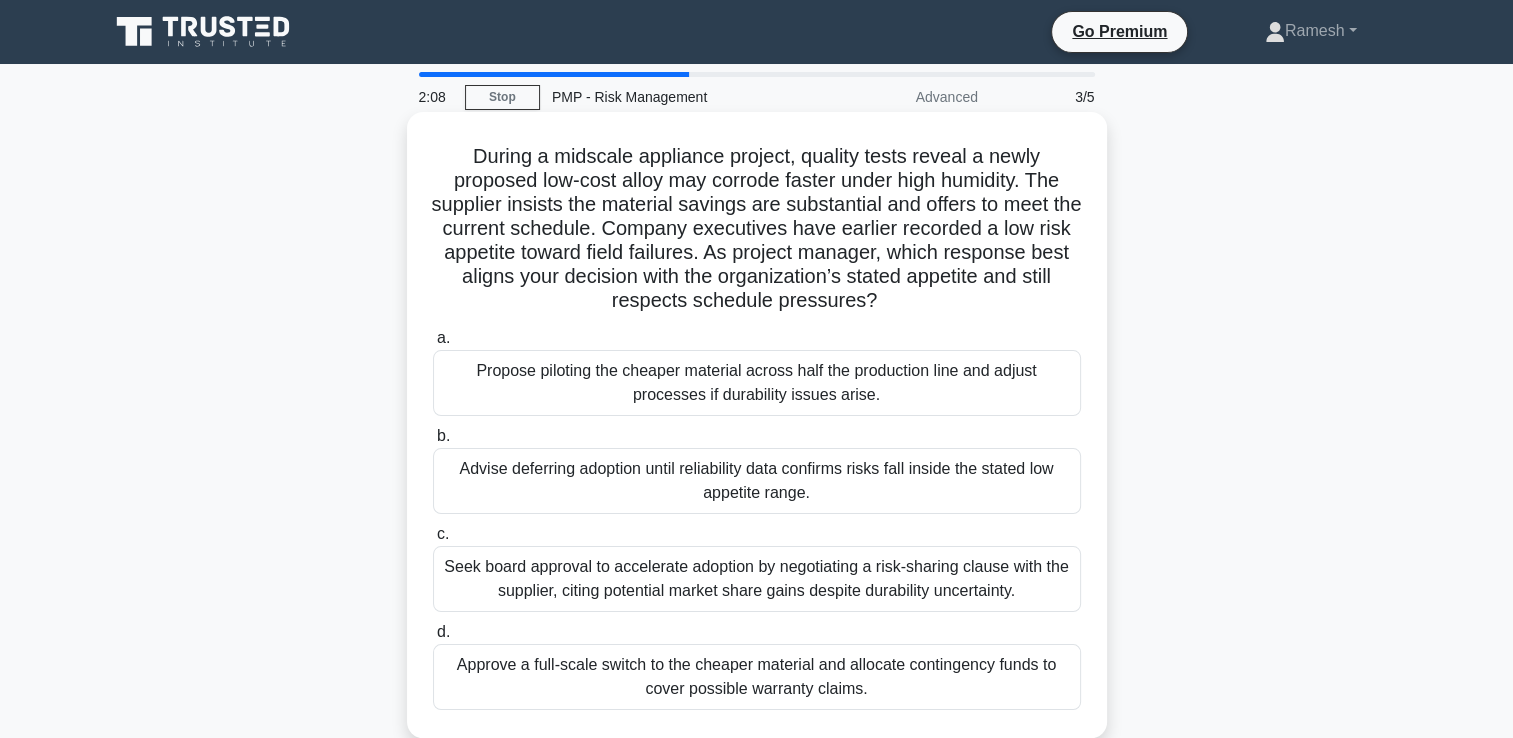 click on "Advise deferring adoption until reliability data confirms risks fall inside the stated low appetite range." at bounding box center (757, 481) 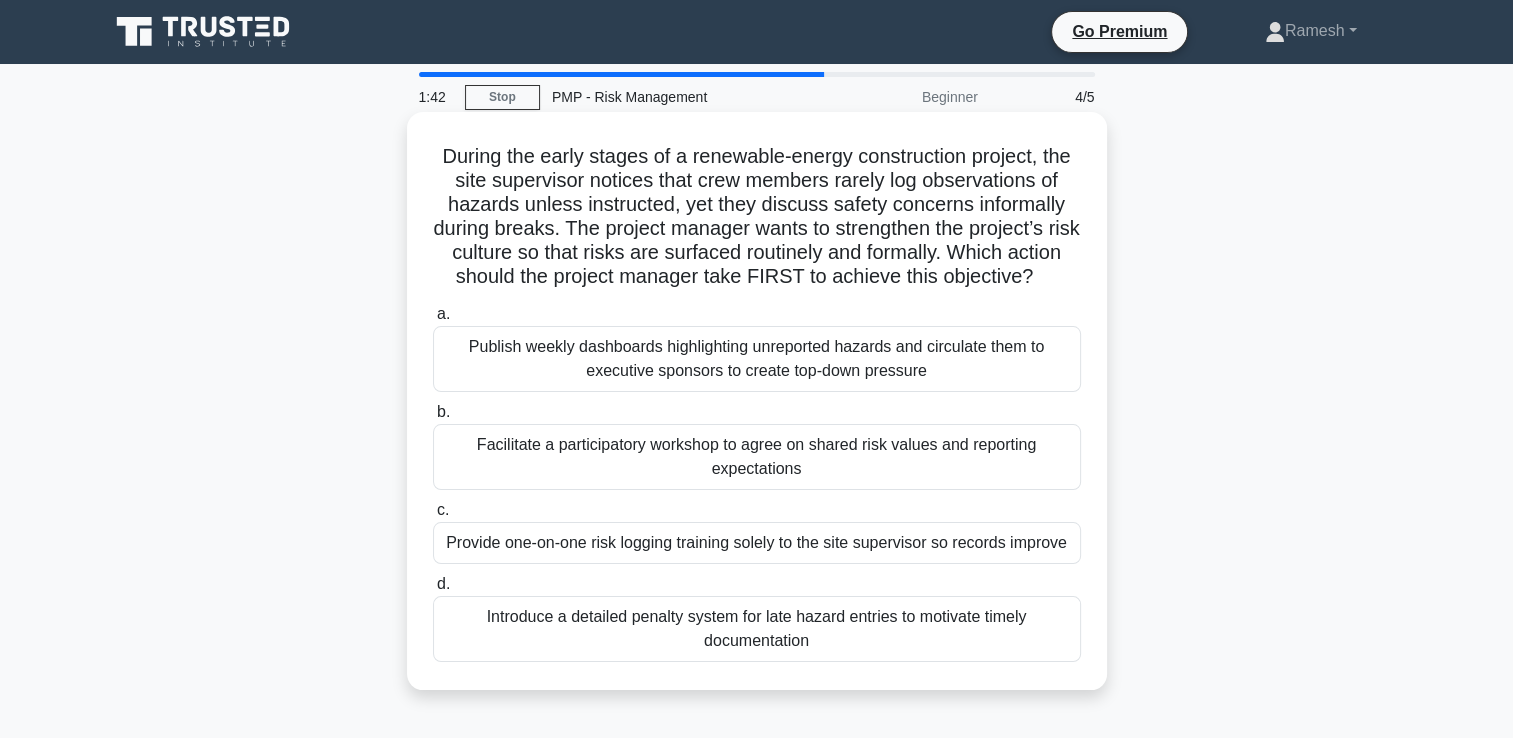 click on "Facilitate a participatory workshop to agree on shared risk values and reporting expectations" at bounding box center [757, 457] 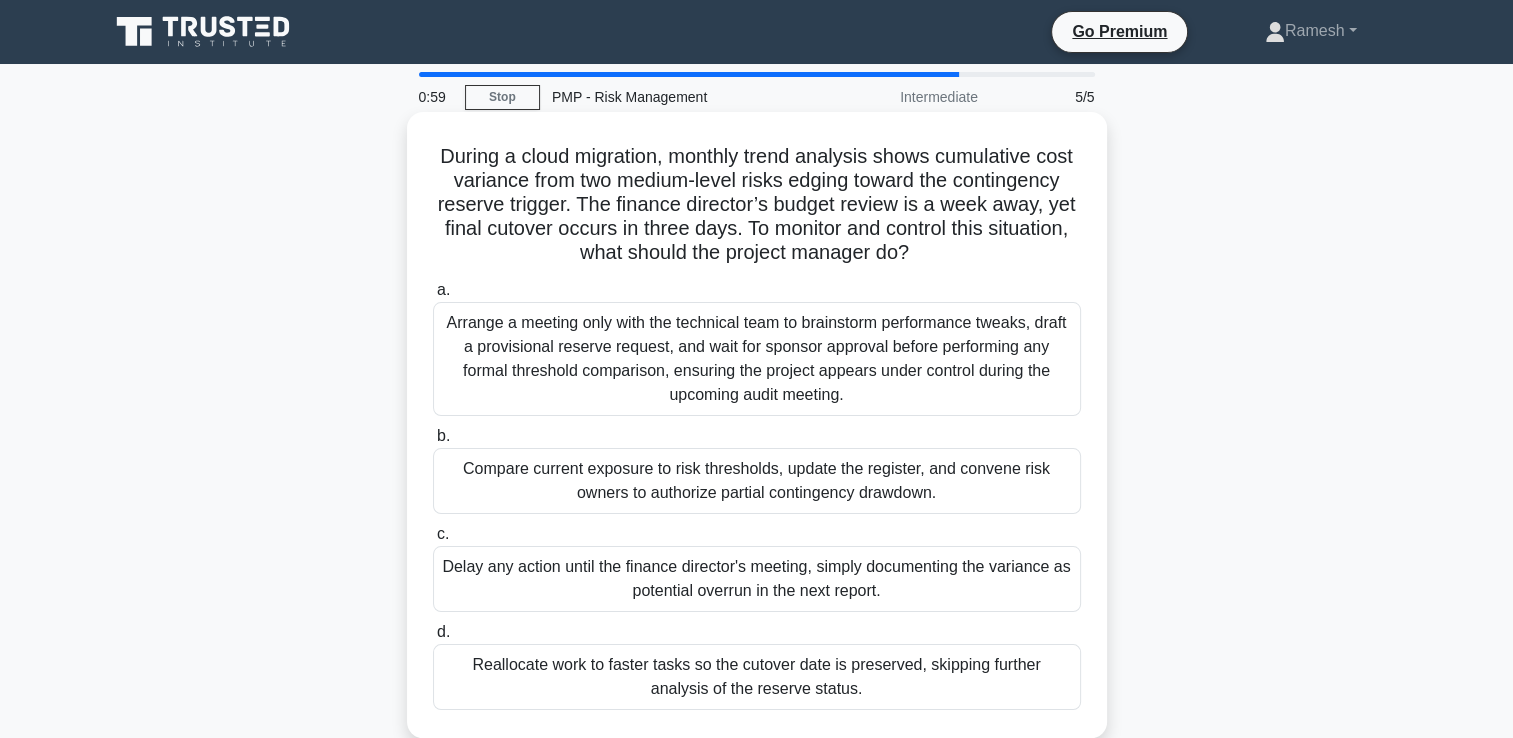 click on "Arrange a meeting only with the technical team to brainstorm performance tweaks, draft a provisional reserve request, and wait for sponsor approval before performing any formal threshold comparison, ensuring the project appears under control during the upcoming audit meeting." at bounding box center (757, 359) 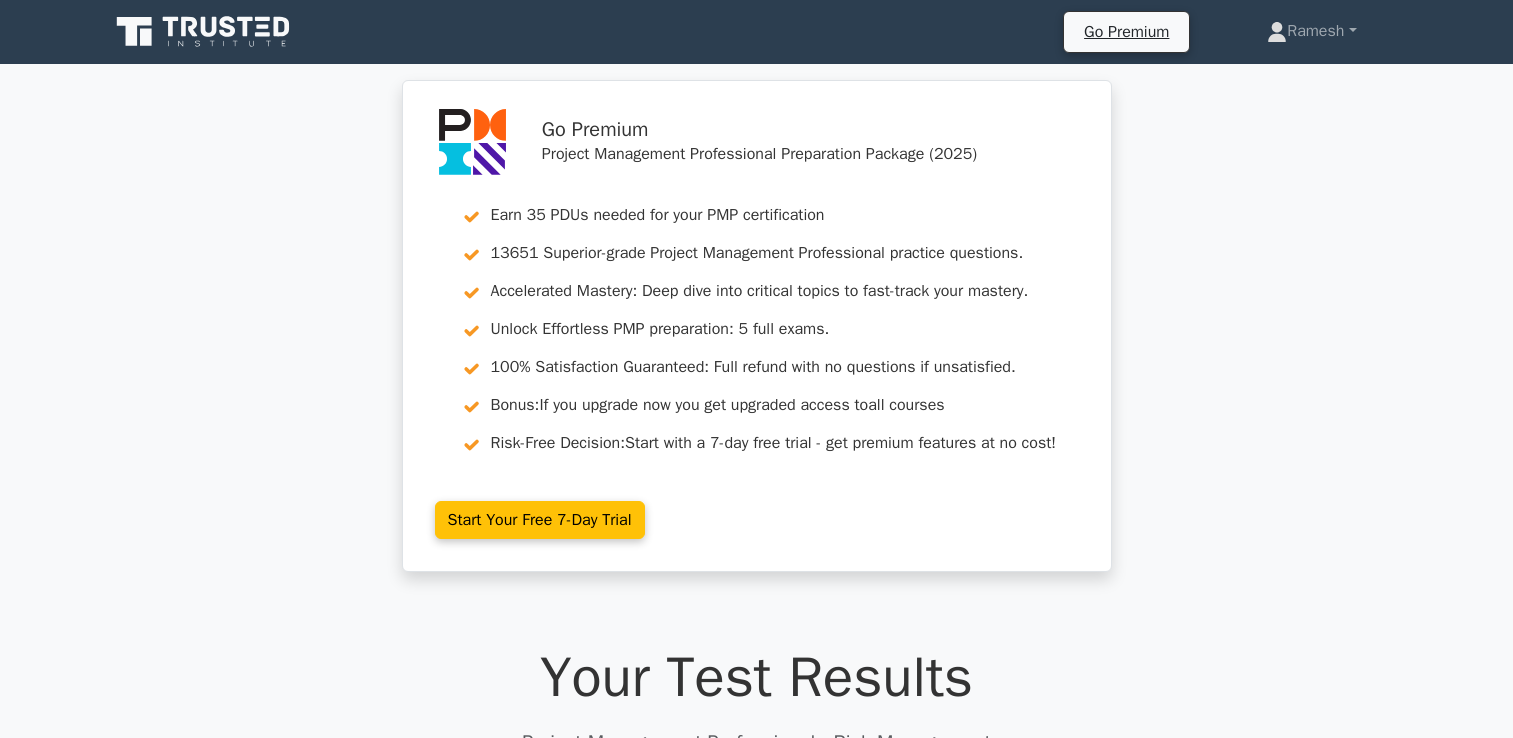 scroll, scrollTop: 0, scrollLeft: 0, axis: both 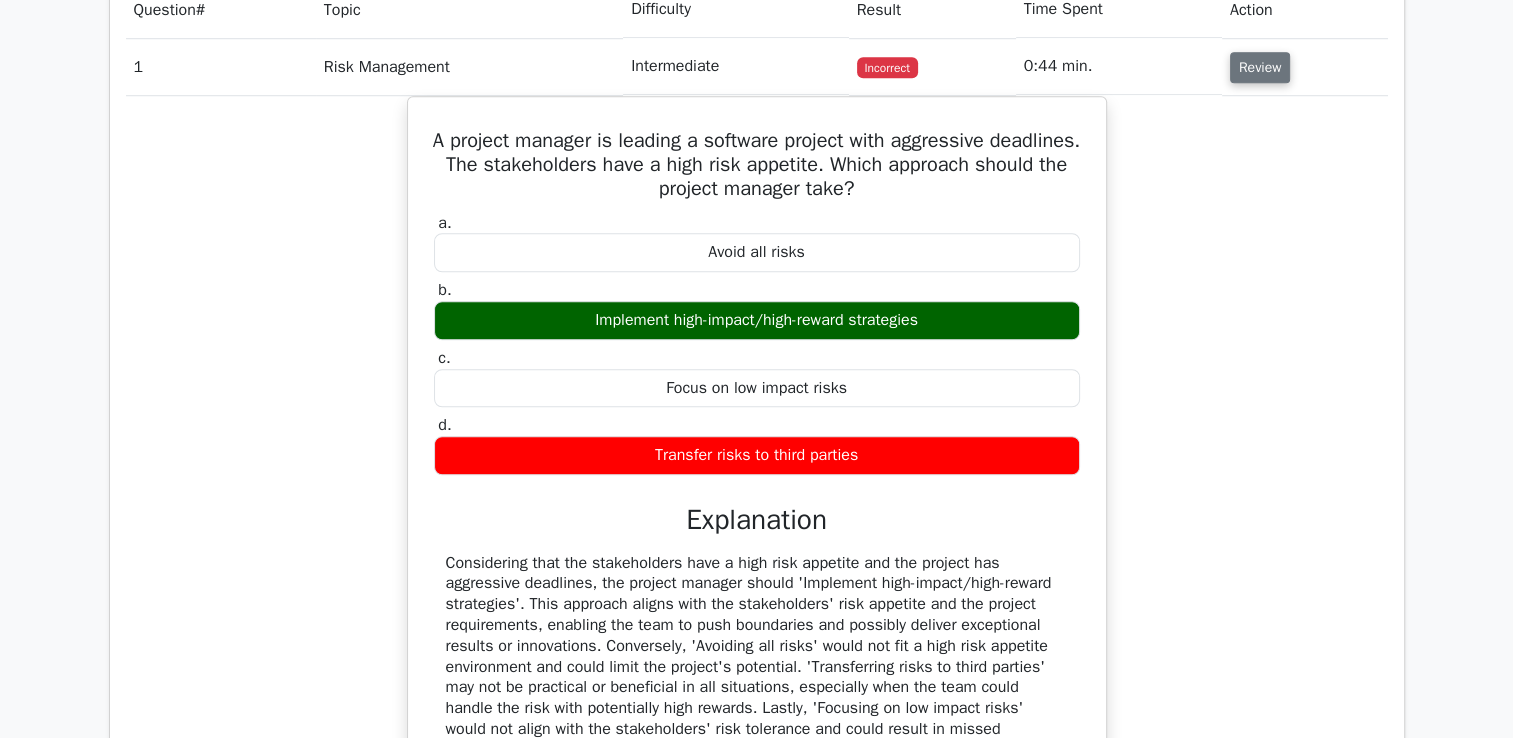 click on "Review" at bounding box center (1260, 67) 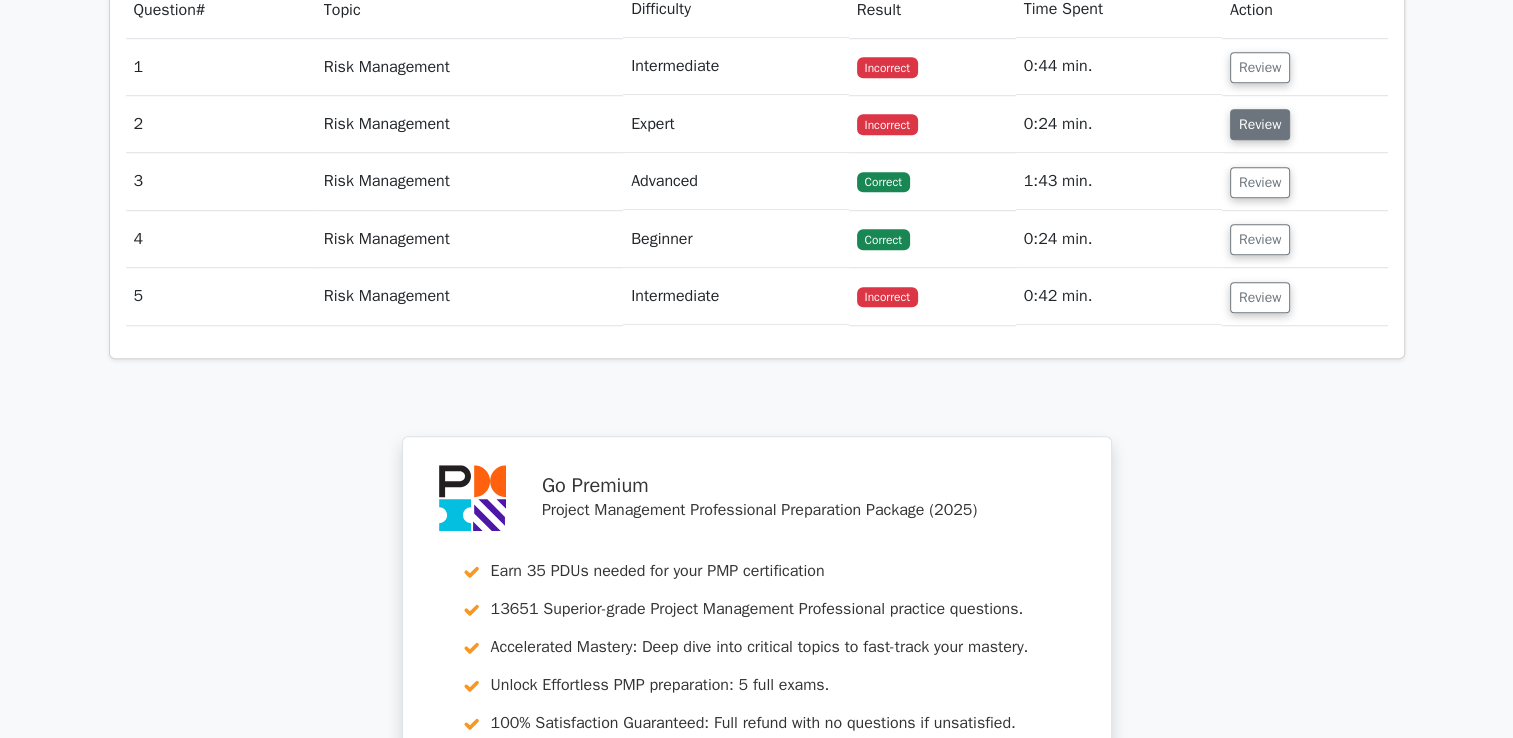 click on "Review" at bounding box center (1260, 124) 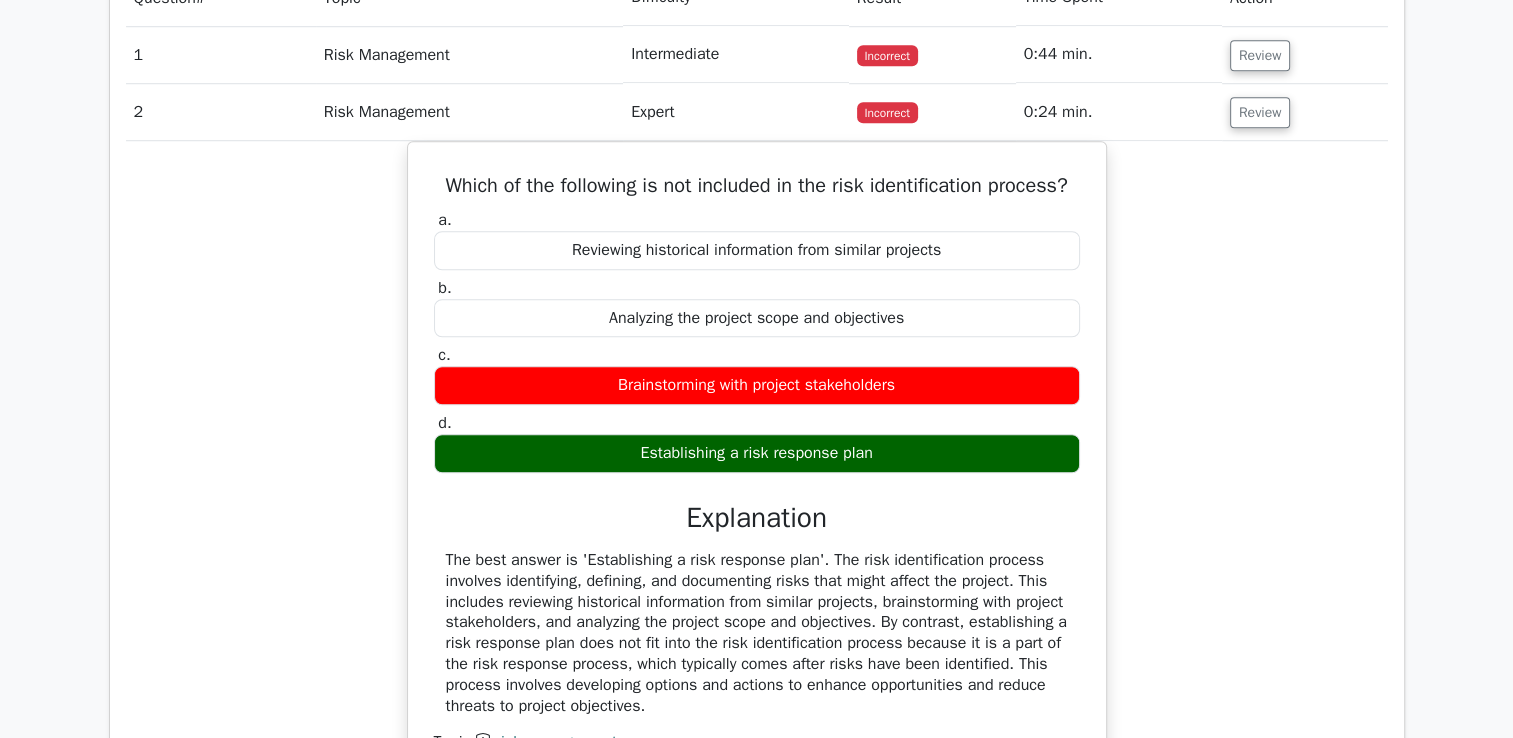 scroll, scrollTop: 1500, scrollLeft: 0, axis: vertical 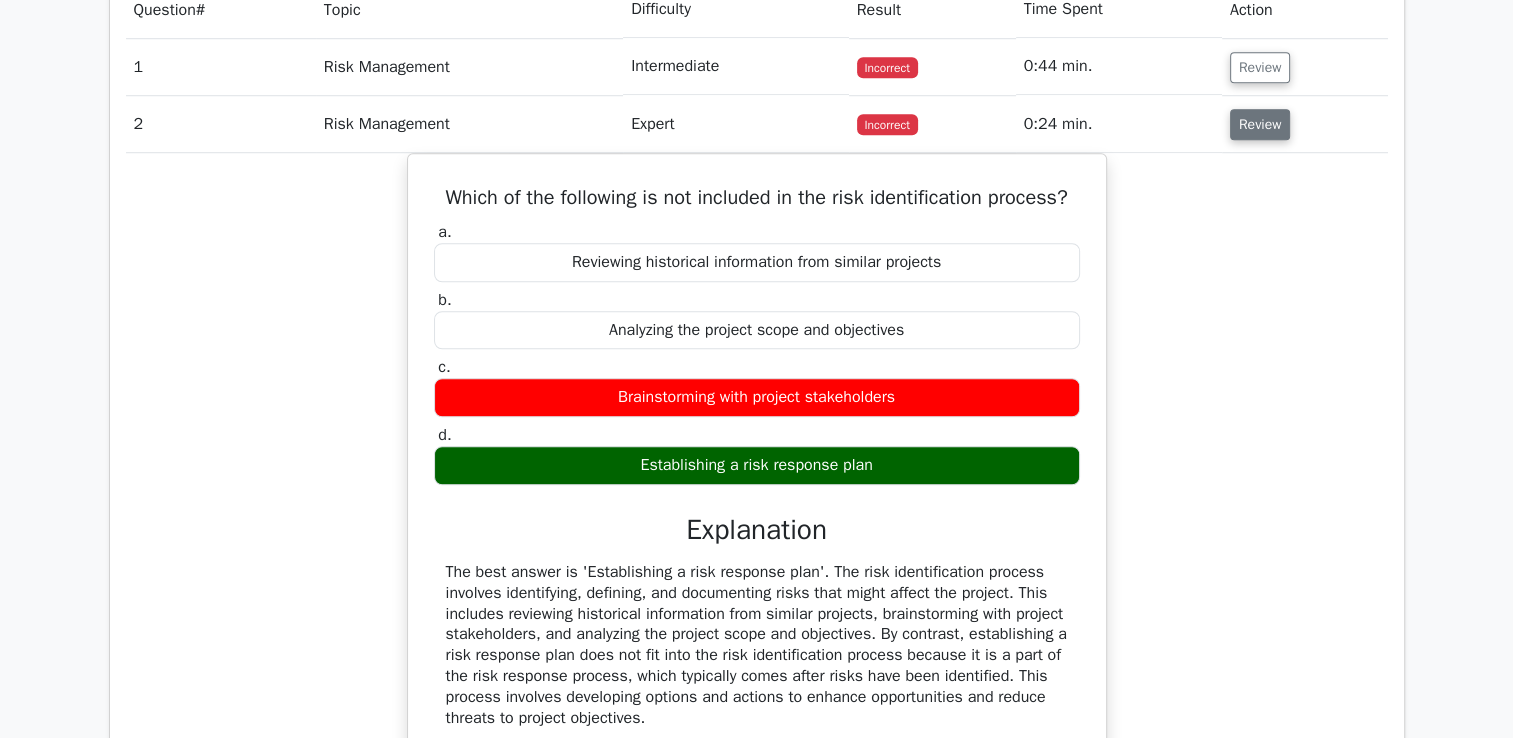 click on "Review" at bounding box center [1260, 124] 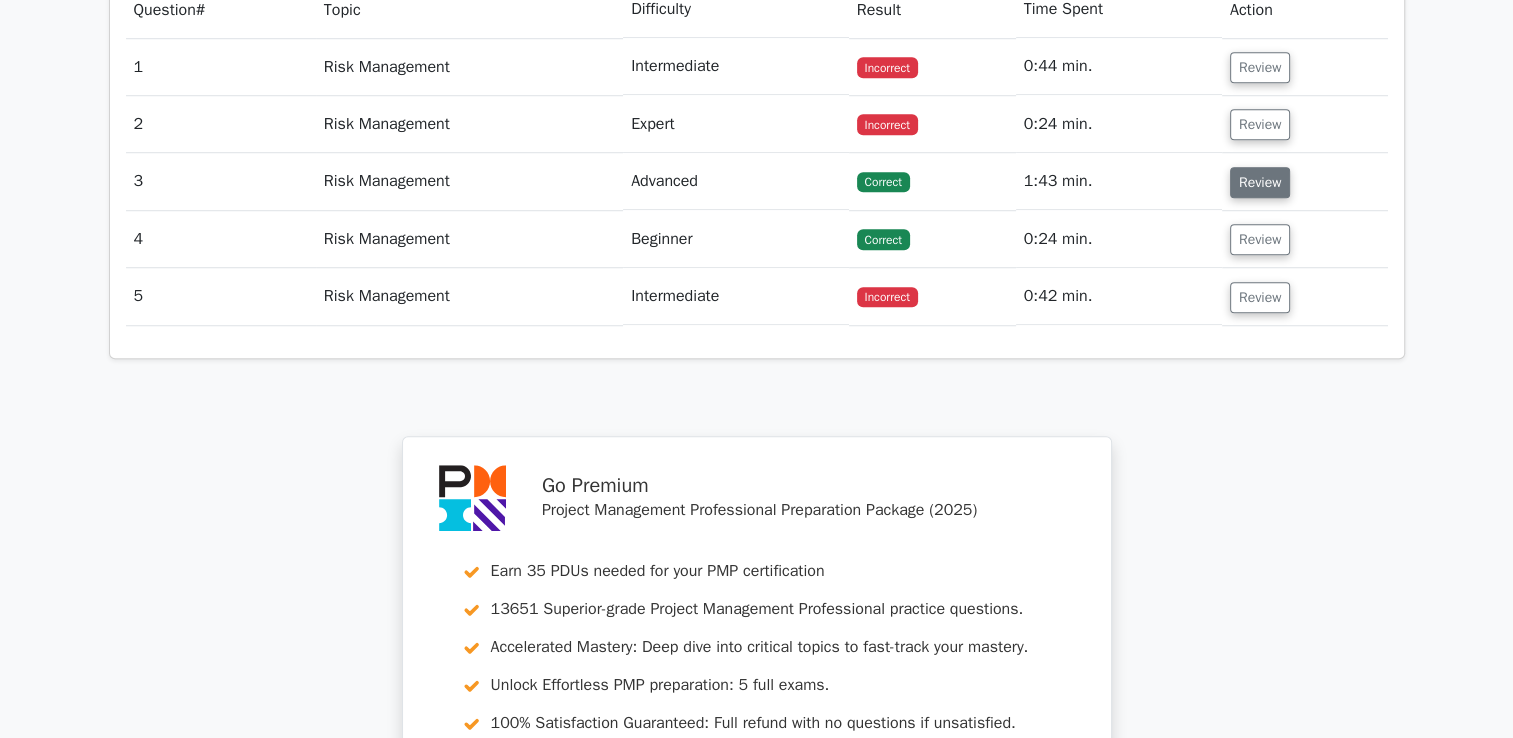 click on "Review" at bounding box center [1260, 182] 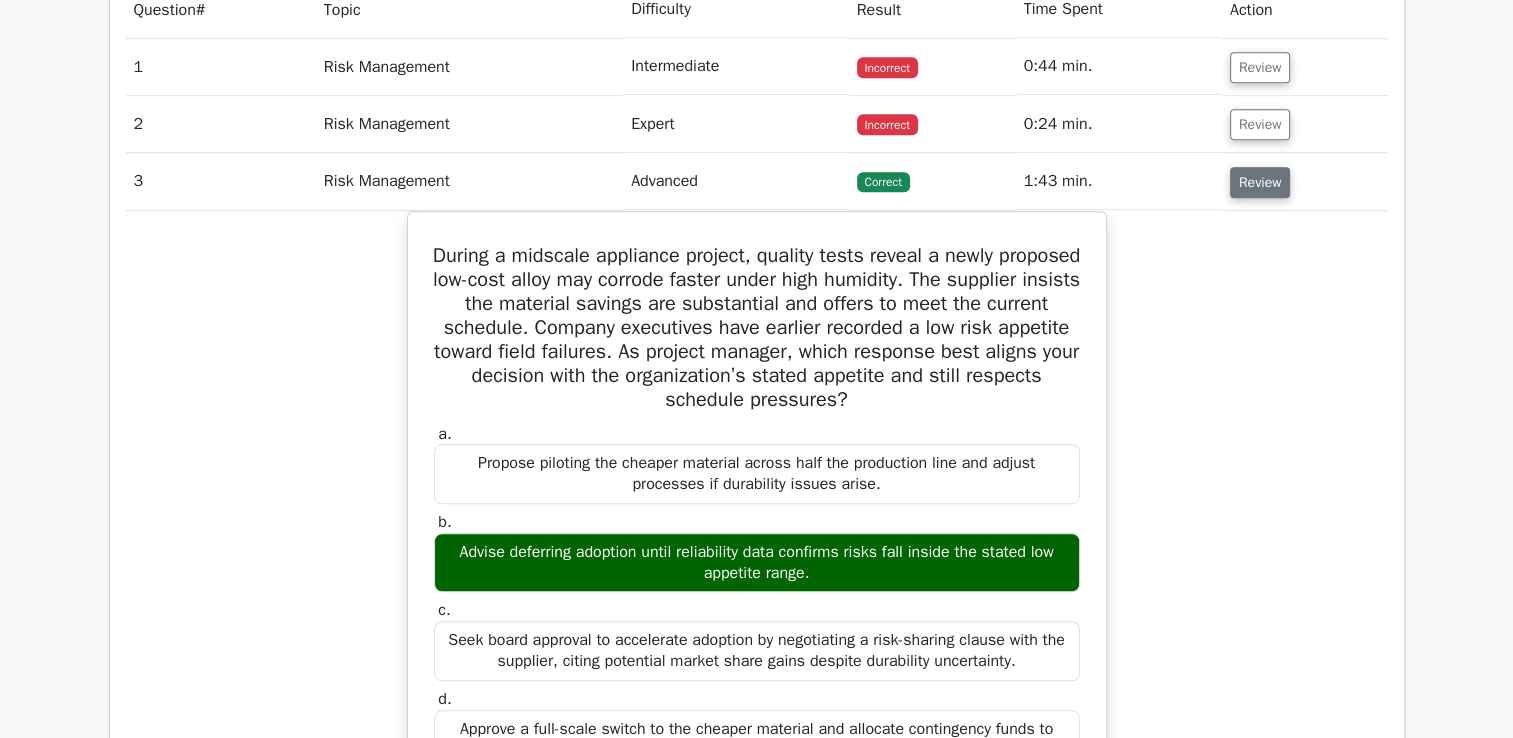 click on "Review" at bounding box center (1260, 182) 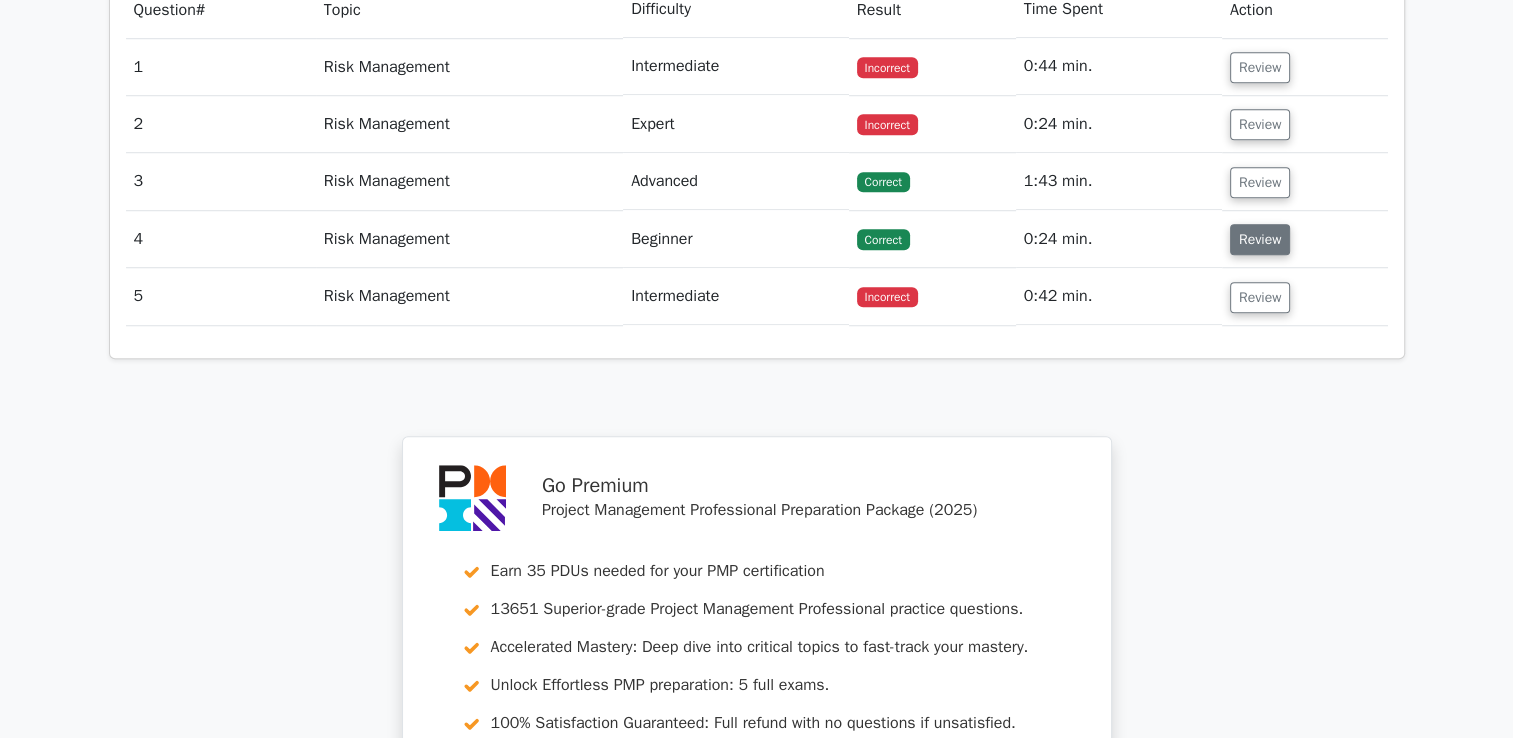 click on "Review" at bounding box center (1260, 239) 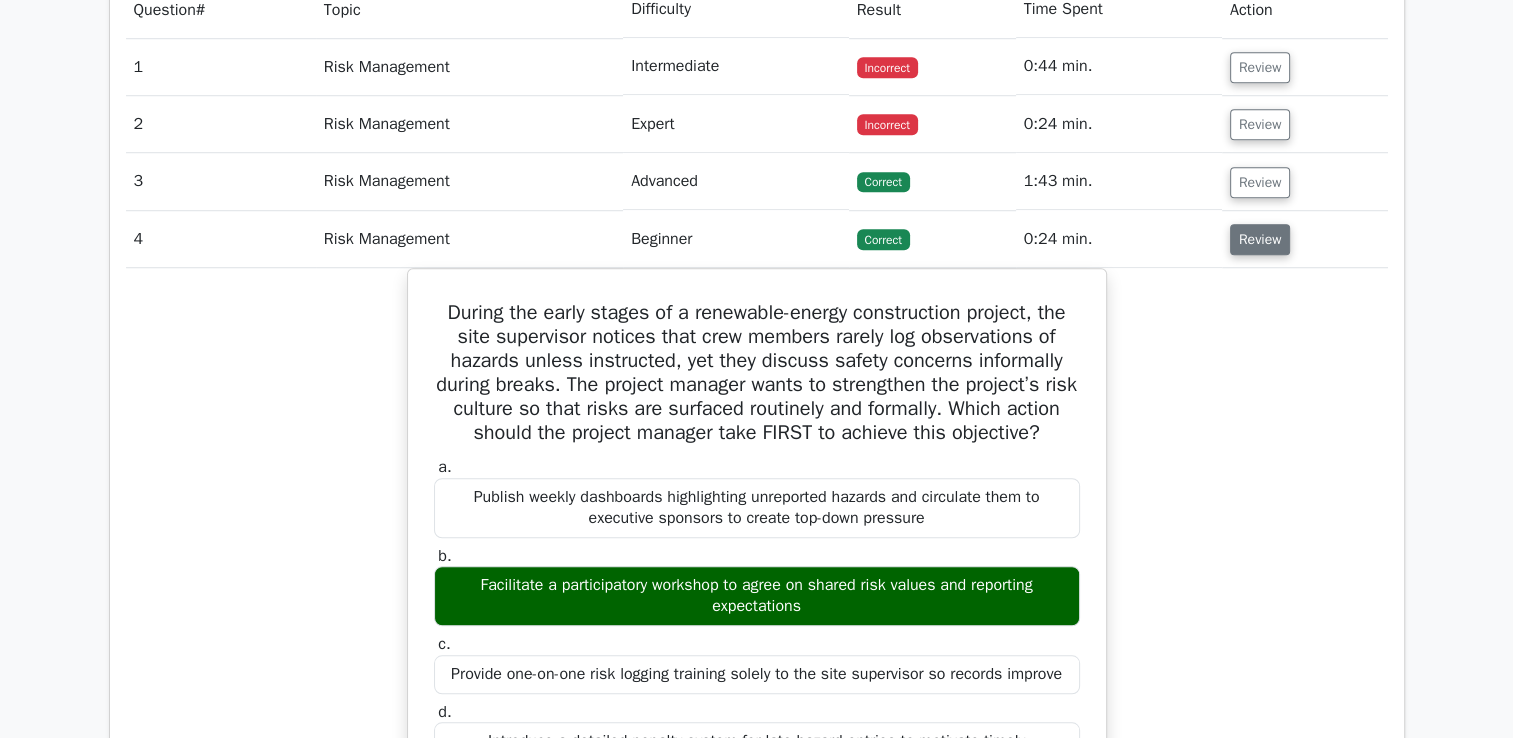 click on "Review" at bounding box center [1260, 239] 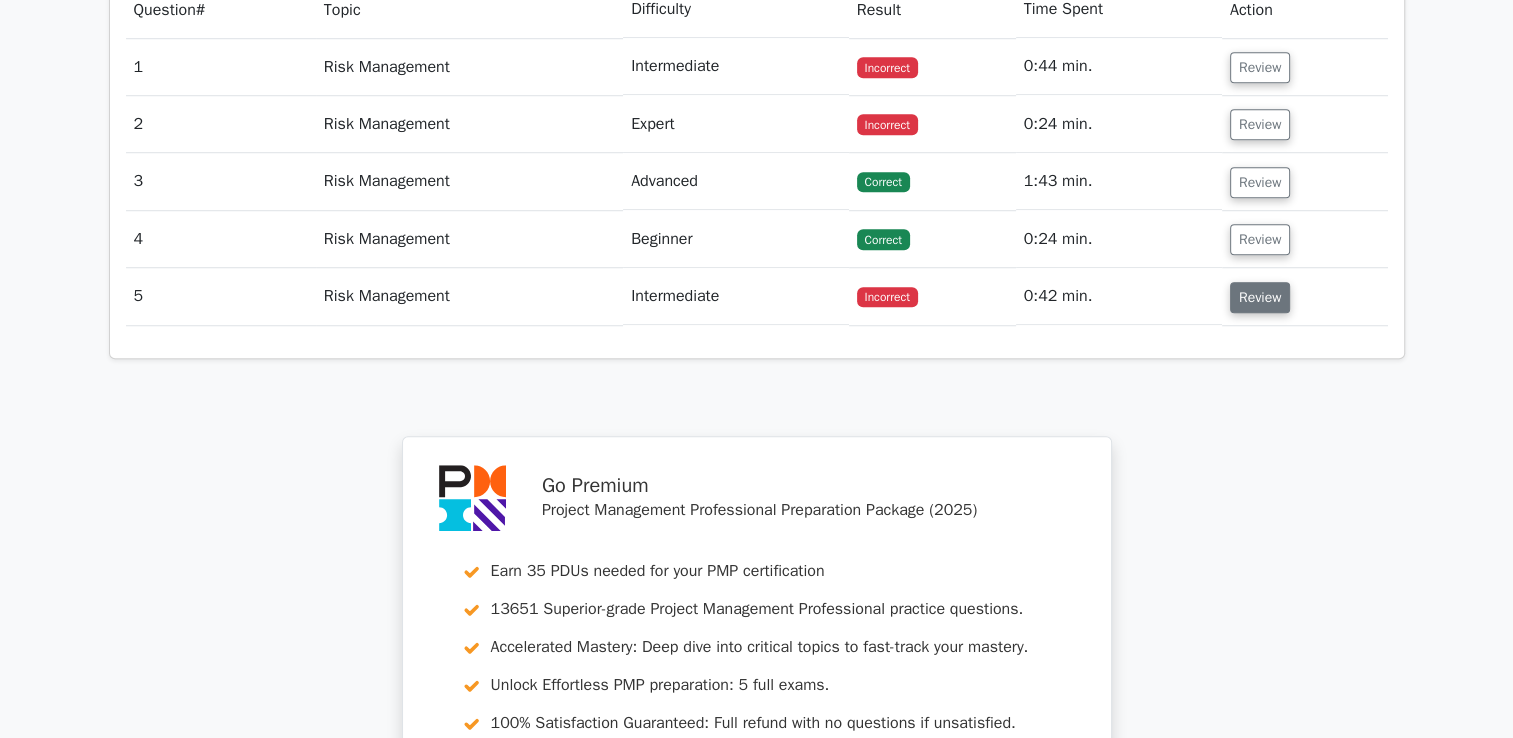 click on "Review" at bounding box center (1260, 297) 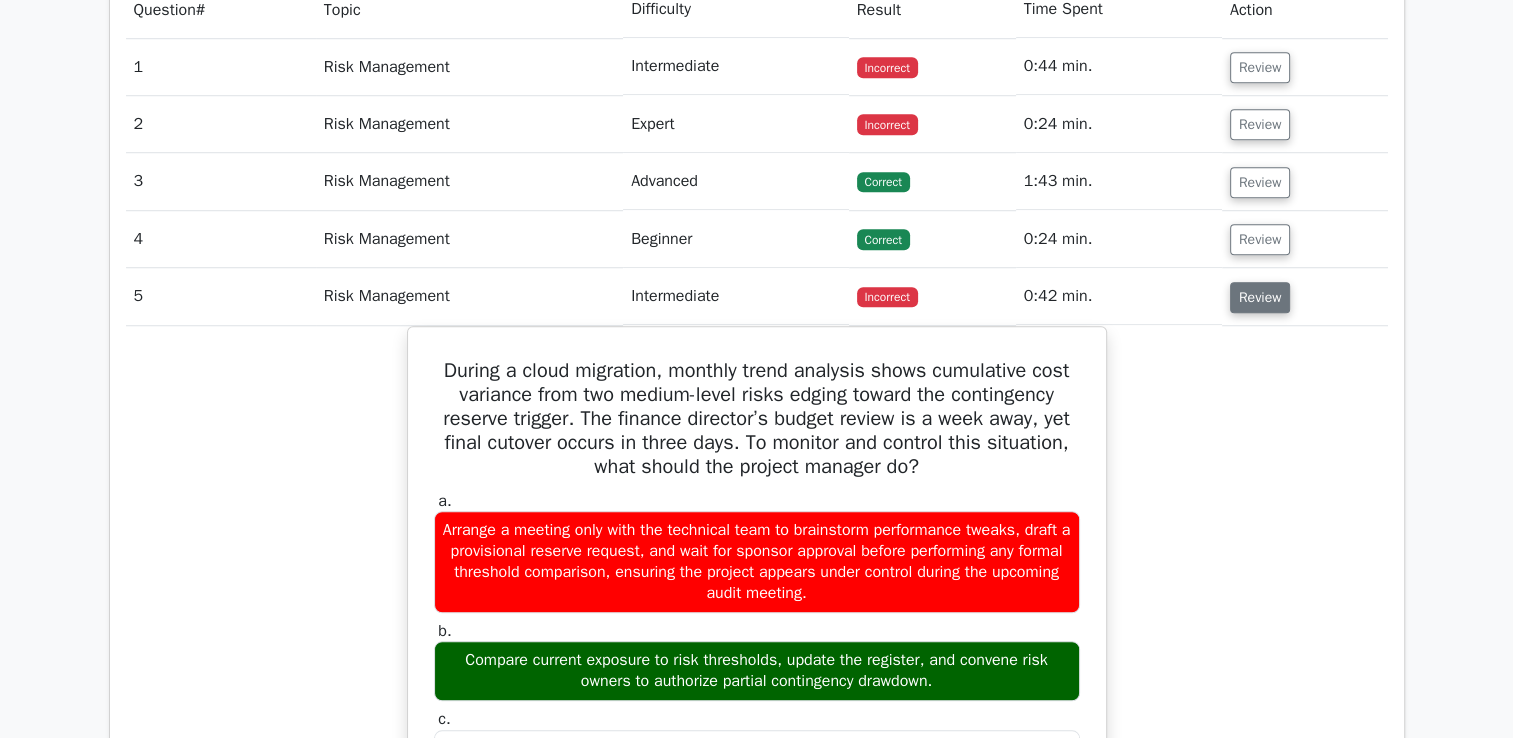 click on "Review" at bounding box center (1260, 297) 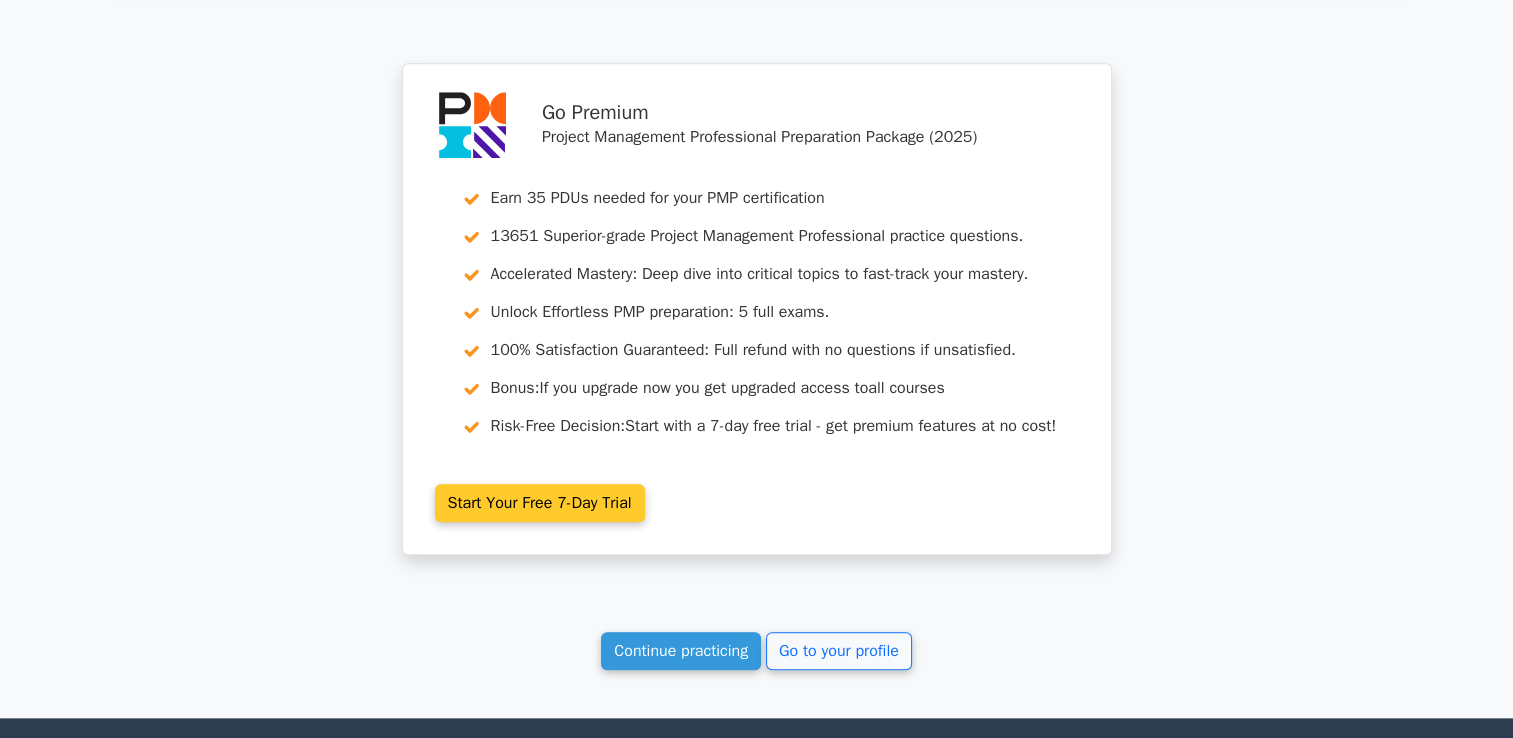 scroll, scrollTop: 2078, scrollLeft: 0, axis: vertical 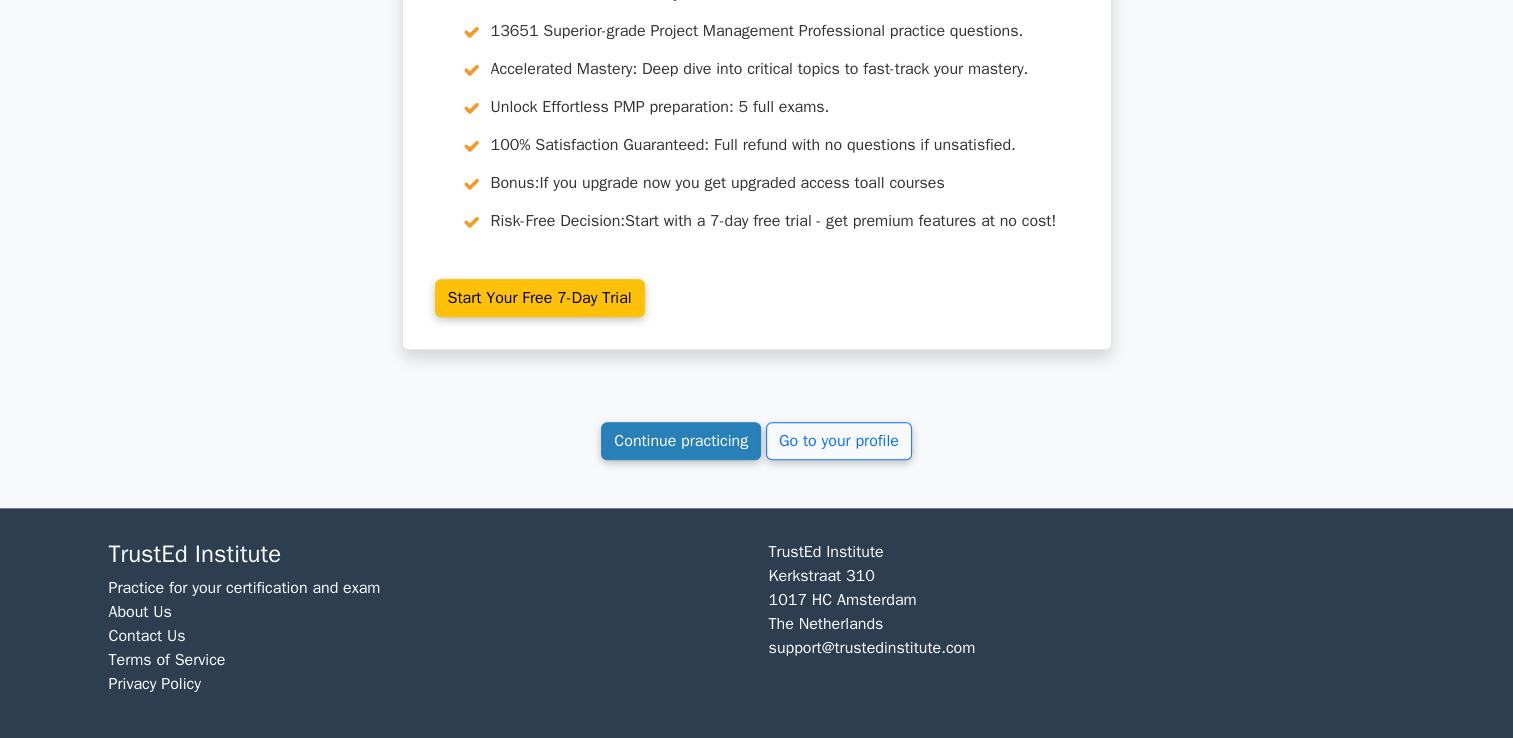 click on "Continue practicing" at bounding box center [681, 441] 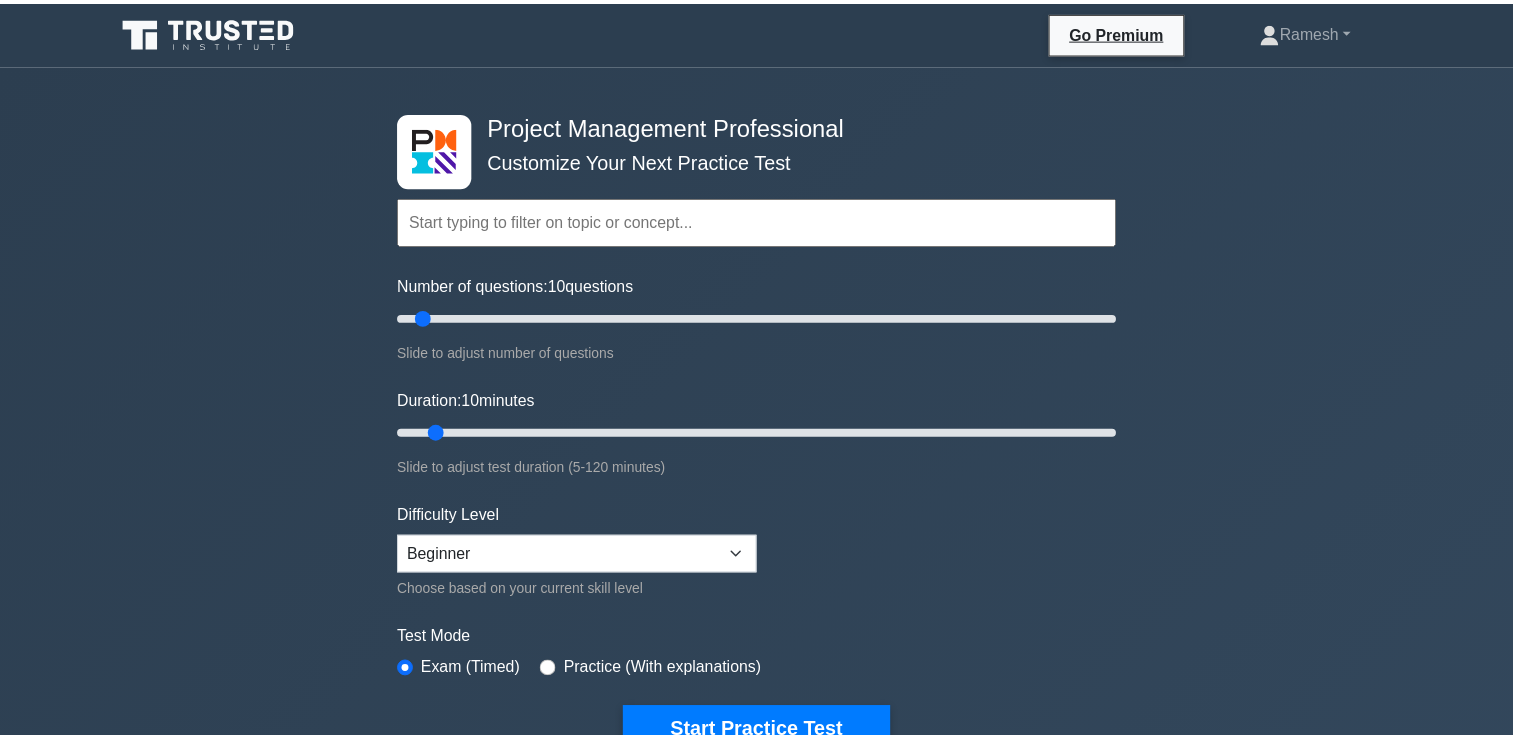 scroll, scrollTop: 353, scrollLeft: 0, axis: vertical 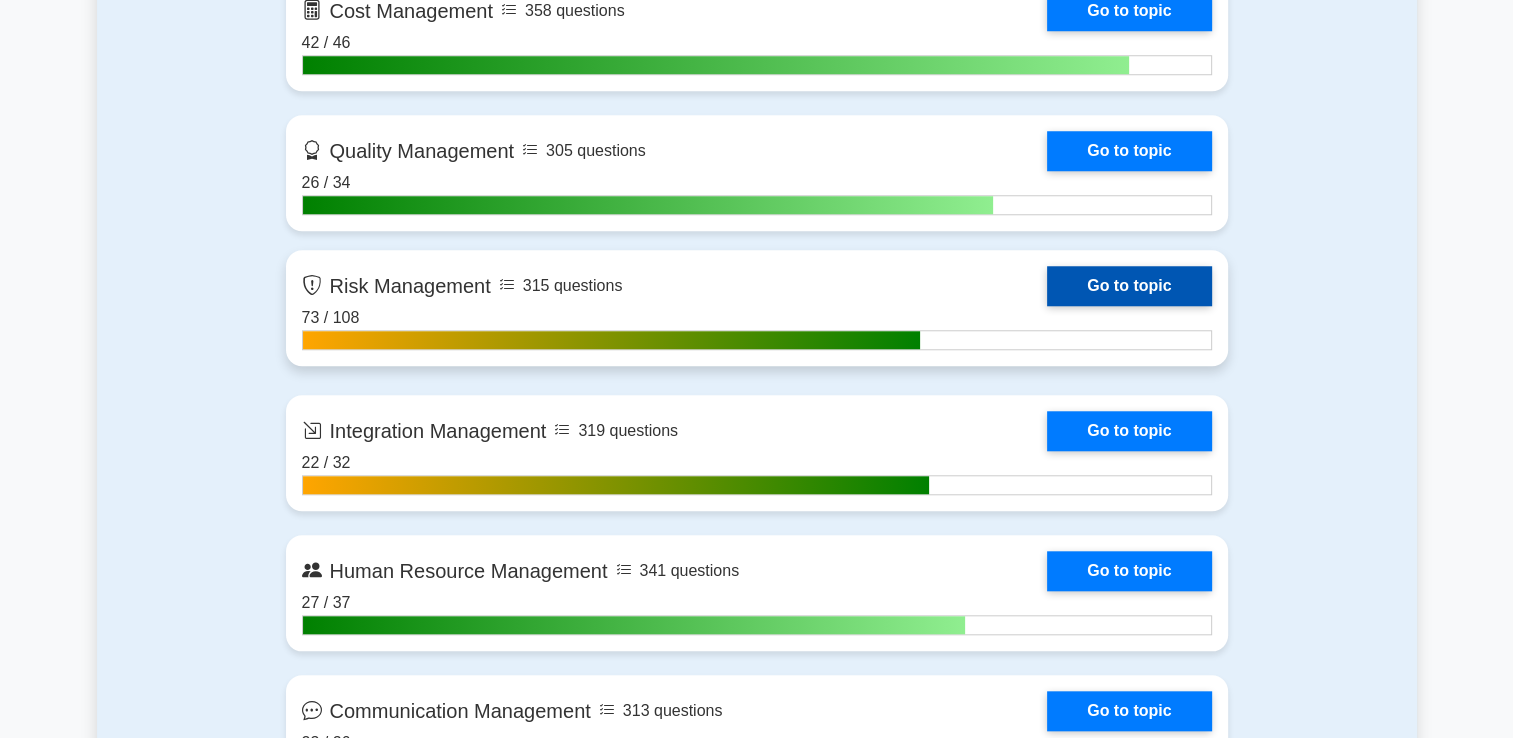 click on "Go to topic" at bounding box center [1129, 286] 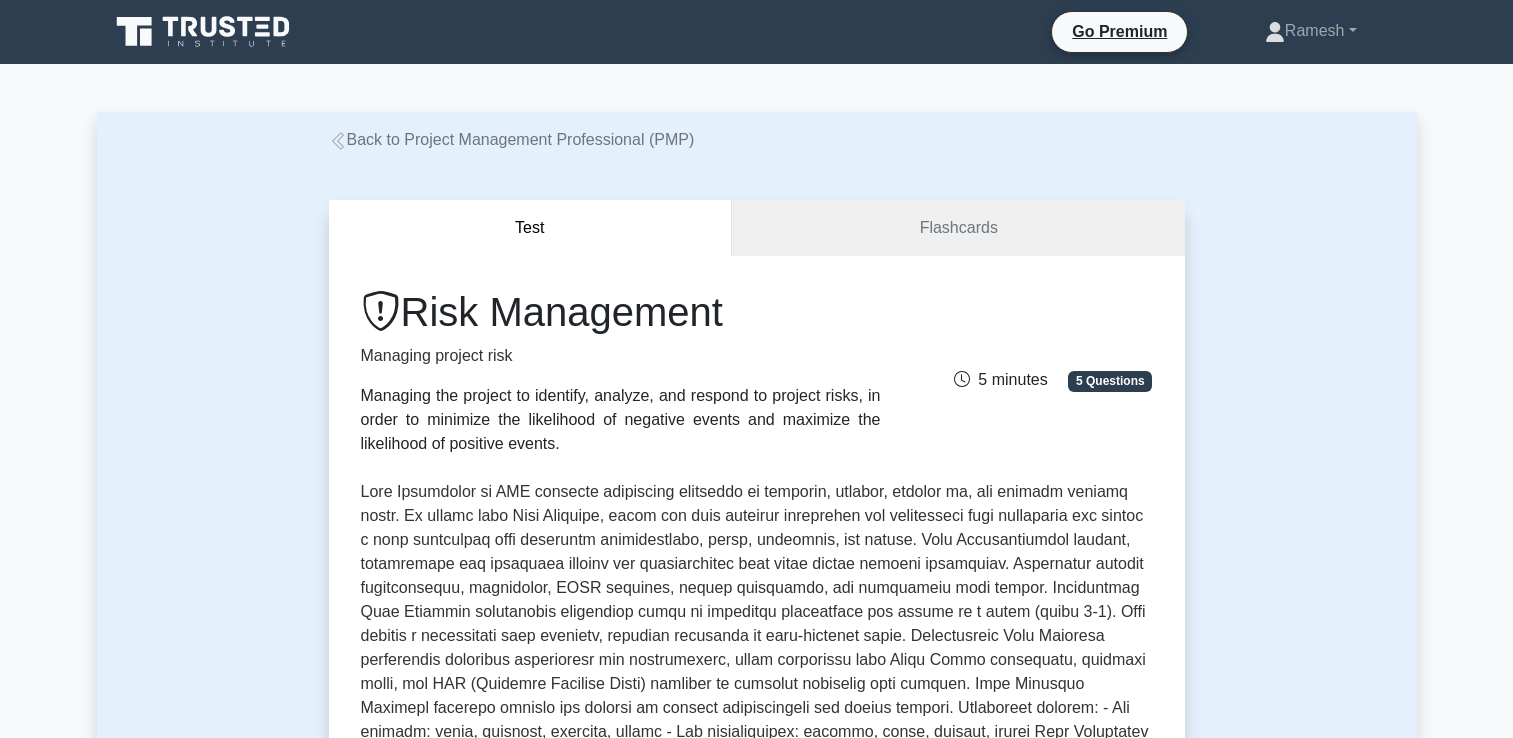 scroll, scrollTop: 0, scrollLeft: 0, axis: both 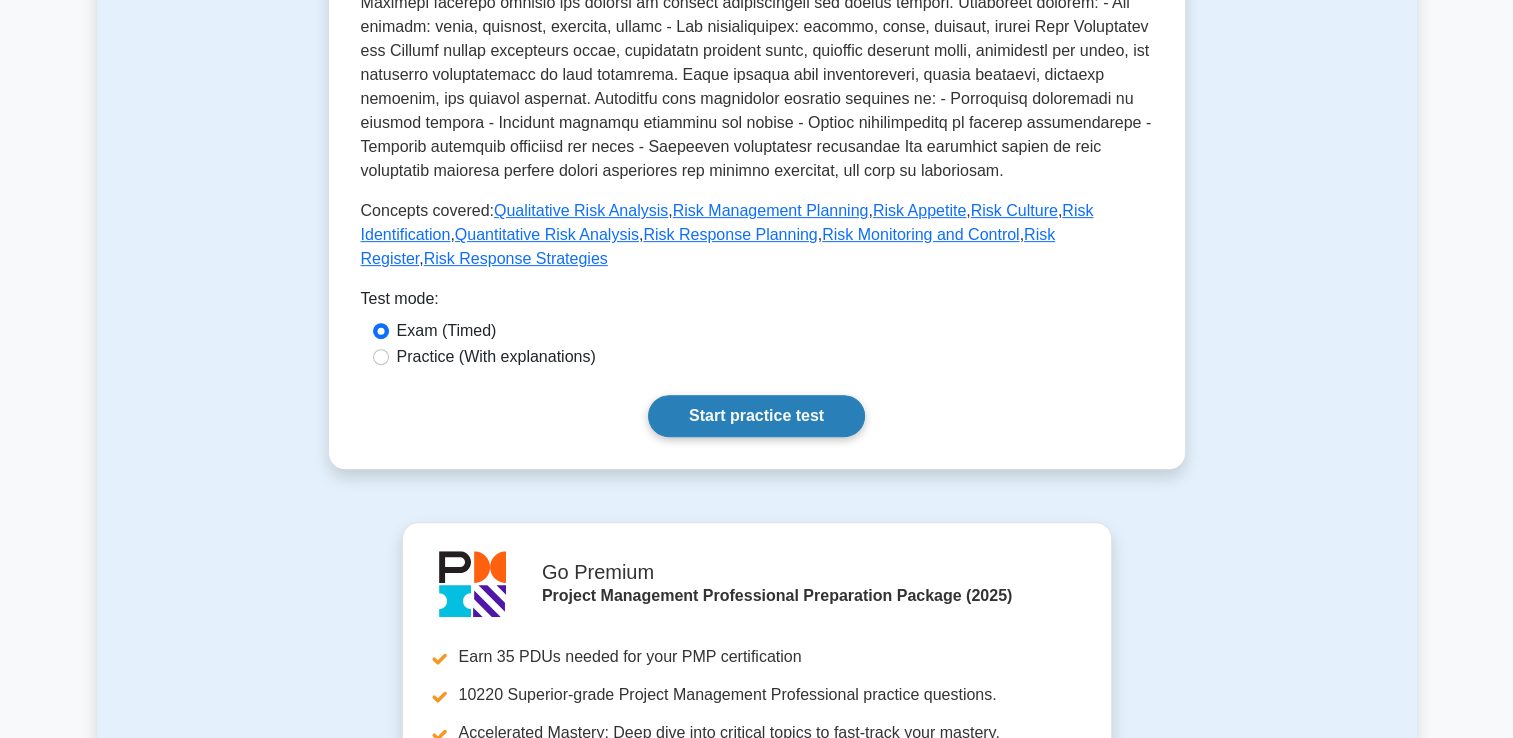 click on "Start practice test" at bounding box center [756, 416] 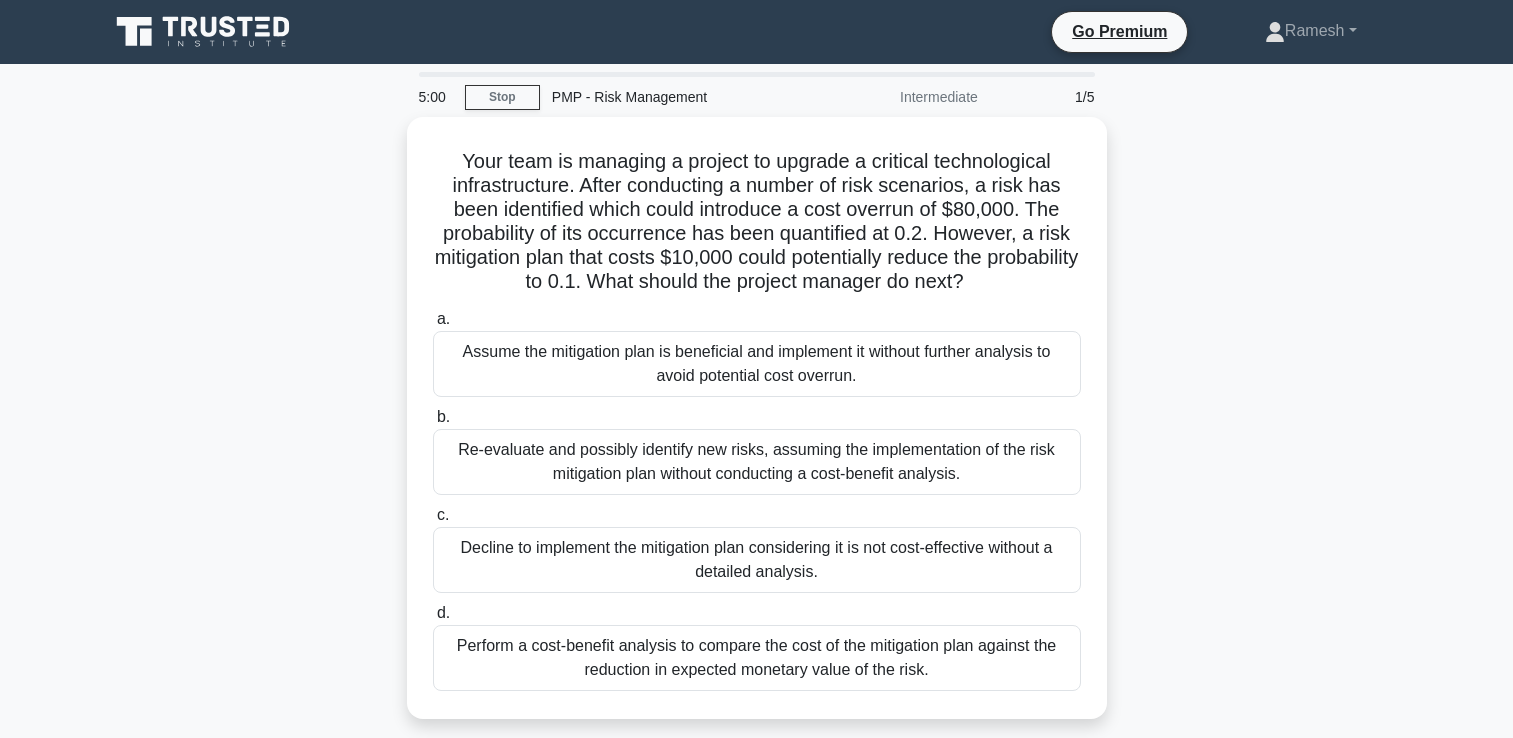 scroll, scrollTop: 0, scrollLeft: 0, axis: both 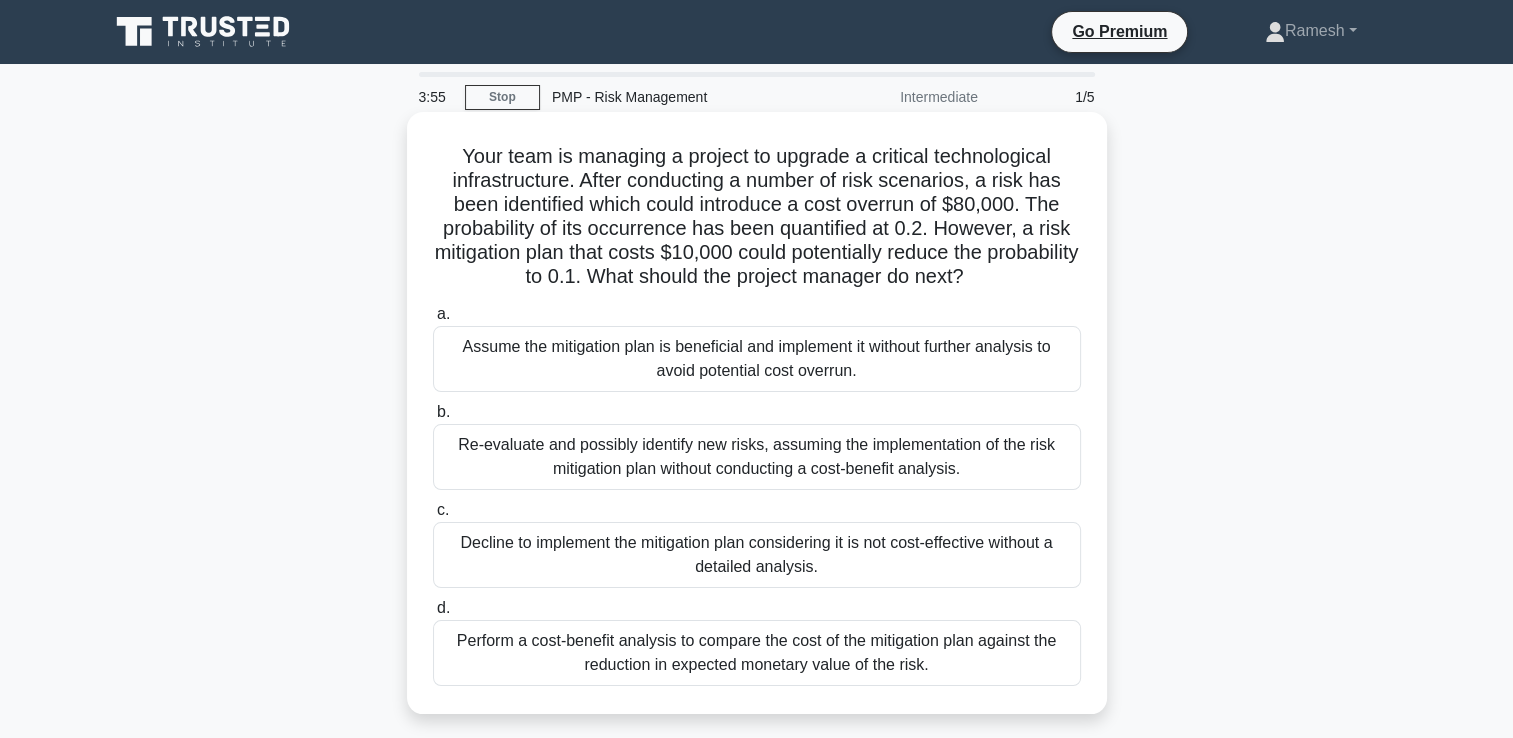 click on "Perform a cost-benefit analysis to compare the cost of the mitigation plan against the reduction in expected monetary value of the risk." at bounding box center [757, 653] 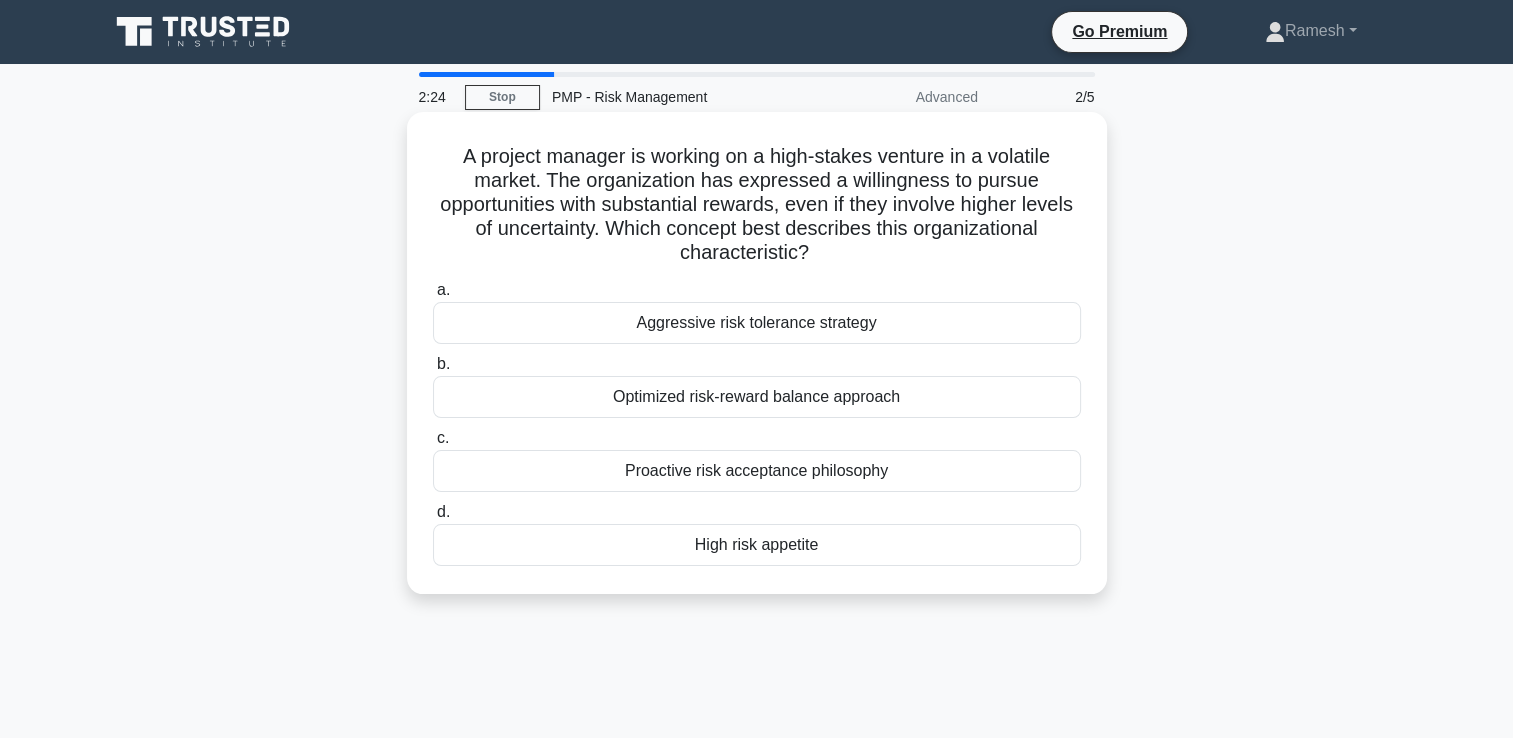 click on "High risk appetite" at bounding box center (757, 545) 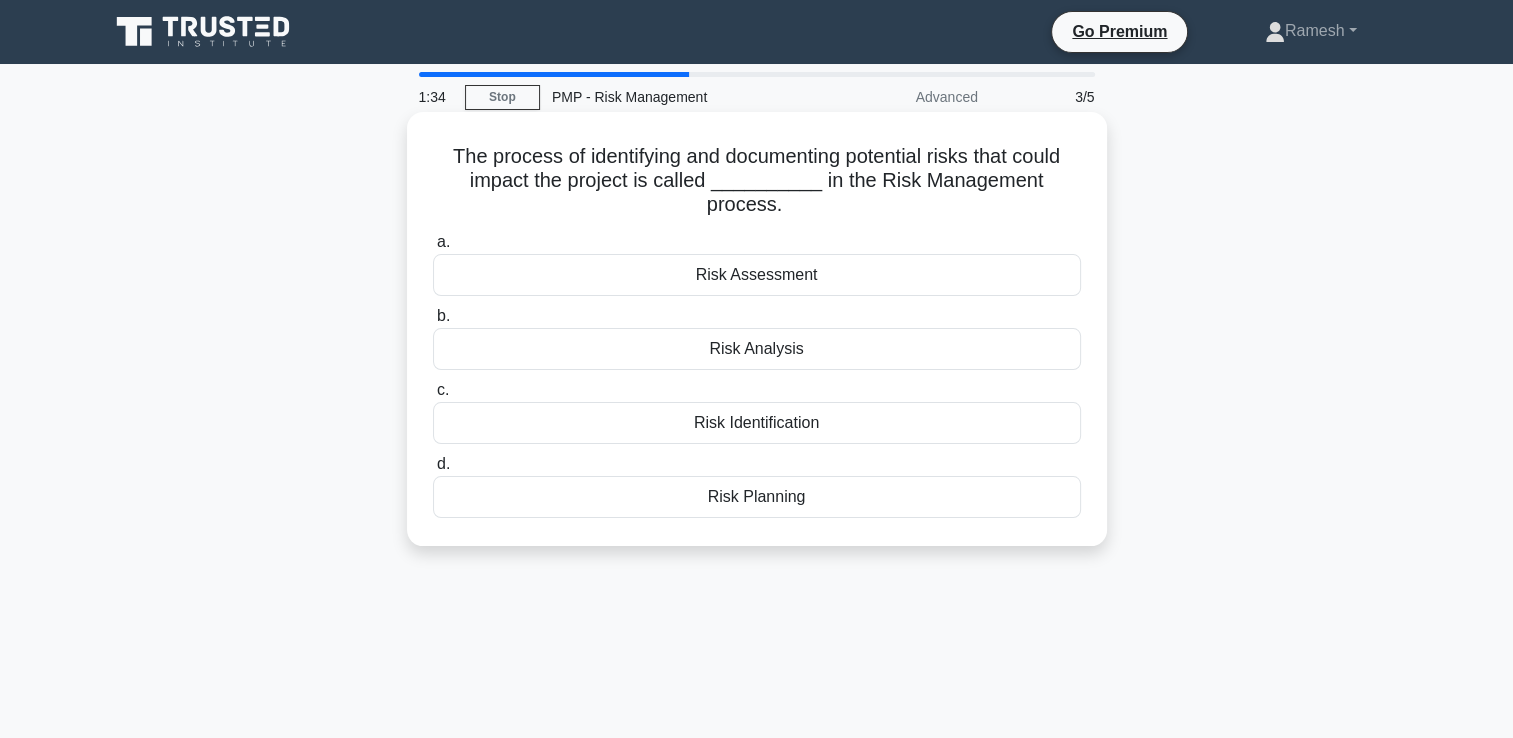 click on "Risk Assessment" at bounding box center (757, 275) 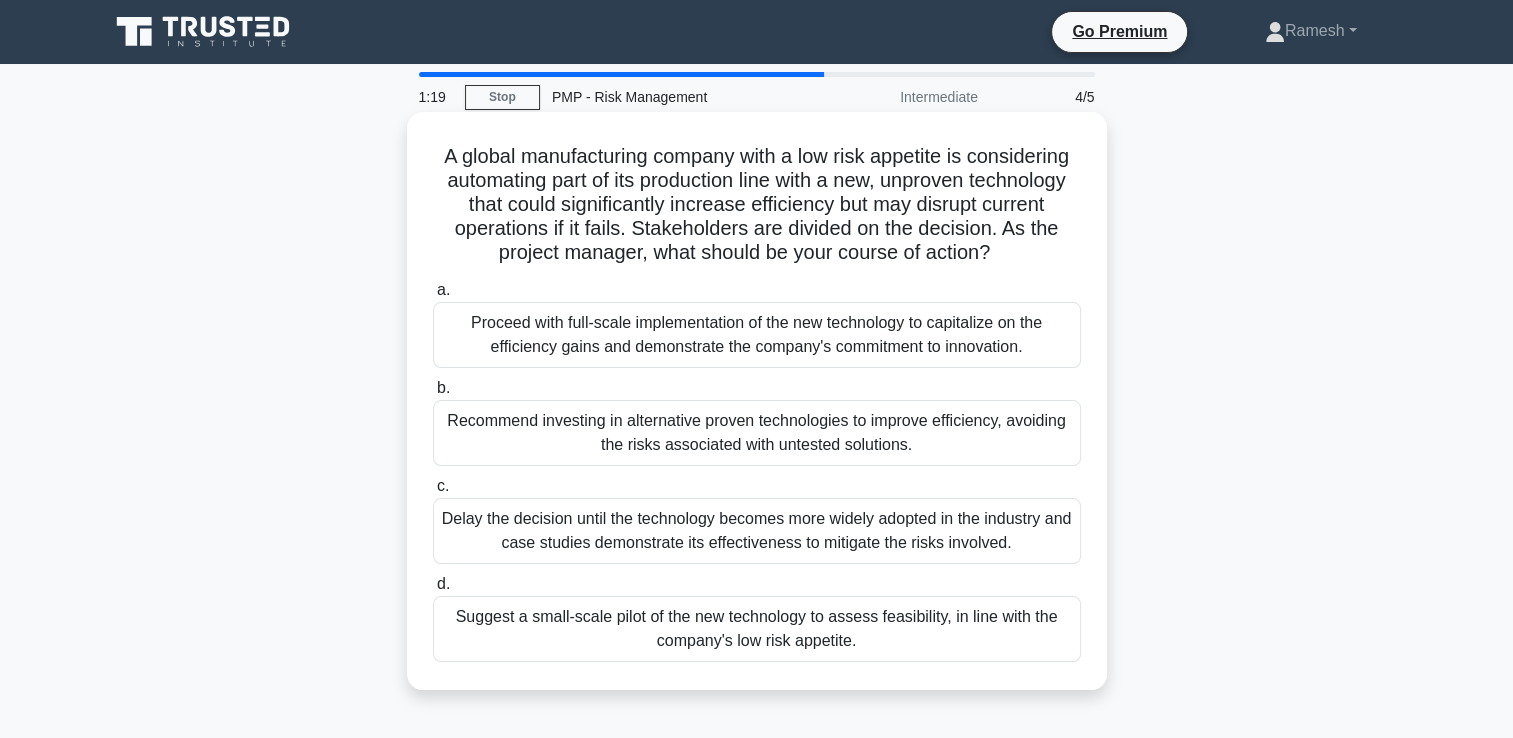 click on "Suggest a small-scale pilot of the new technology to assess feasibility, in line with the company's low risk appetite." at bounding box center (757, 629) 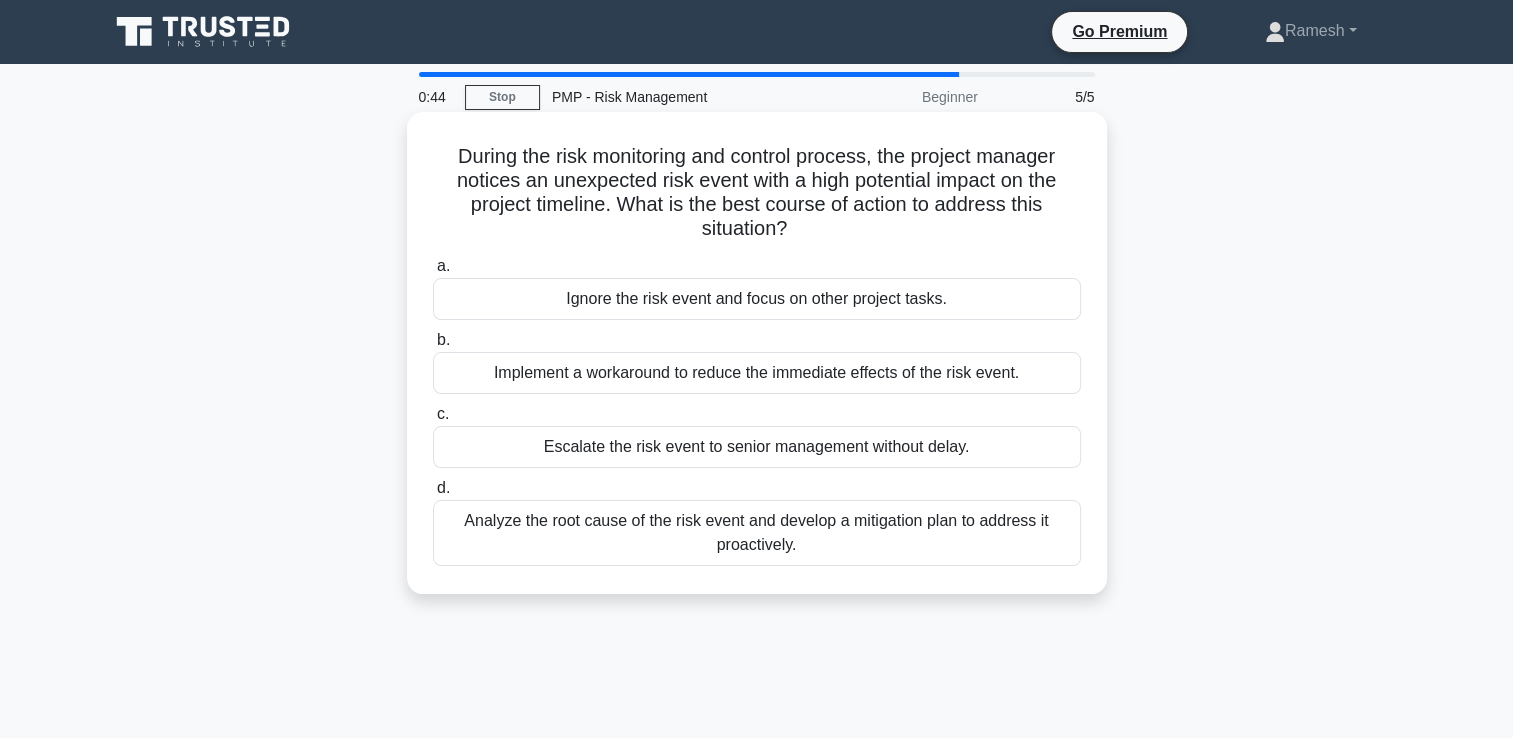 click on "Analyze the root cause of the risk event and develop a mitigation plan to address it proactively." at bounding box center (757, 533) 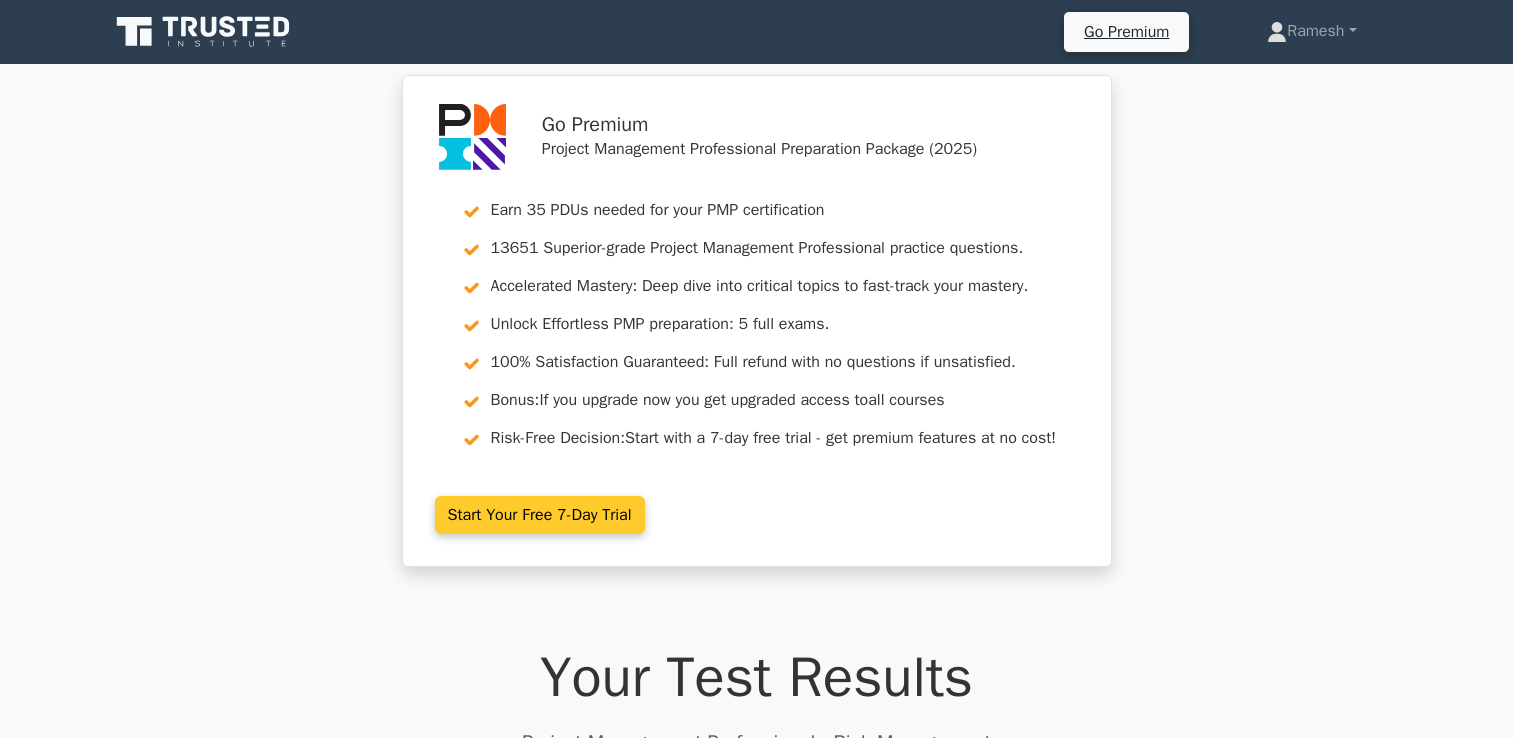 scroll, scrollTop: 0, scrollLeft: 0, axis: both 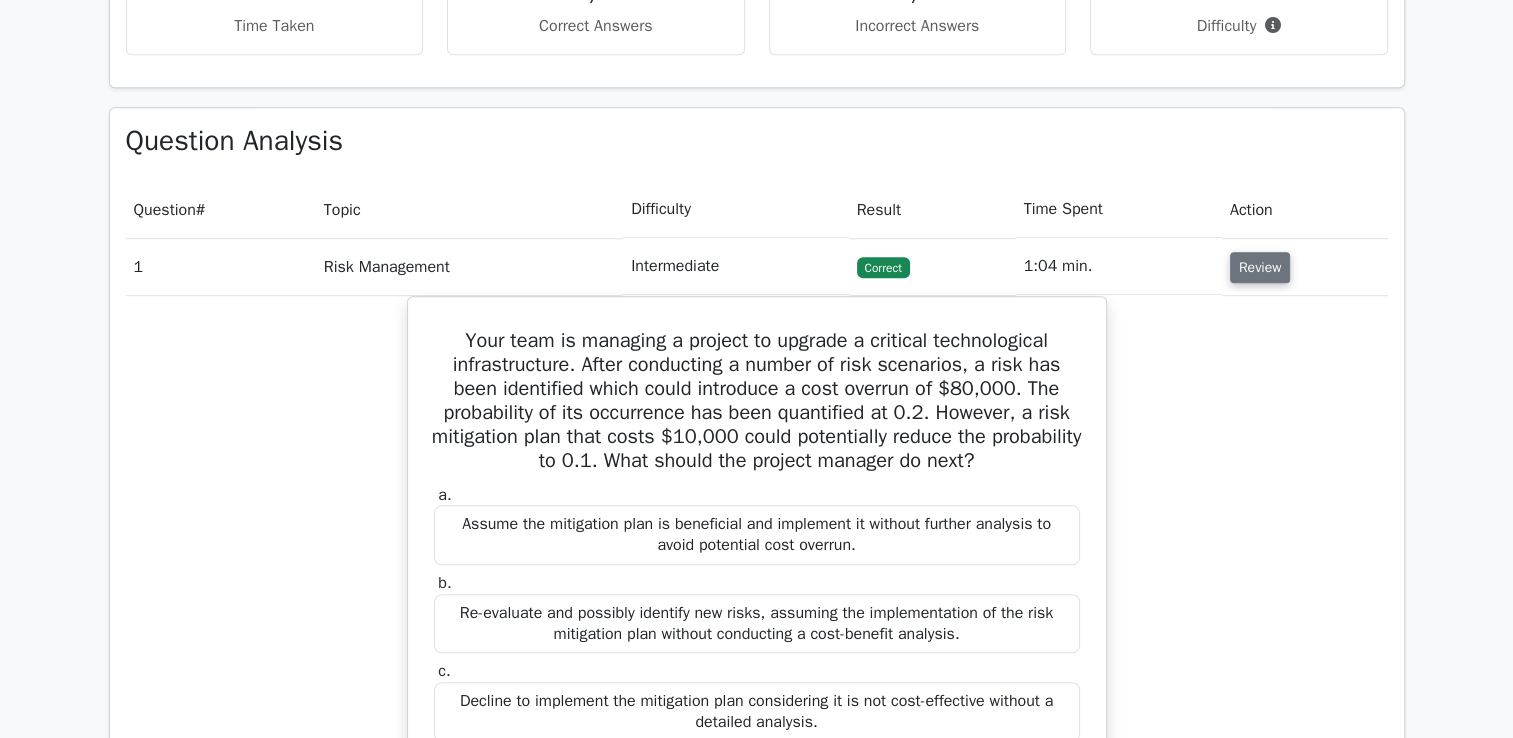 click on "Review" at bounding box center [1260, 267] 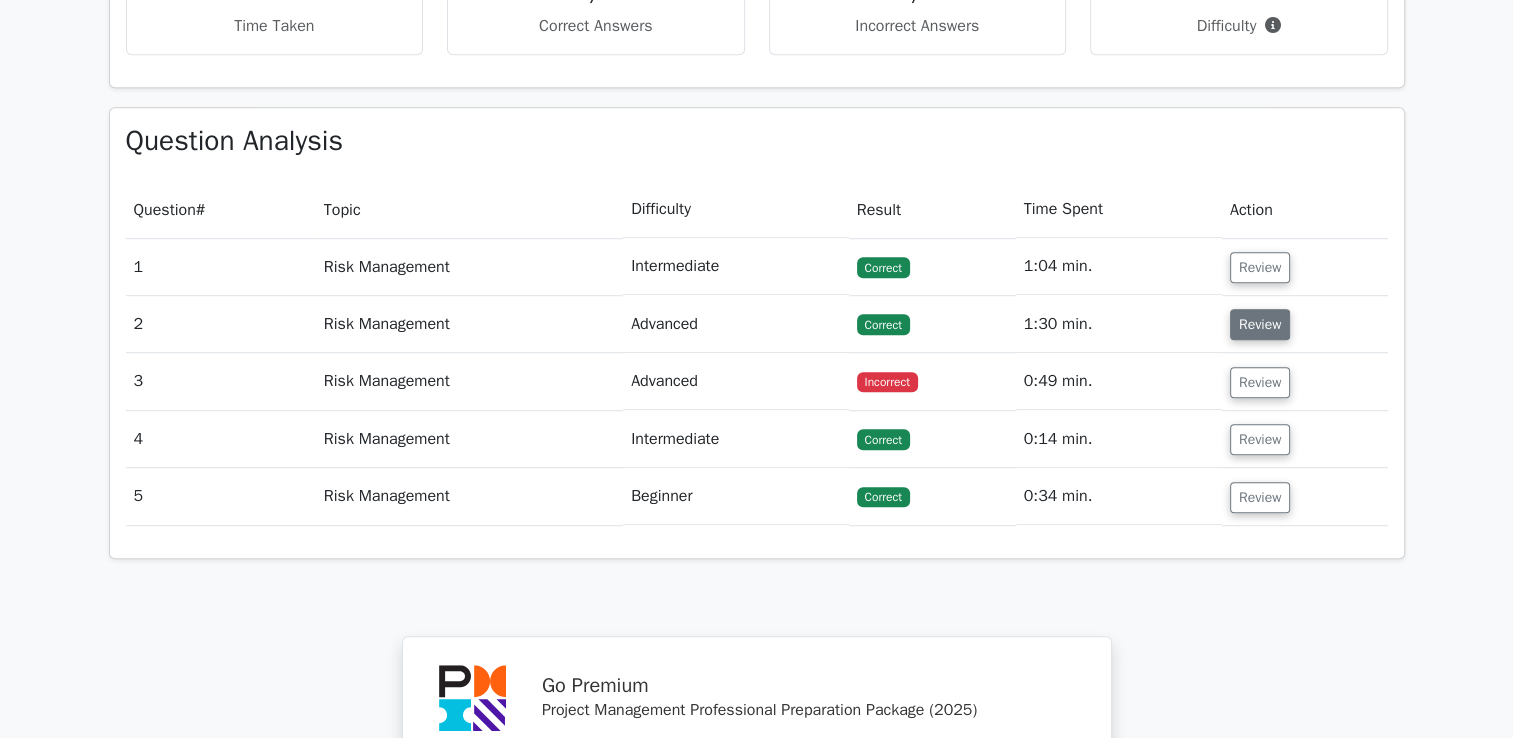 click on "Review" at bounding box center (1260, 324) 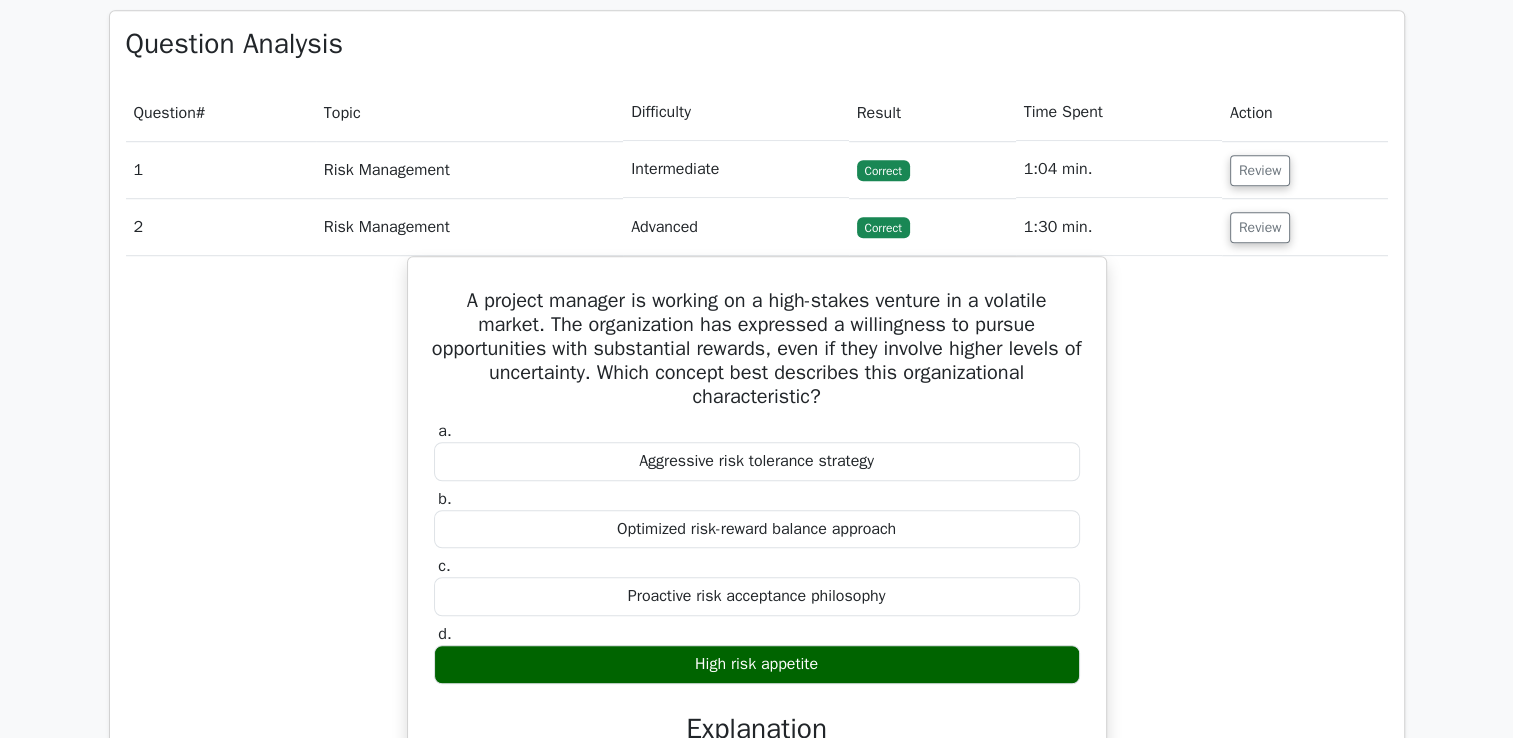scroll, scrollTop: 1400, scrollLeft: 0, axis: vertical 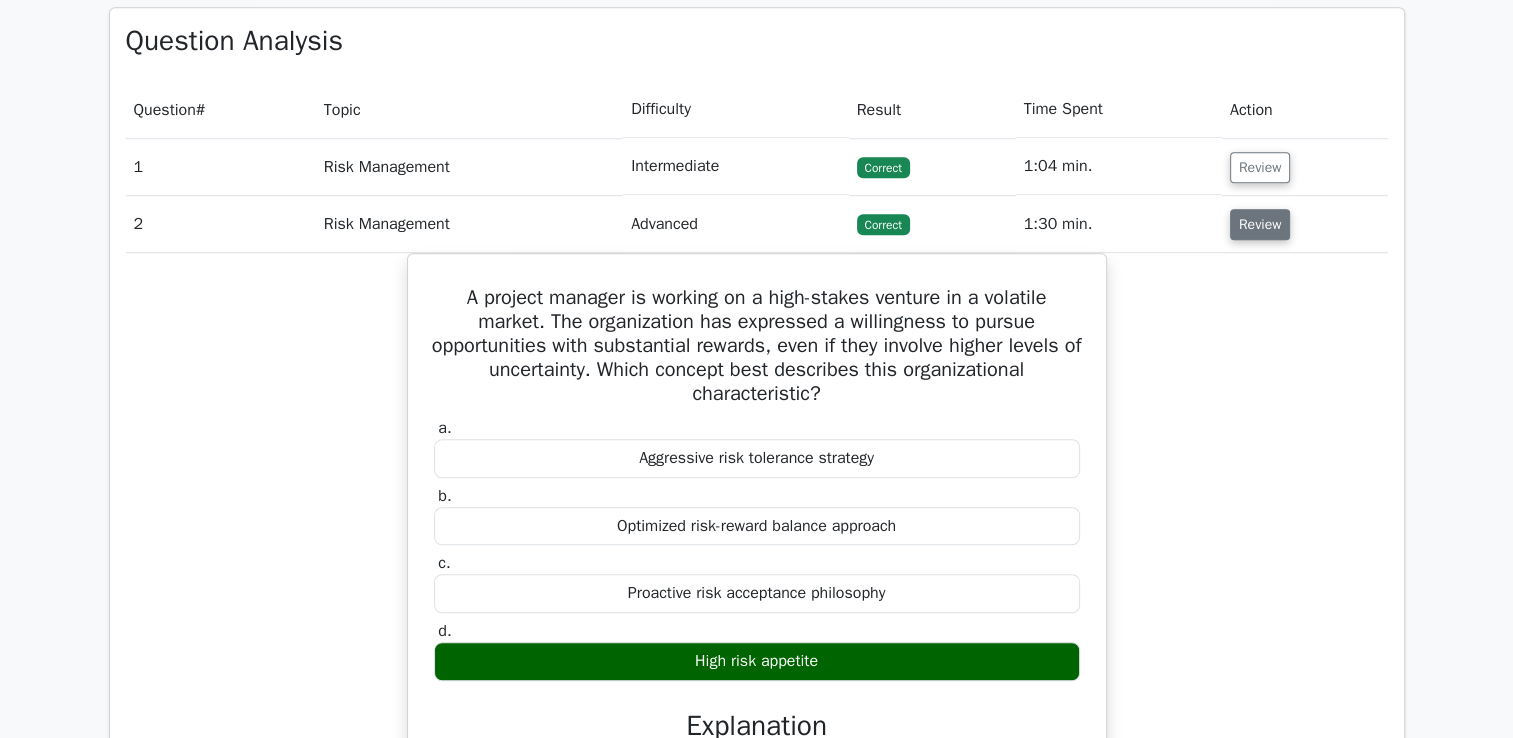 click on "Review" at bounding box center (1260, 224) 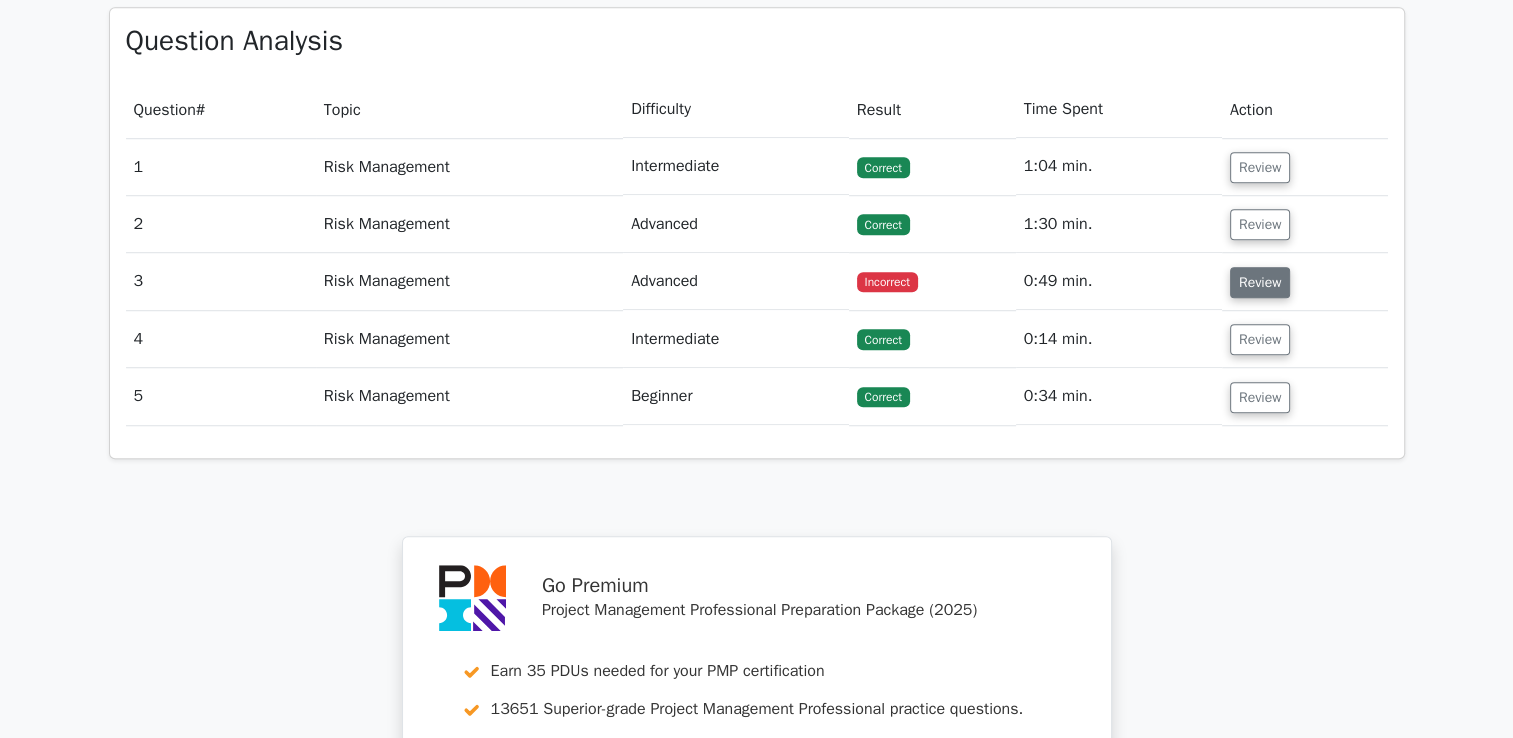 click on "Review" at bounding box center (1260, 282) 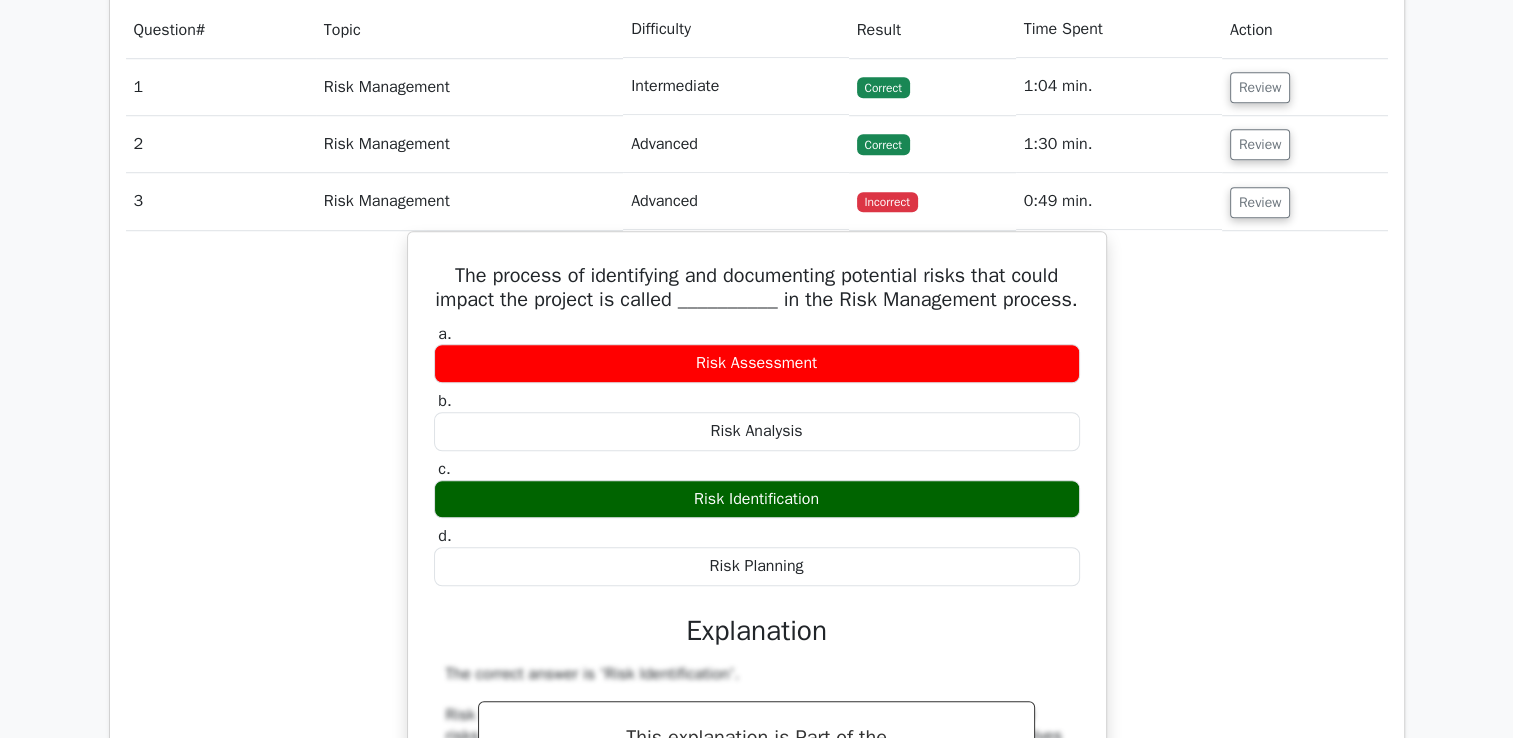 scroll, scrollTop: 1400, scrollLeft: 0, axis: vertical 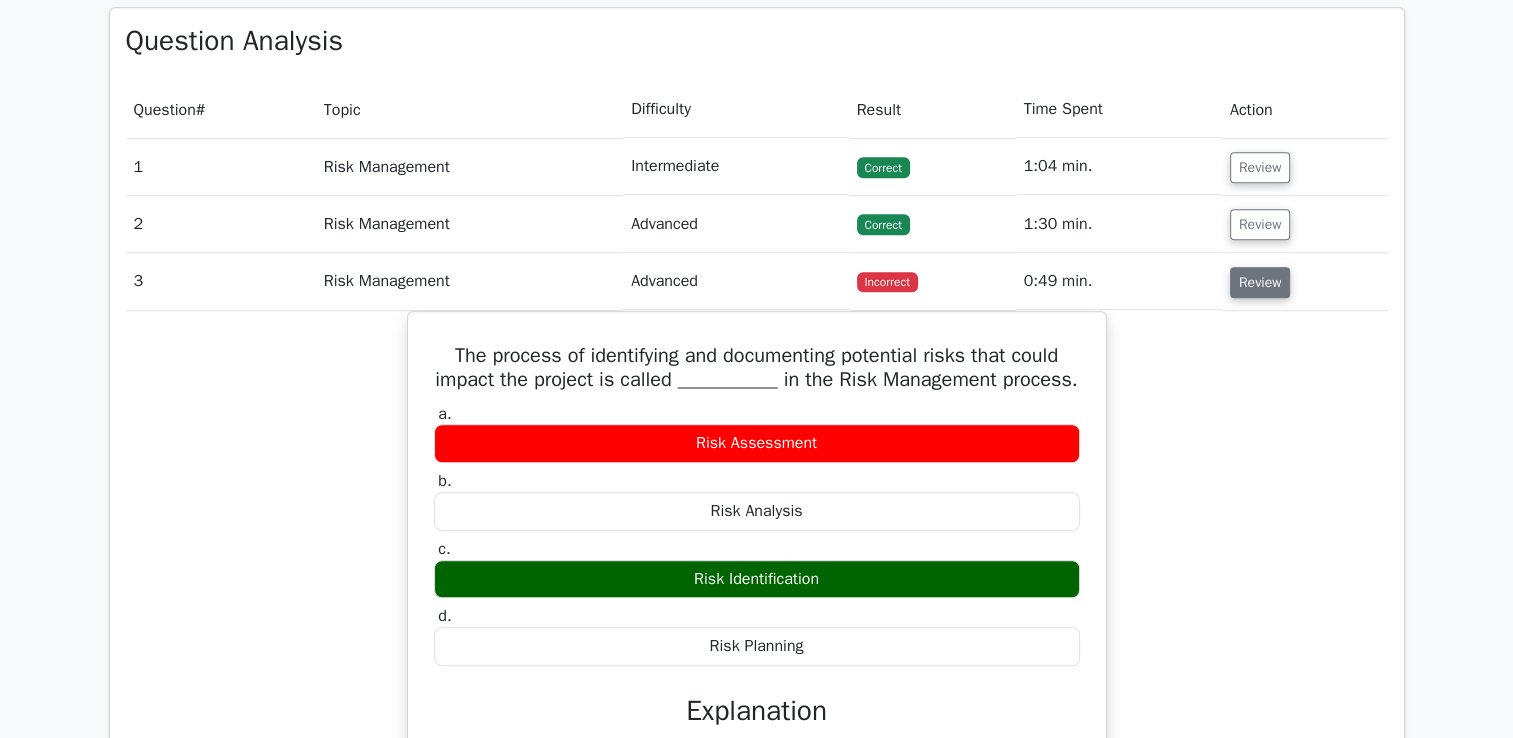 click on "Review" at bounding box center (1260, 282) 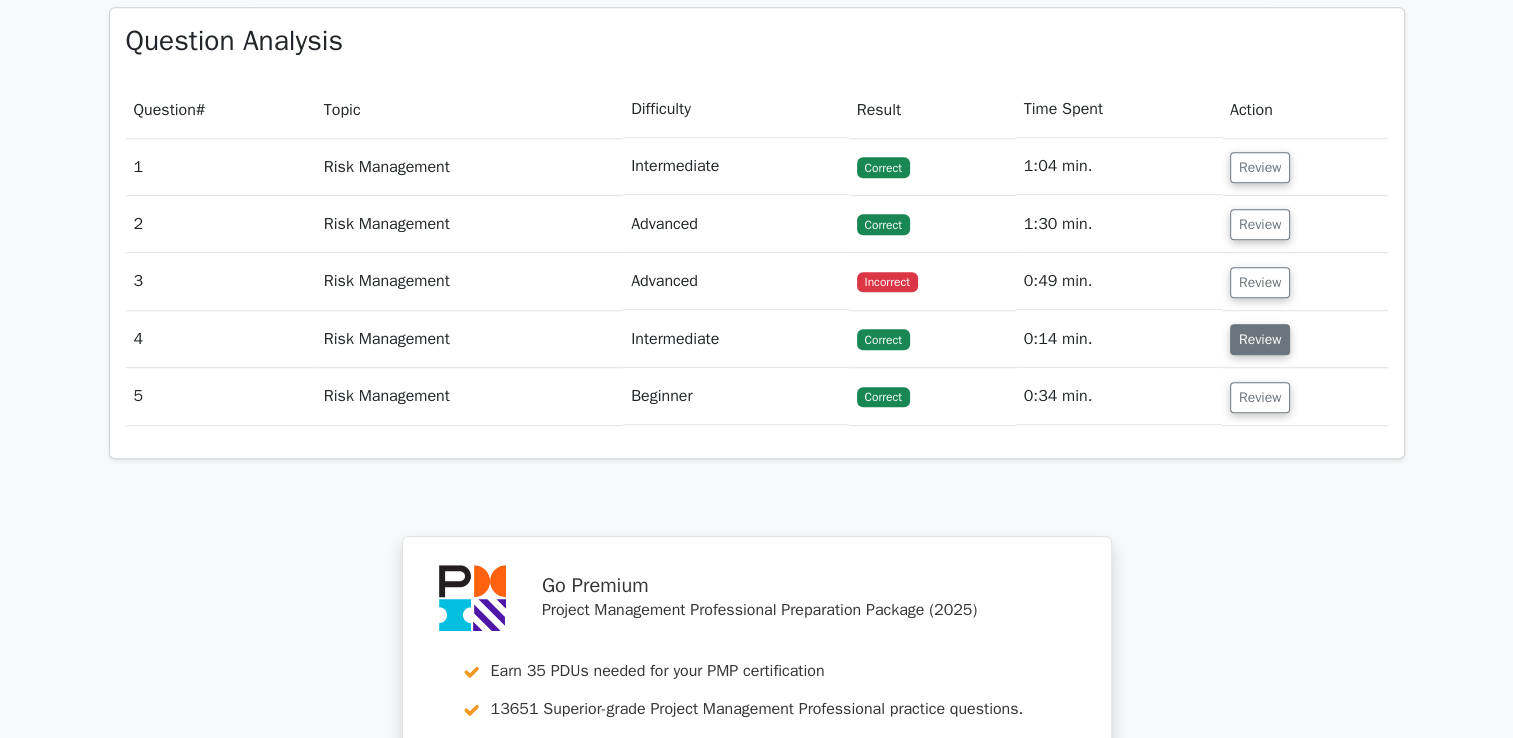 click on "Review" at bounding box center (1260, 339) 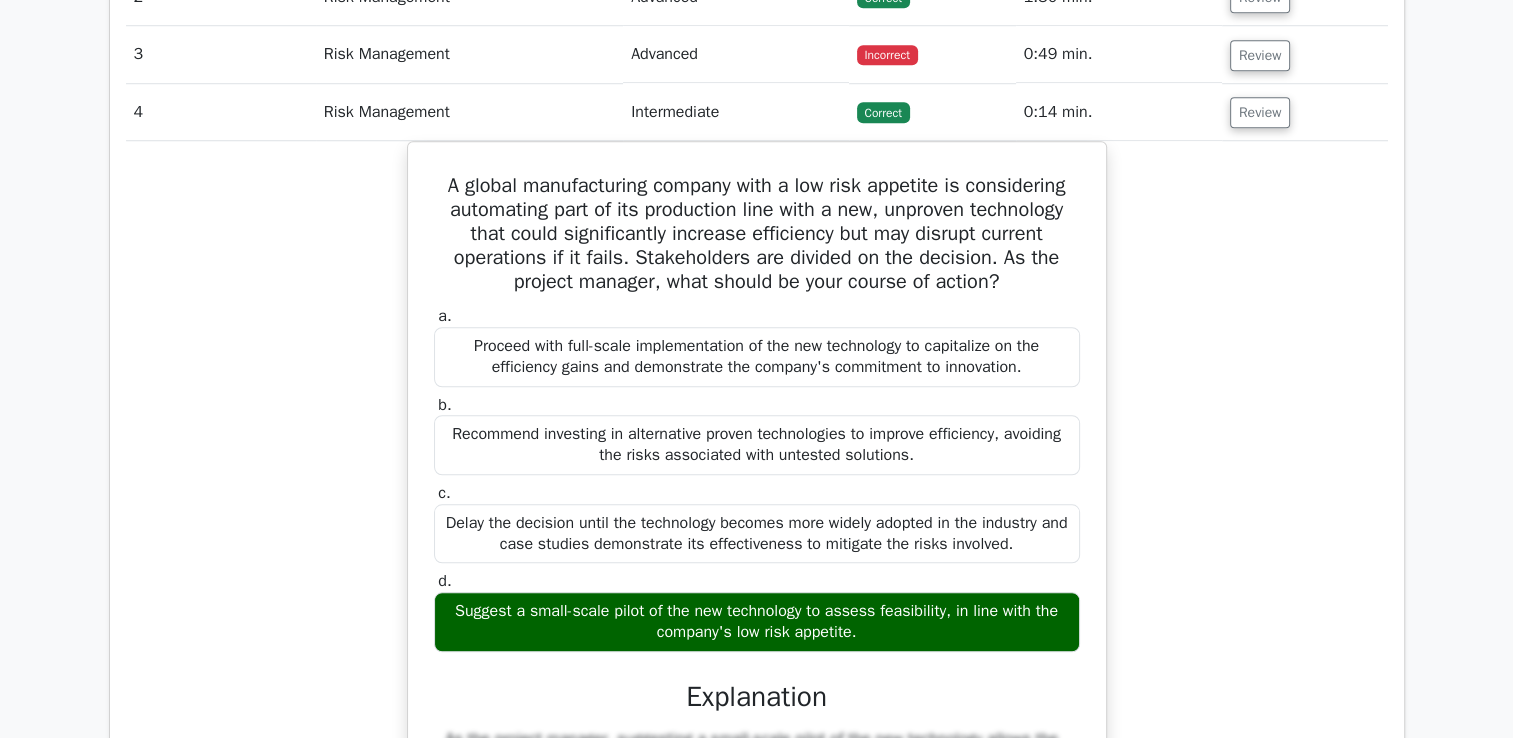 scroll, scrollTop: 1600, scrollLeft: 0, axis: vertical 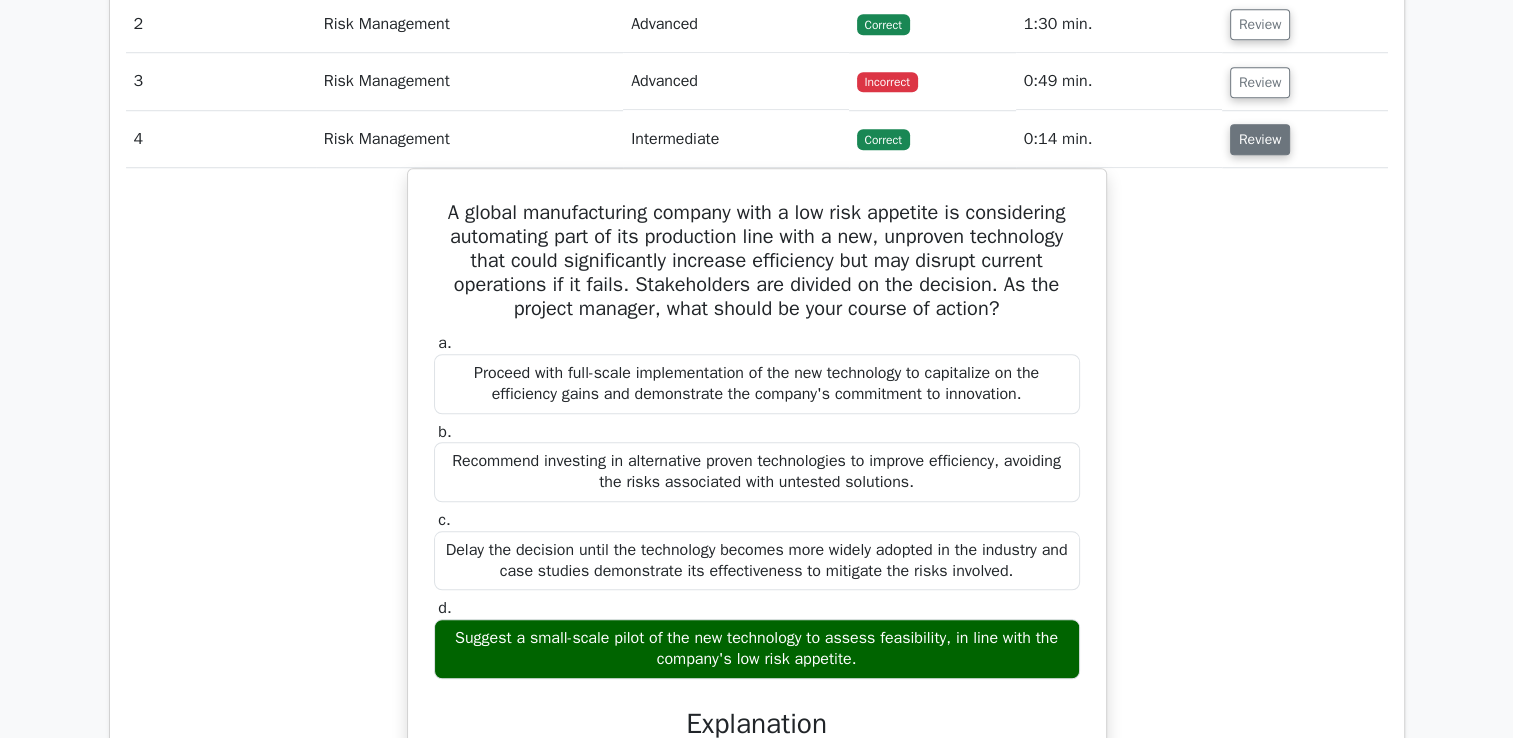 click on "Review" at bounding box center [1260, 139] 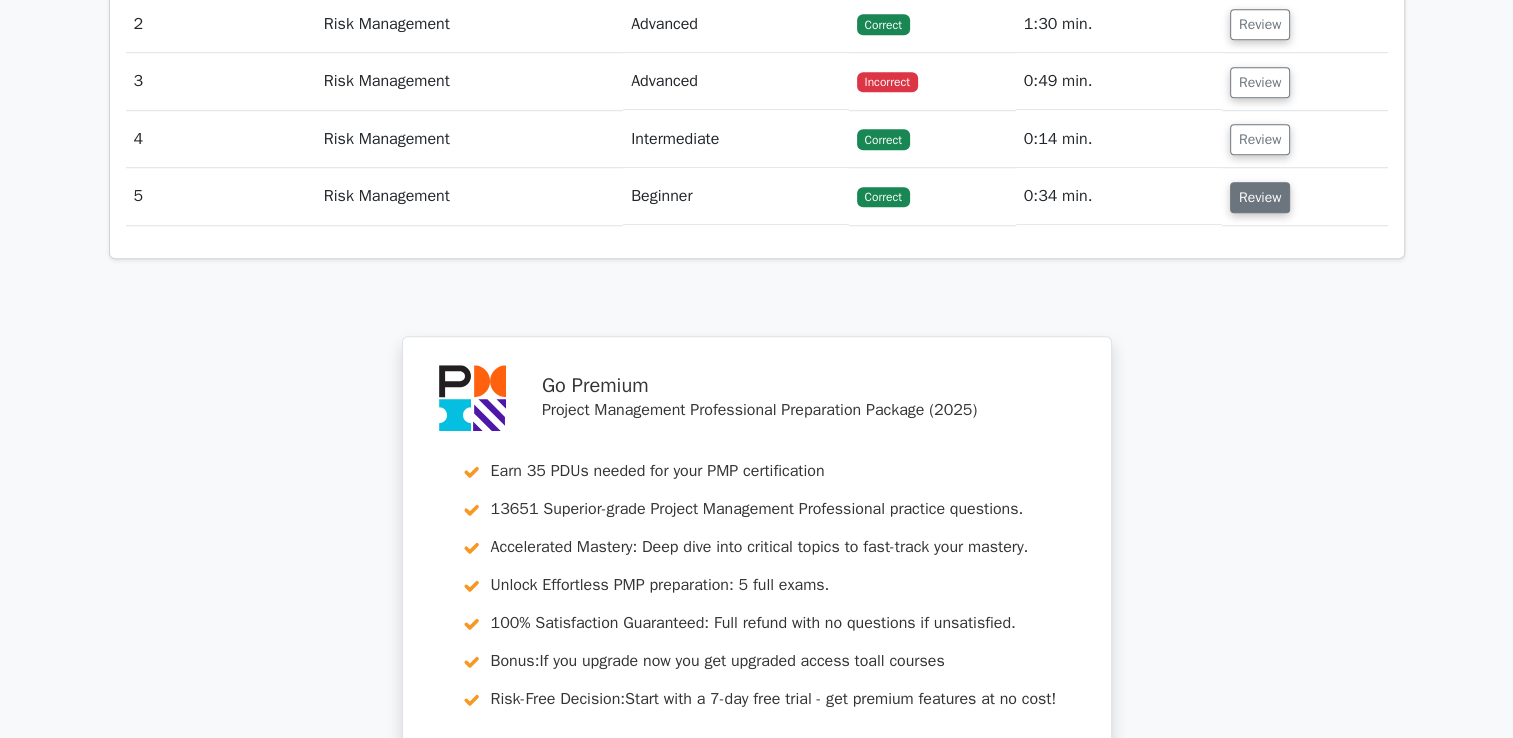 click on "Review" at bounding box center [1260, 197] 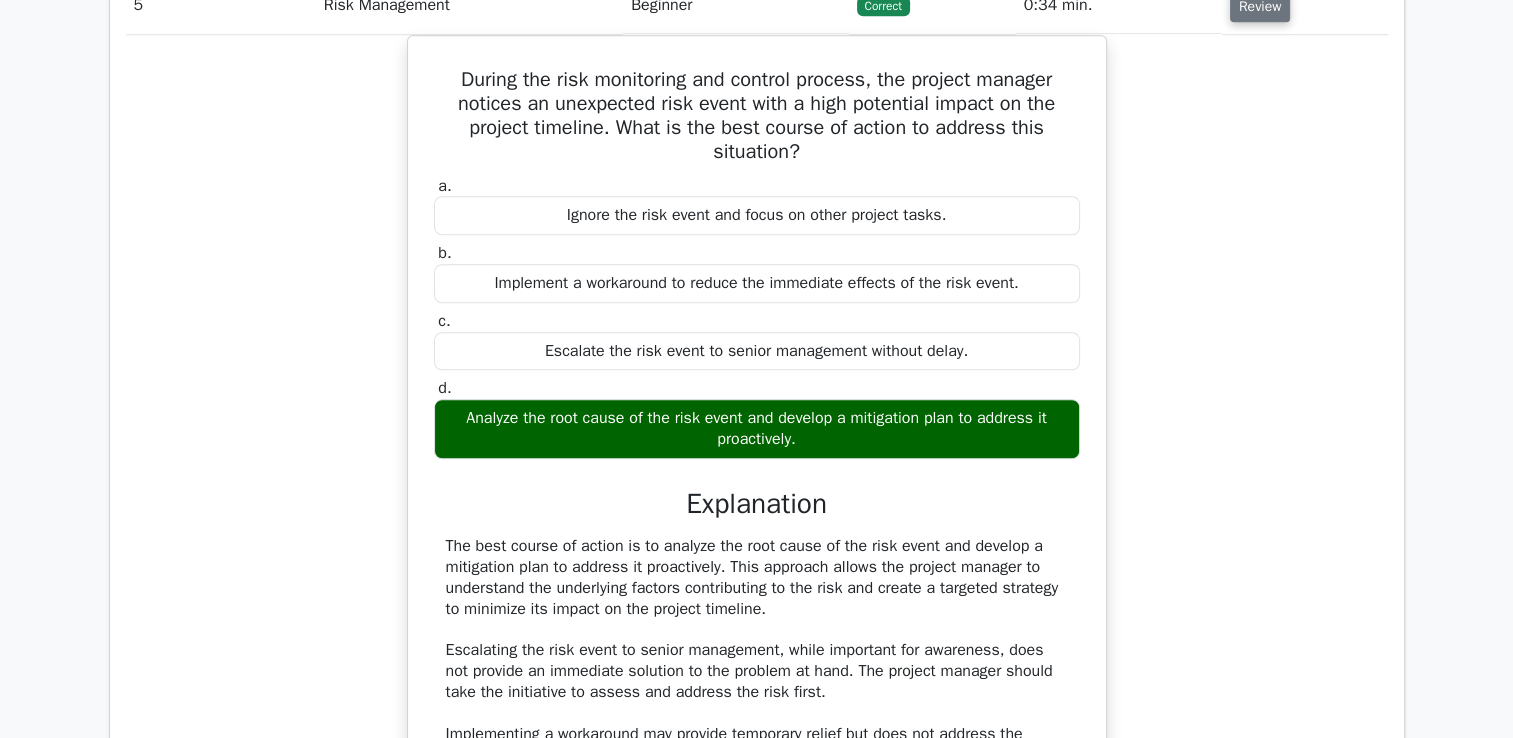 scroll, scrollTop: 2000, scrollLeft: 0, axis: vertical 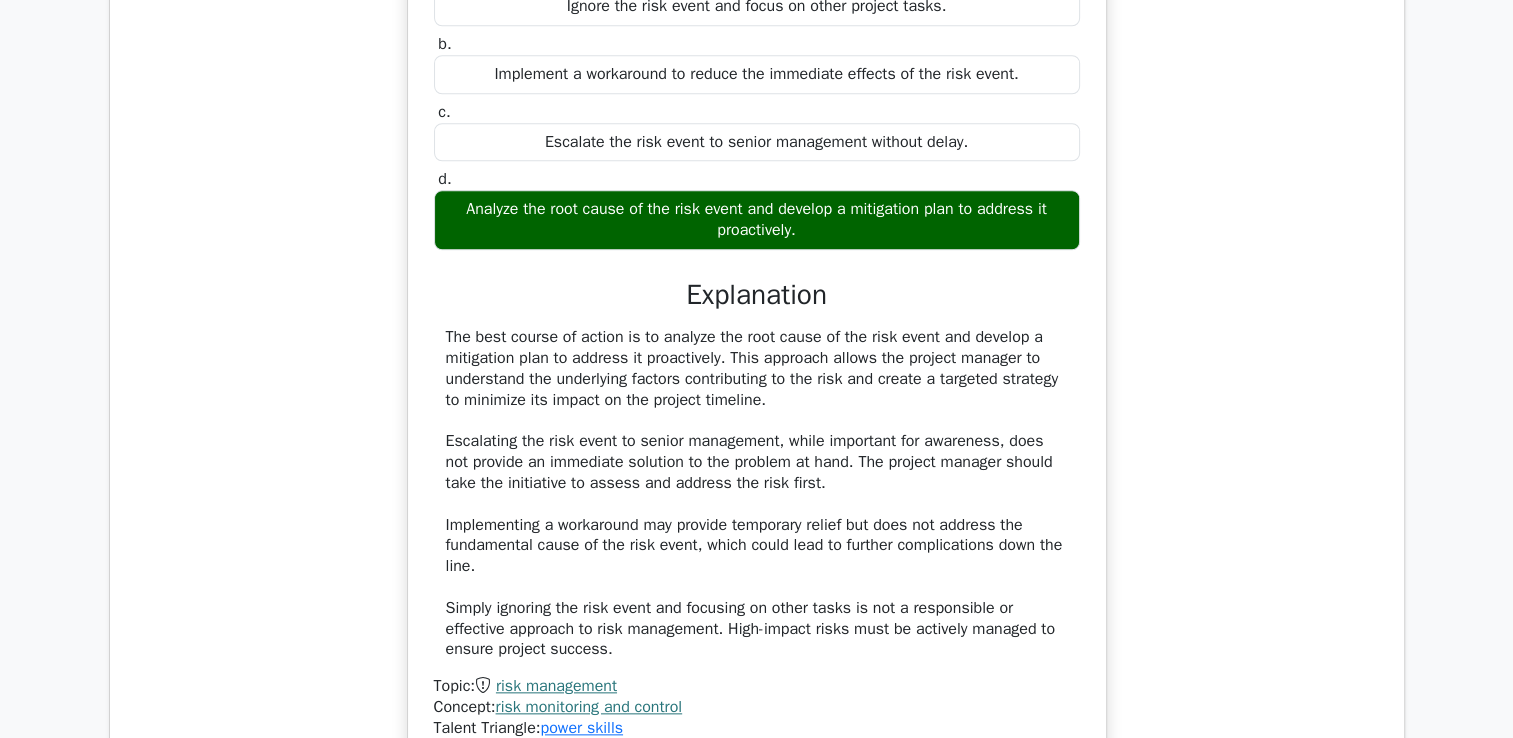 type 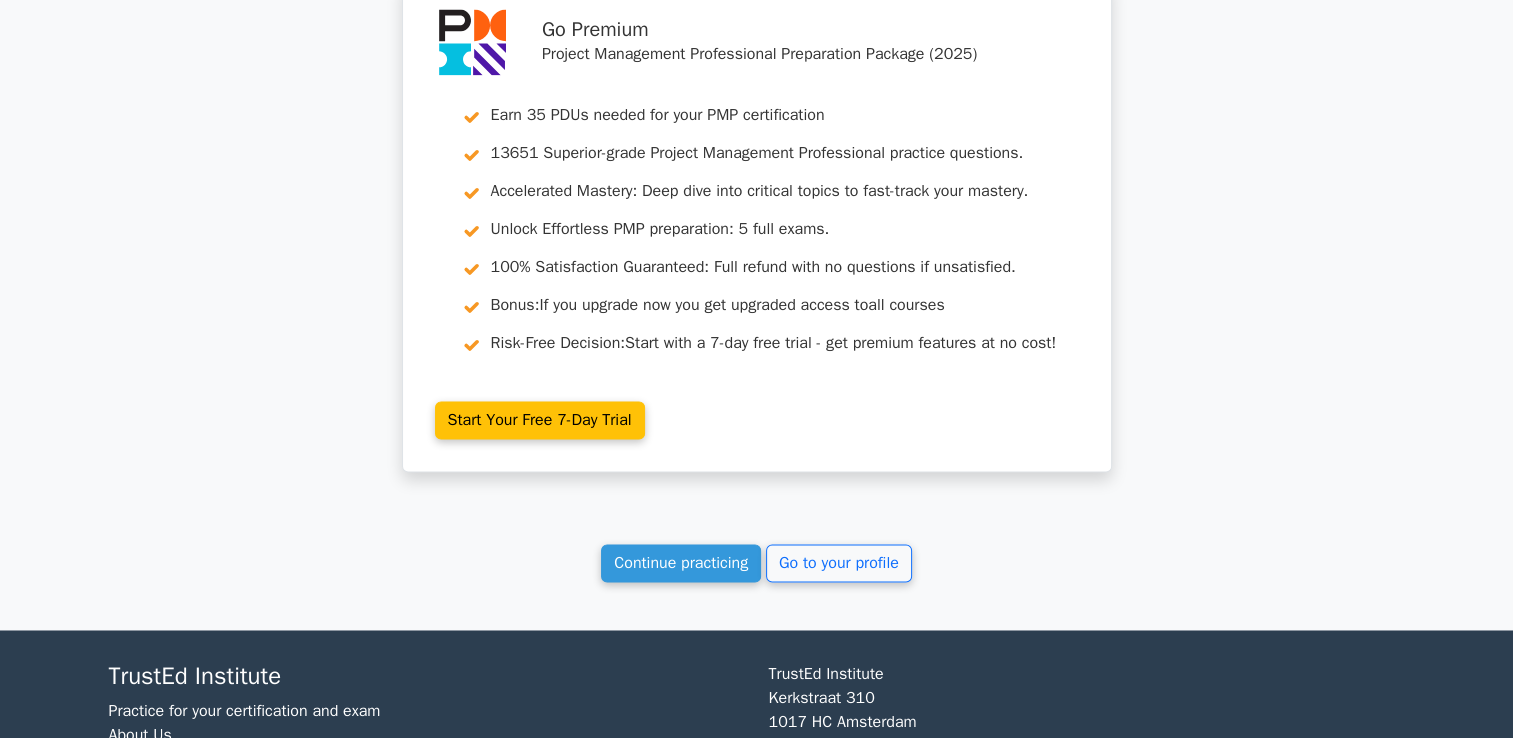 scroll, scrollTop: 3098, scrollLeft: 0, axis: vertical 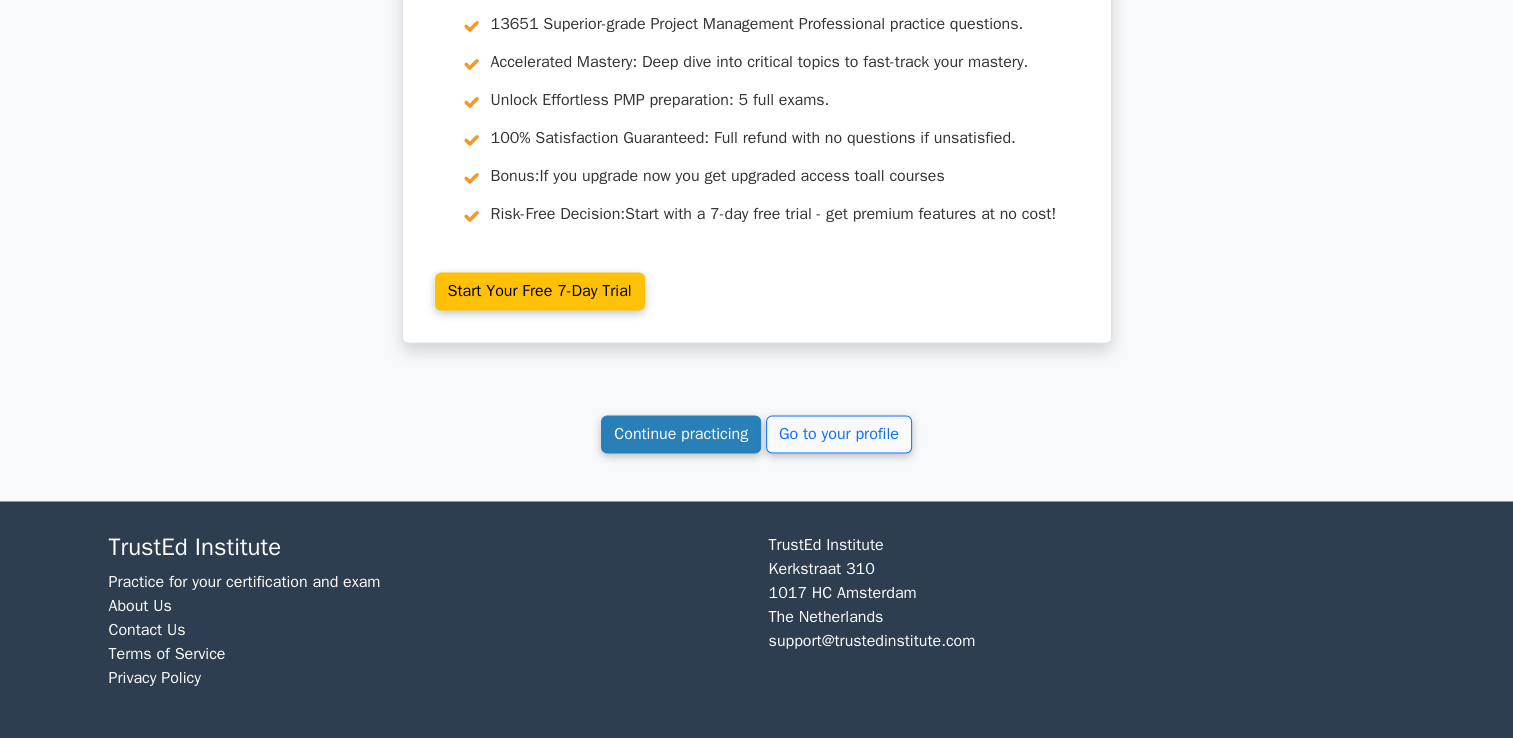click on "Continue practicing" at bounding box center (681, 434) 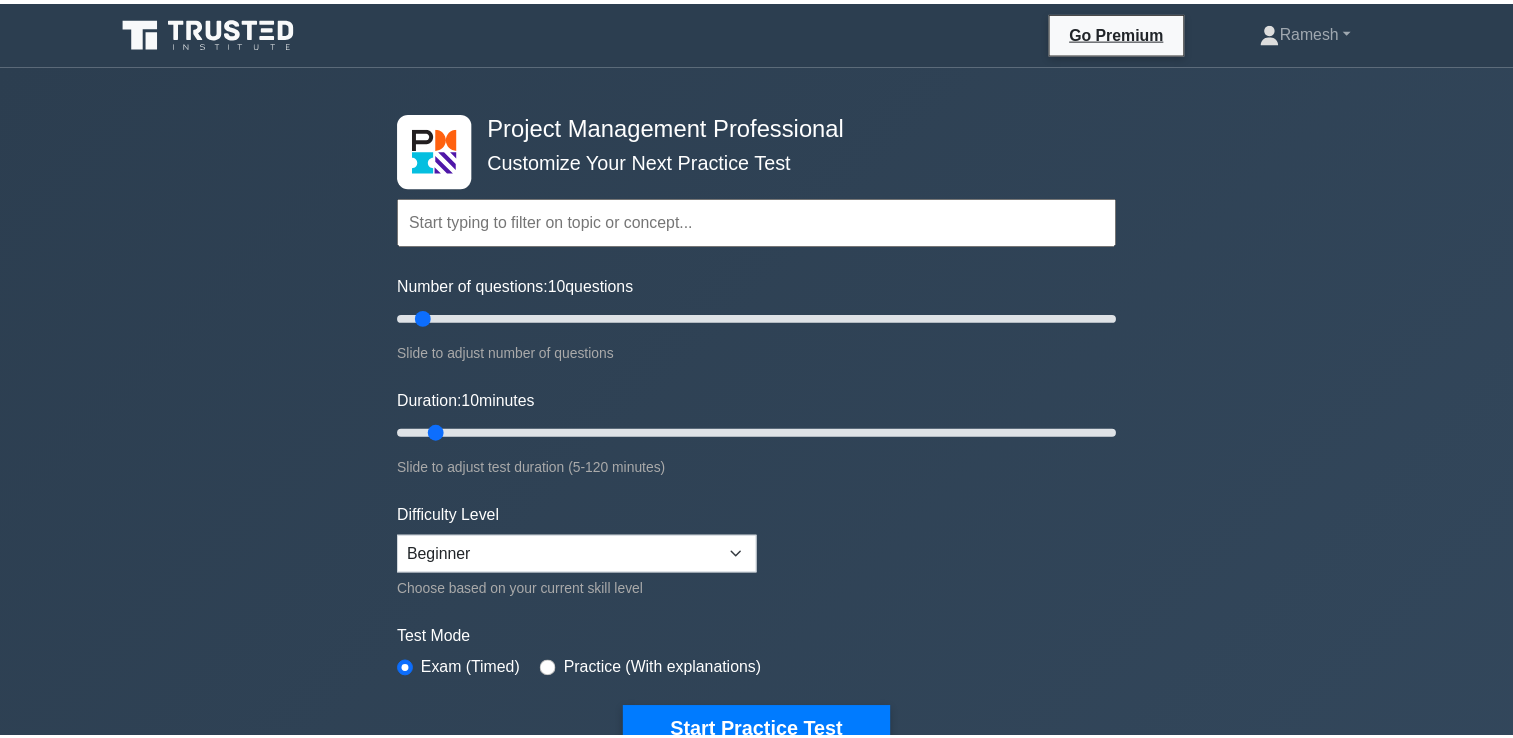scroll, scrollTop: 703, scrollLeft: 0, axis: vertical 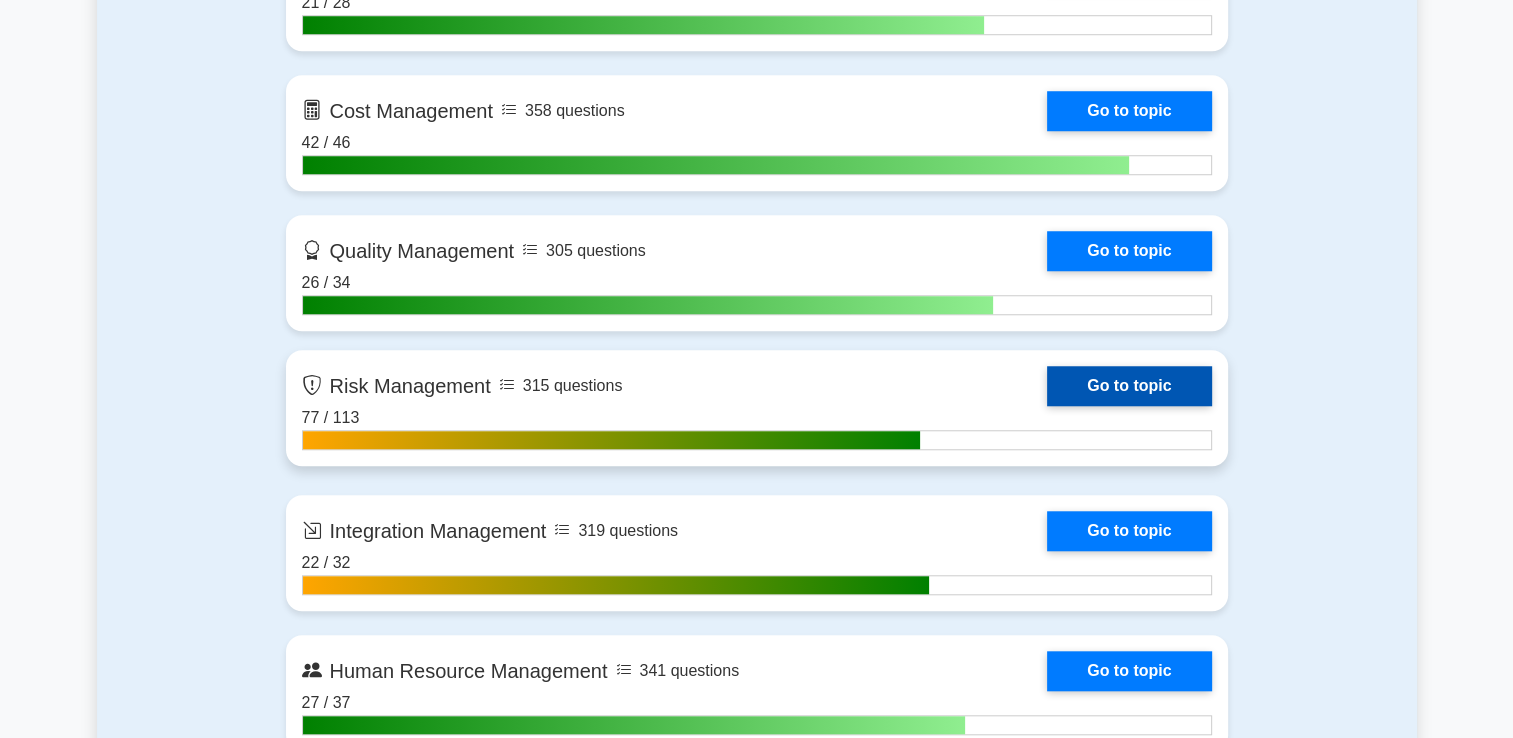 click on "Go to topic" at bounding box center [1129, 386] 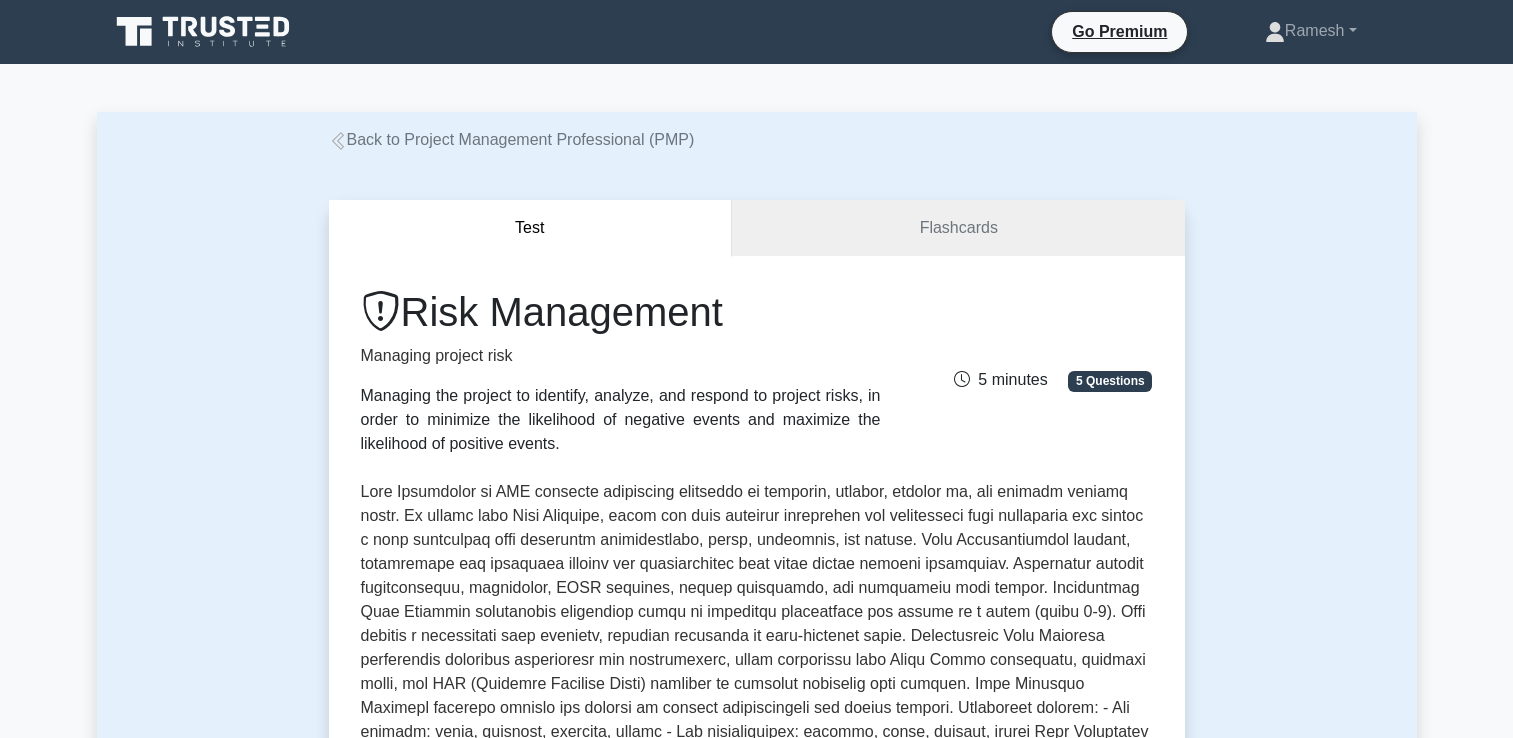scroll, scrollTop: 0, scrollLeft: 0, axis: both 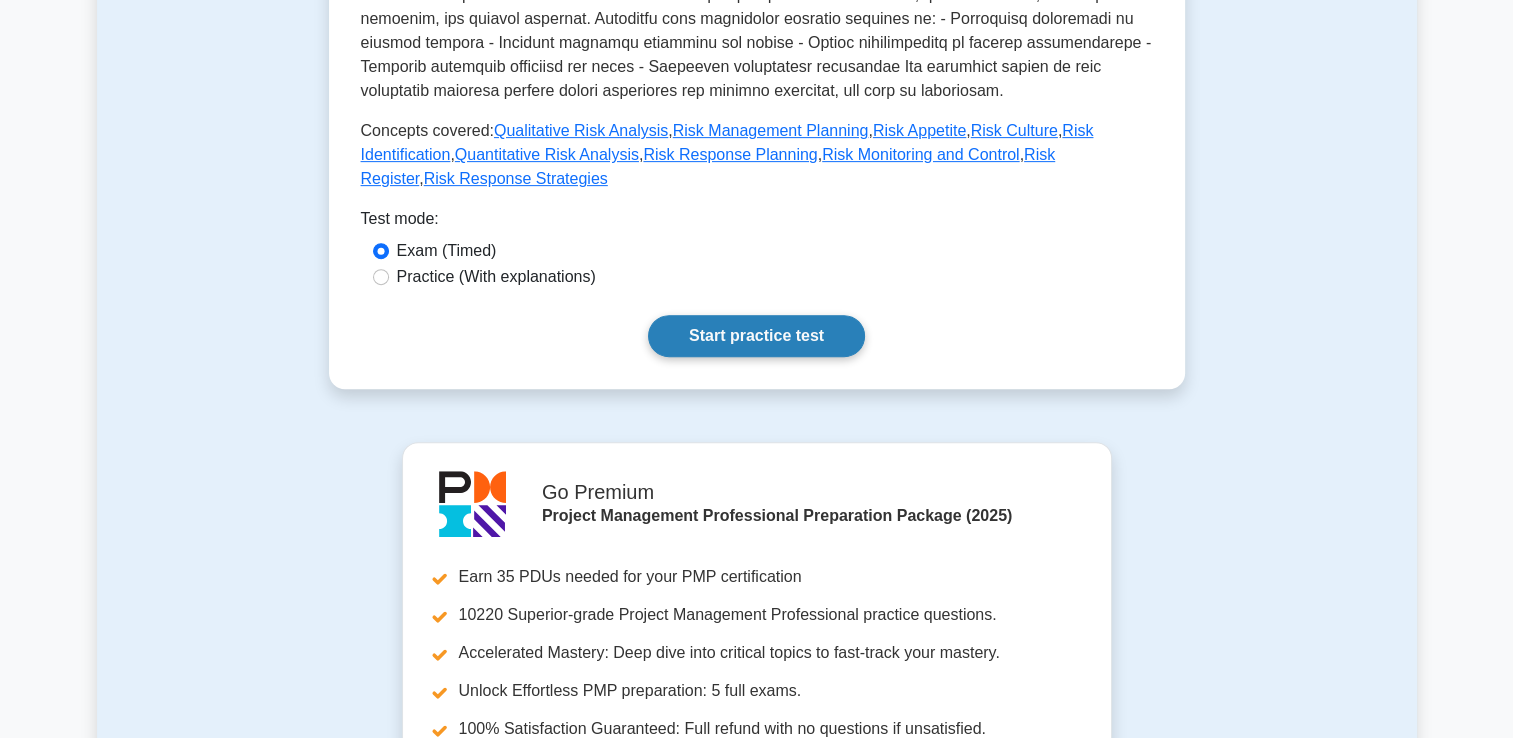 click on "Start practice test" at bounding box center (756, 336) 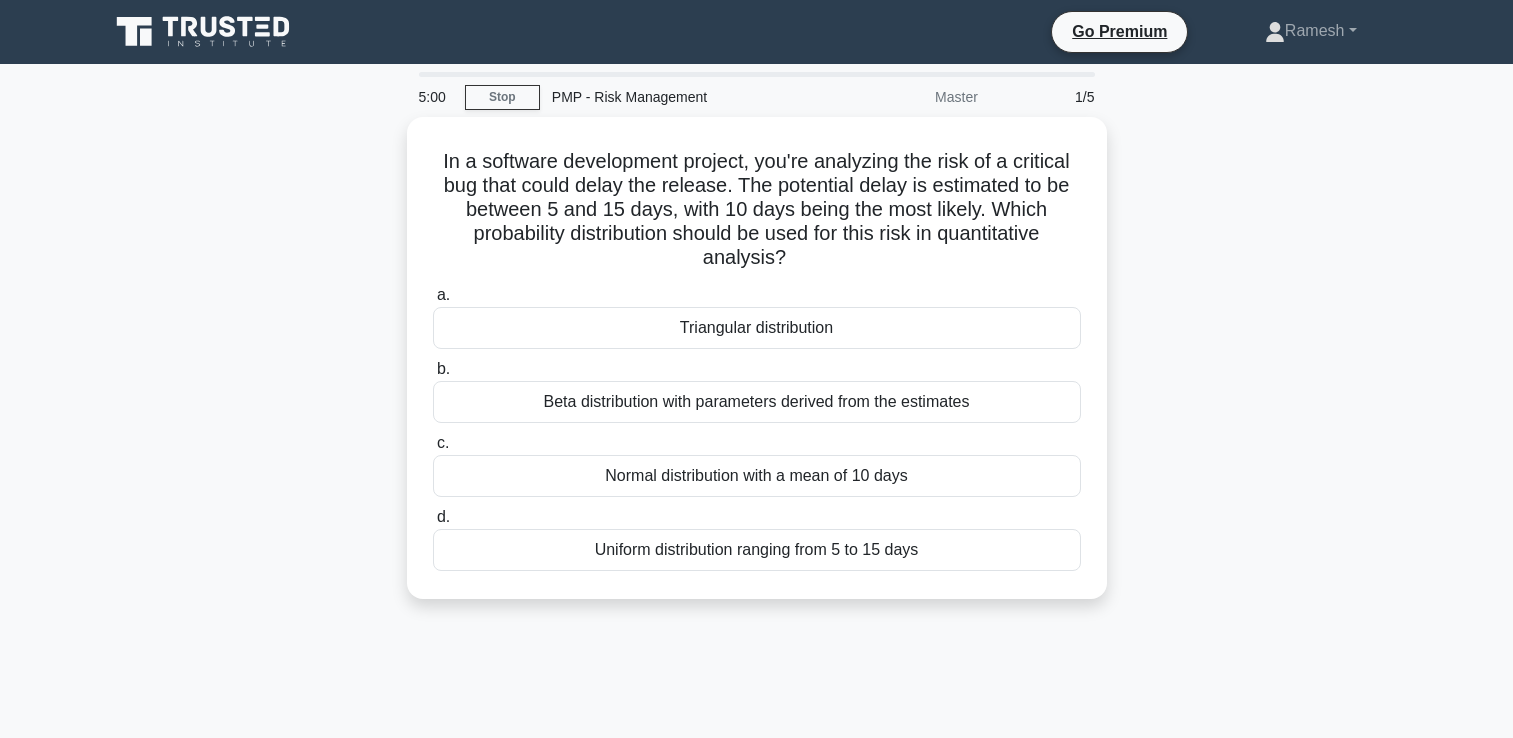 scroll, scrollTop: 0, scrollLeft: 0, axis: both 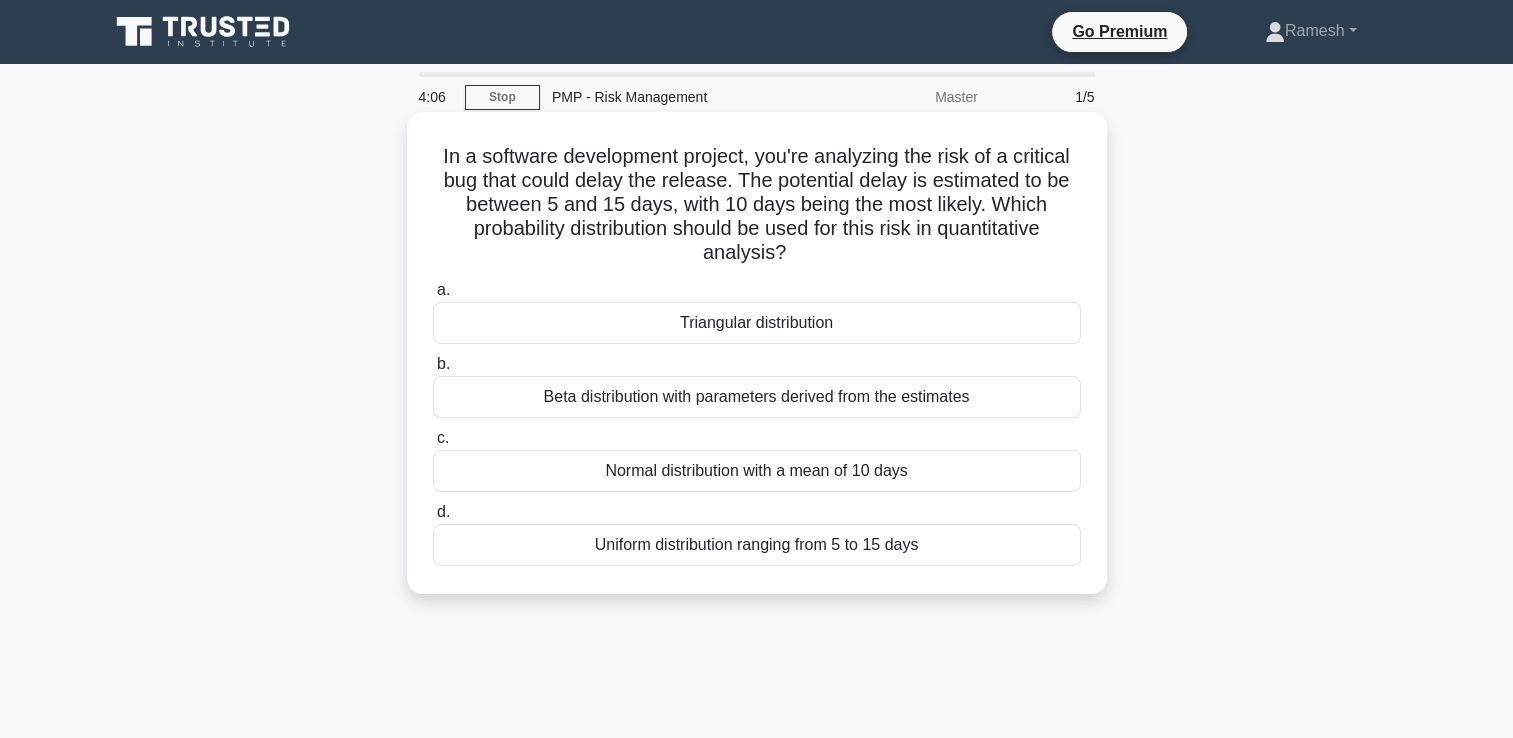 click on "Triangular distribution" at bounding box center [757, 323] 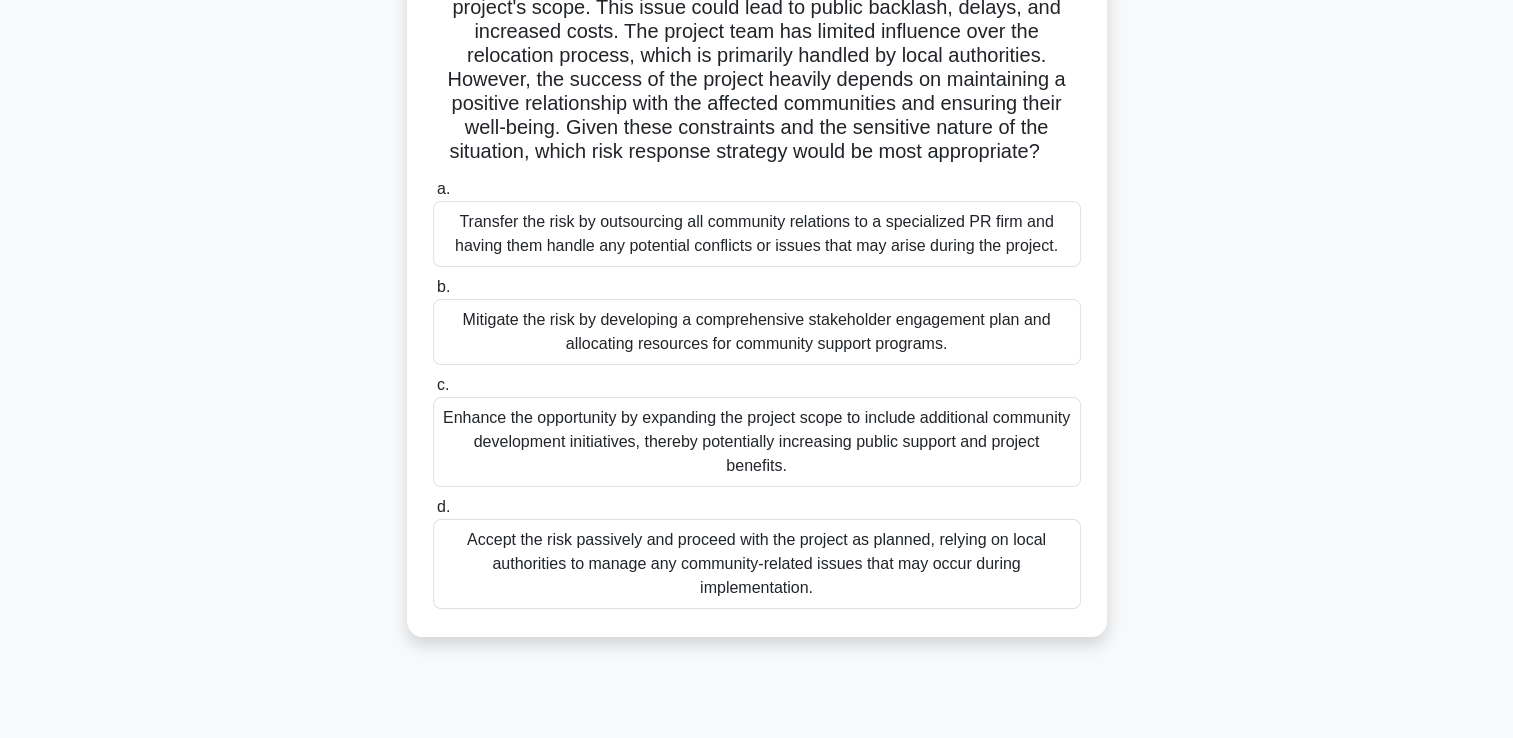 scroll, scrollTop: 200, scrollLeft: 0, axis: vertical 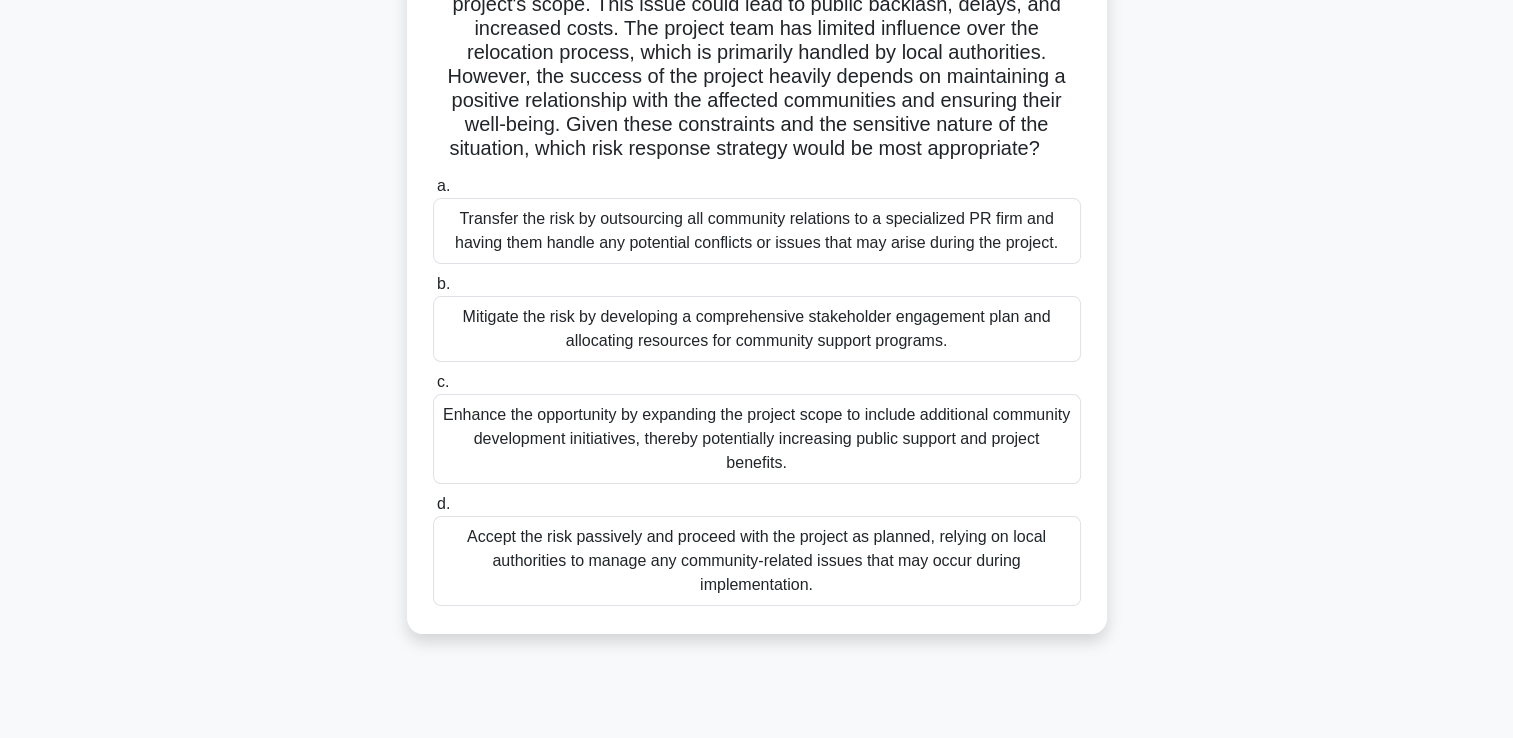 click on "Mitigate the risk by developing a comprehensive stakeholder engagement plan and allocating resources for community support programs." at bounding box center (757, 329) 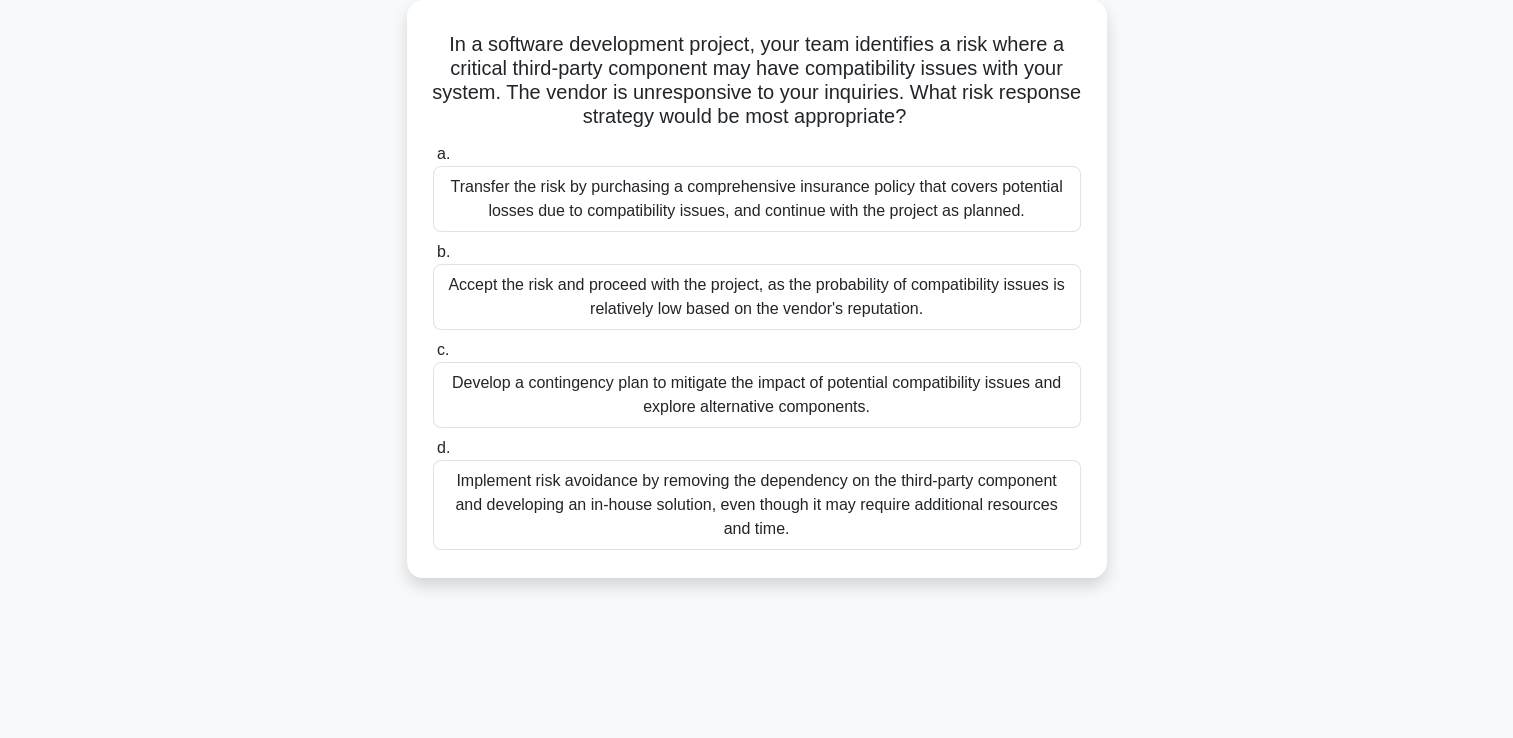 scroll, scrollTop: 0, scrollLeft: 0, axis: both 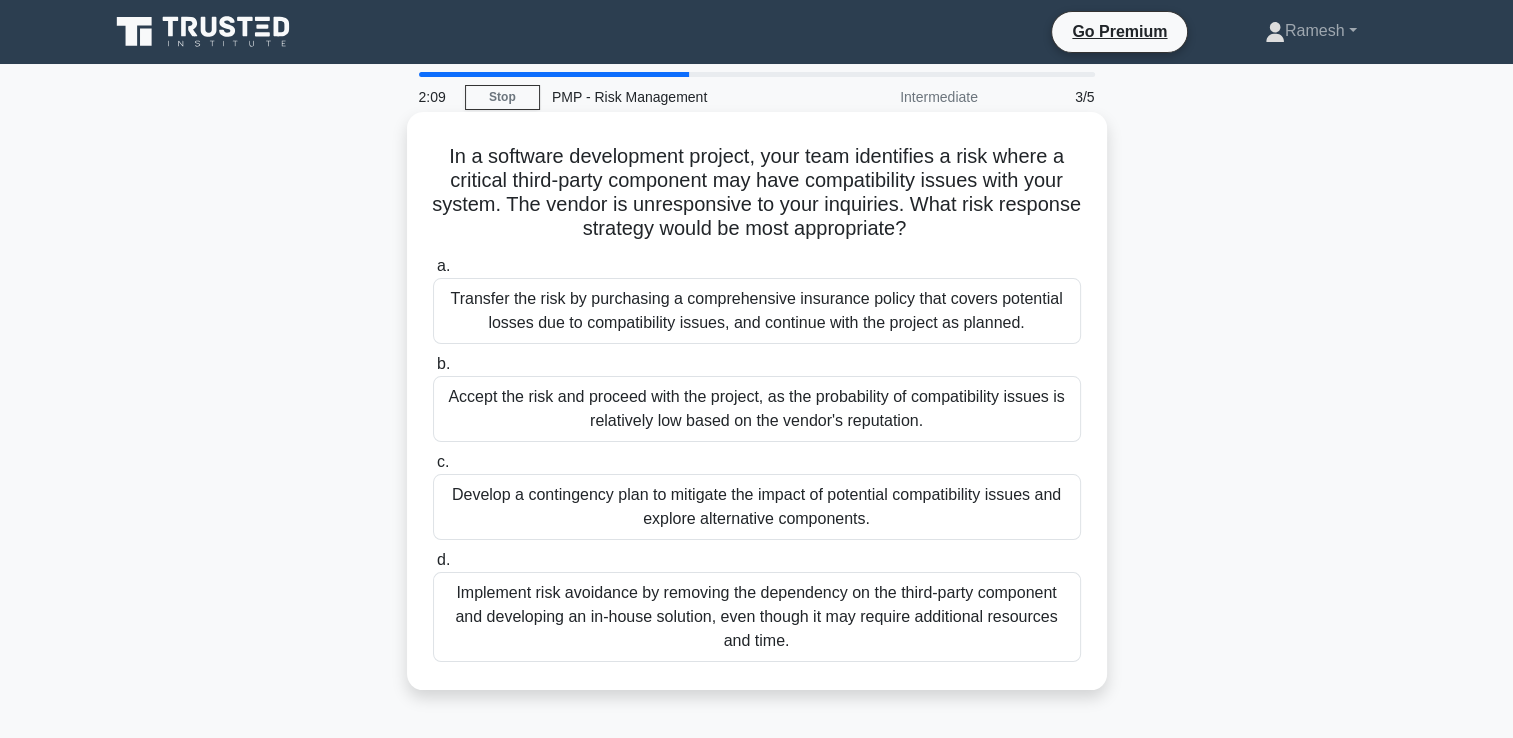 click on "Transfer the risk by purchasing a comprehensive insurance policy that covers potential losses due to compatibility issues, and continue with the project as planned." at bounding box center [757, 311] 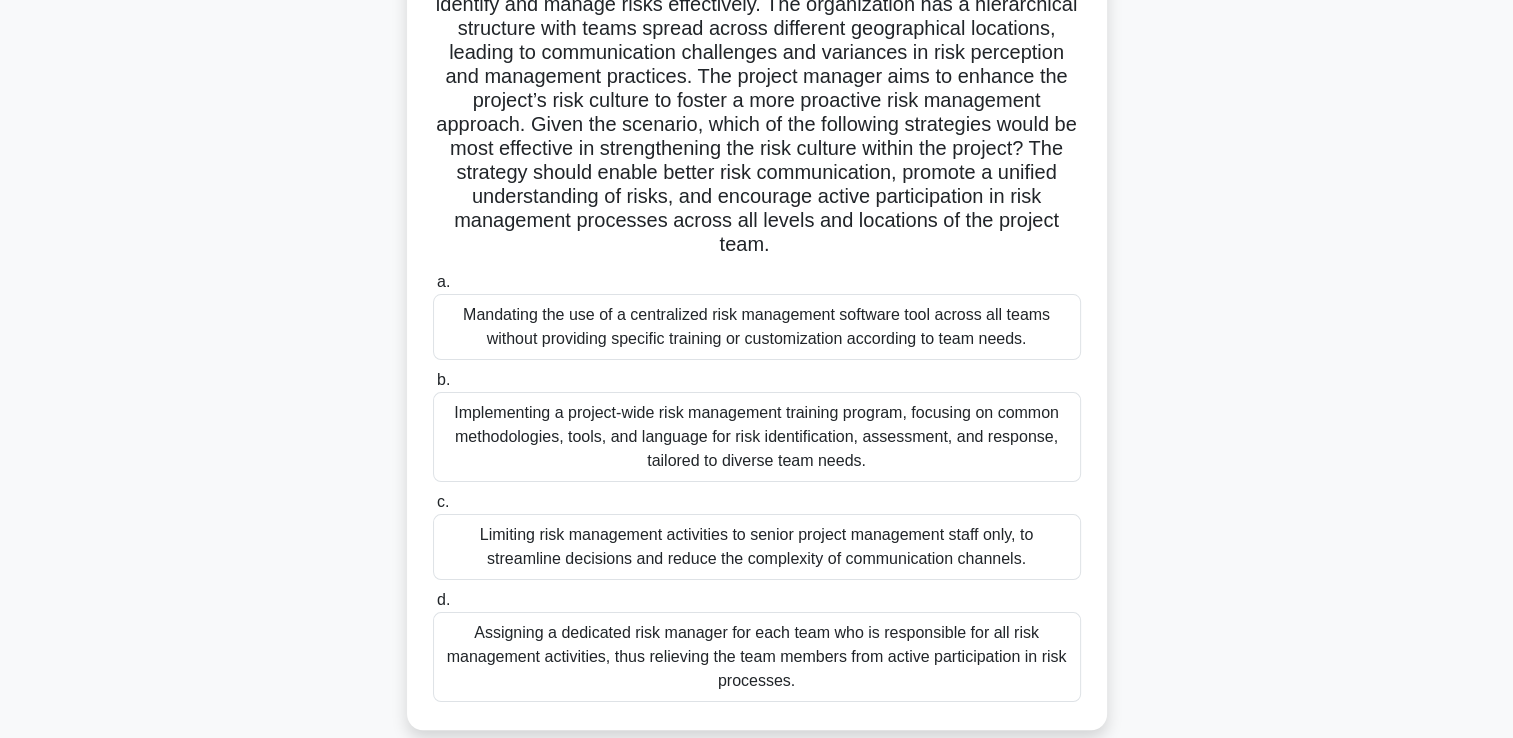 scroll, scrollTop: 300, scrollLeft: 0, axis: vertical 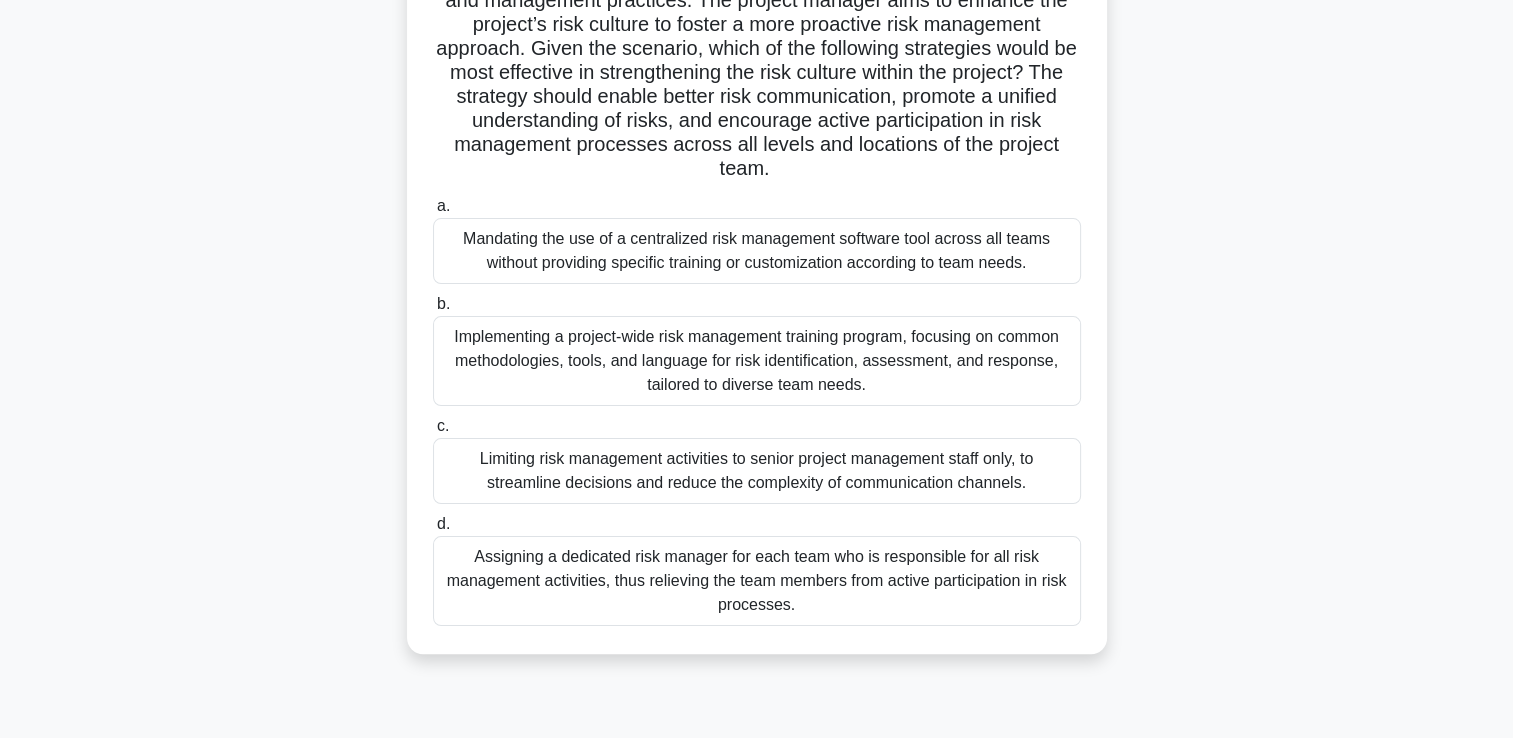 click on "Implementing a project-wide risk management training program, focusing on common methodologies, tools, and language for risk identification, assessment, and response, tailored to diverse team needs." at bounding box center (757, 361) 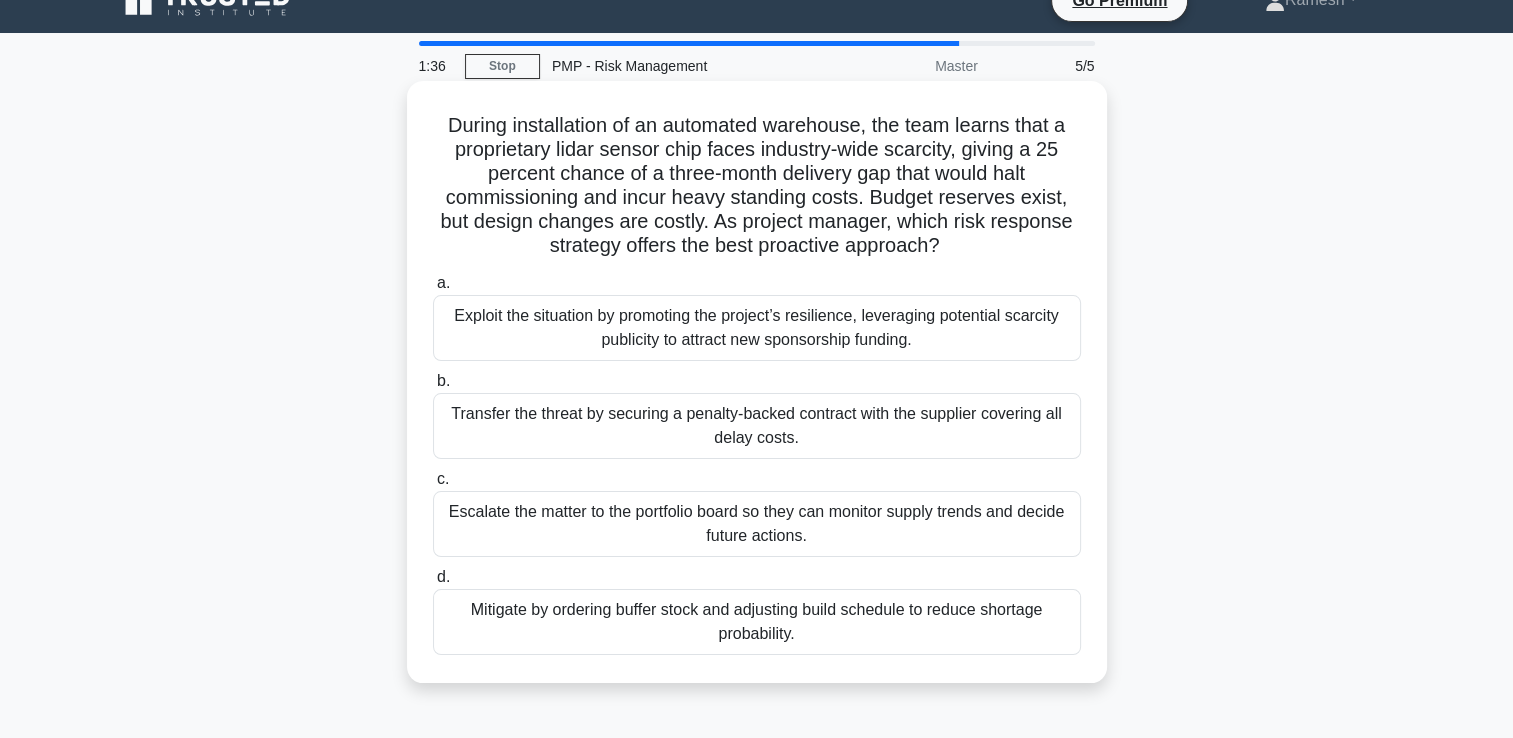 scroll, scrollTop: 0, scrollLeft: 0, axis: both 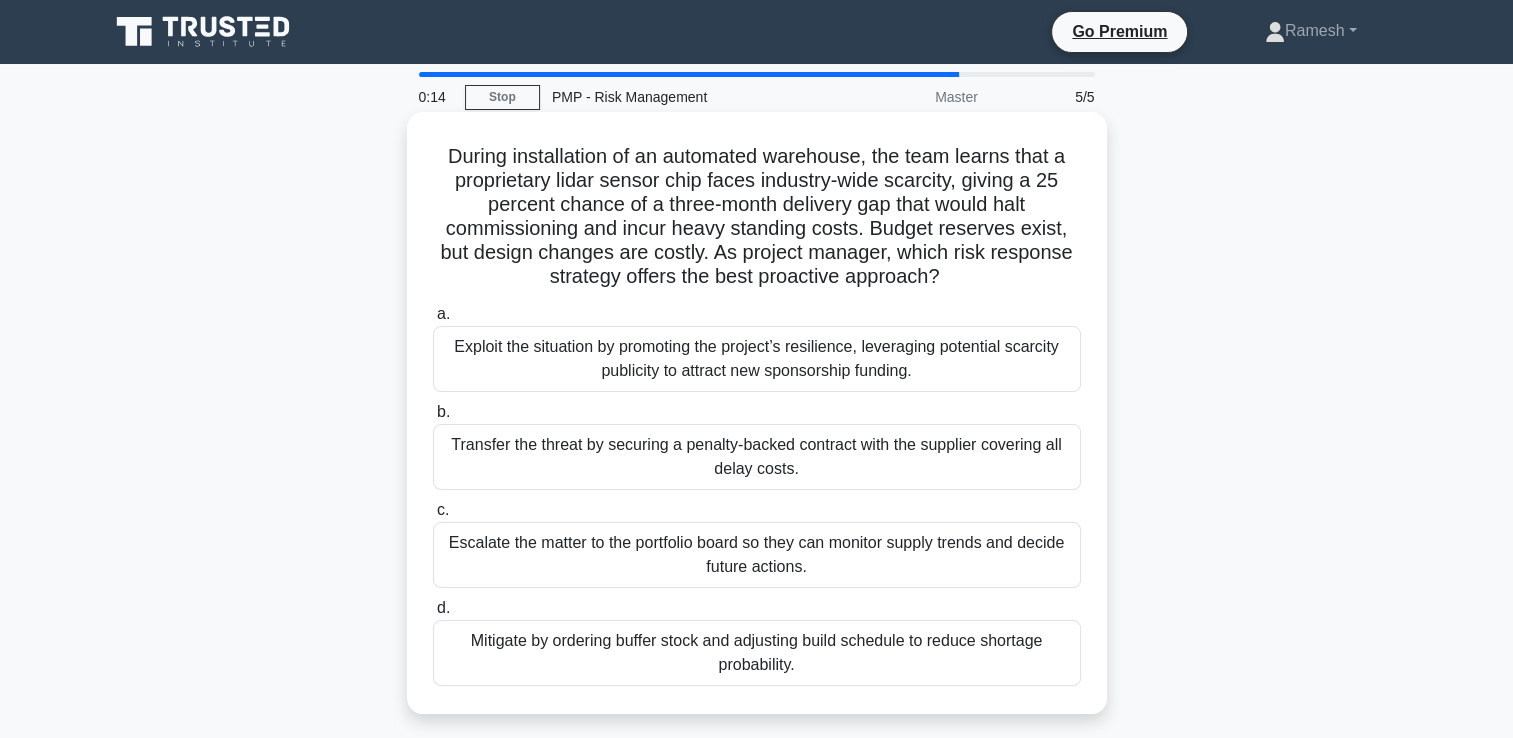 click on "Transfer the threat by securing a penalty-backed contract with the supplier covering all delay costs." at bounding box center [757, 457] 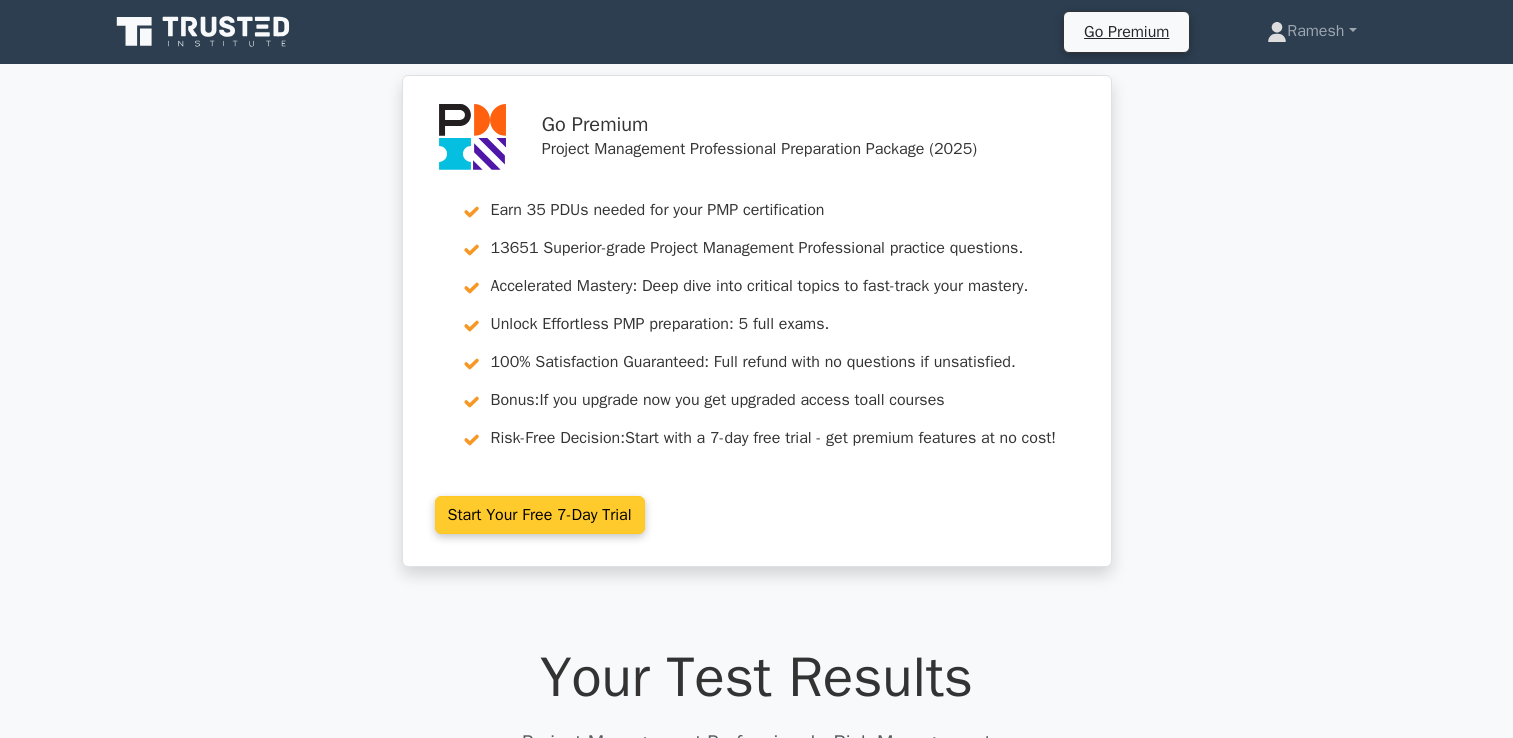 scroll, scrollTop: 0, scrollLeft: 0, axis: both 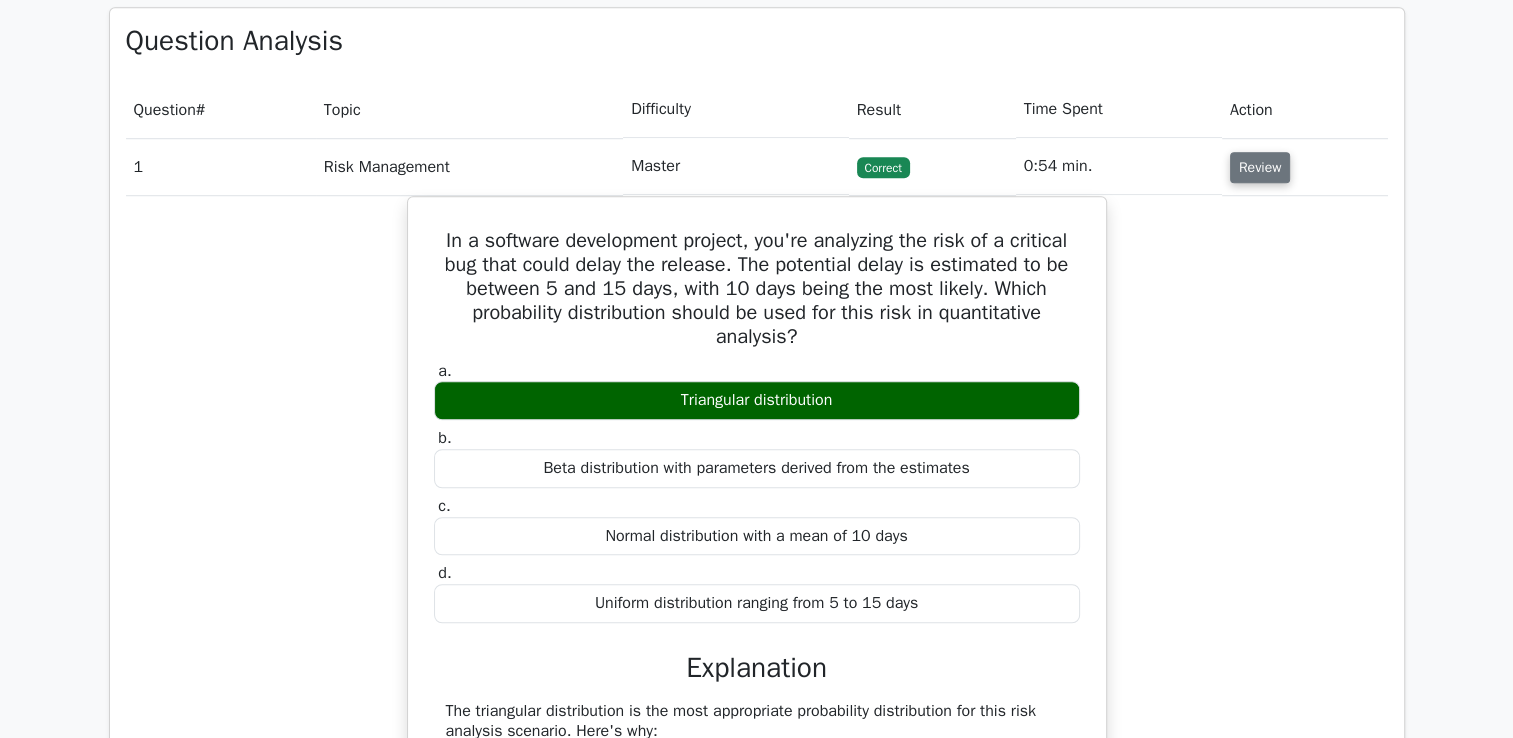 click on "Review" at bounding box center [1260, 167] 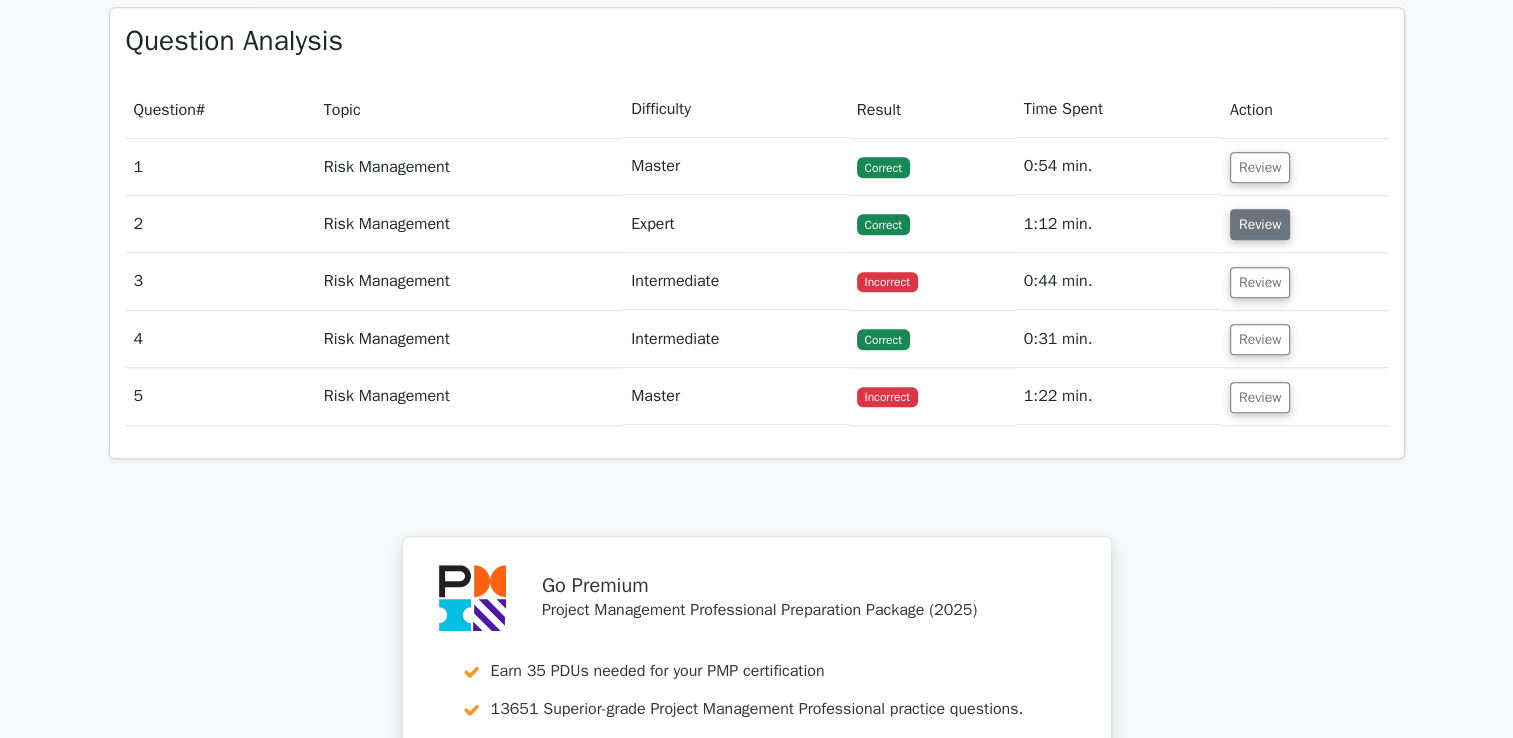 click on "Review" at bounding box center [1260, 224] 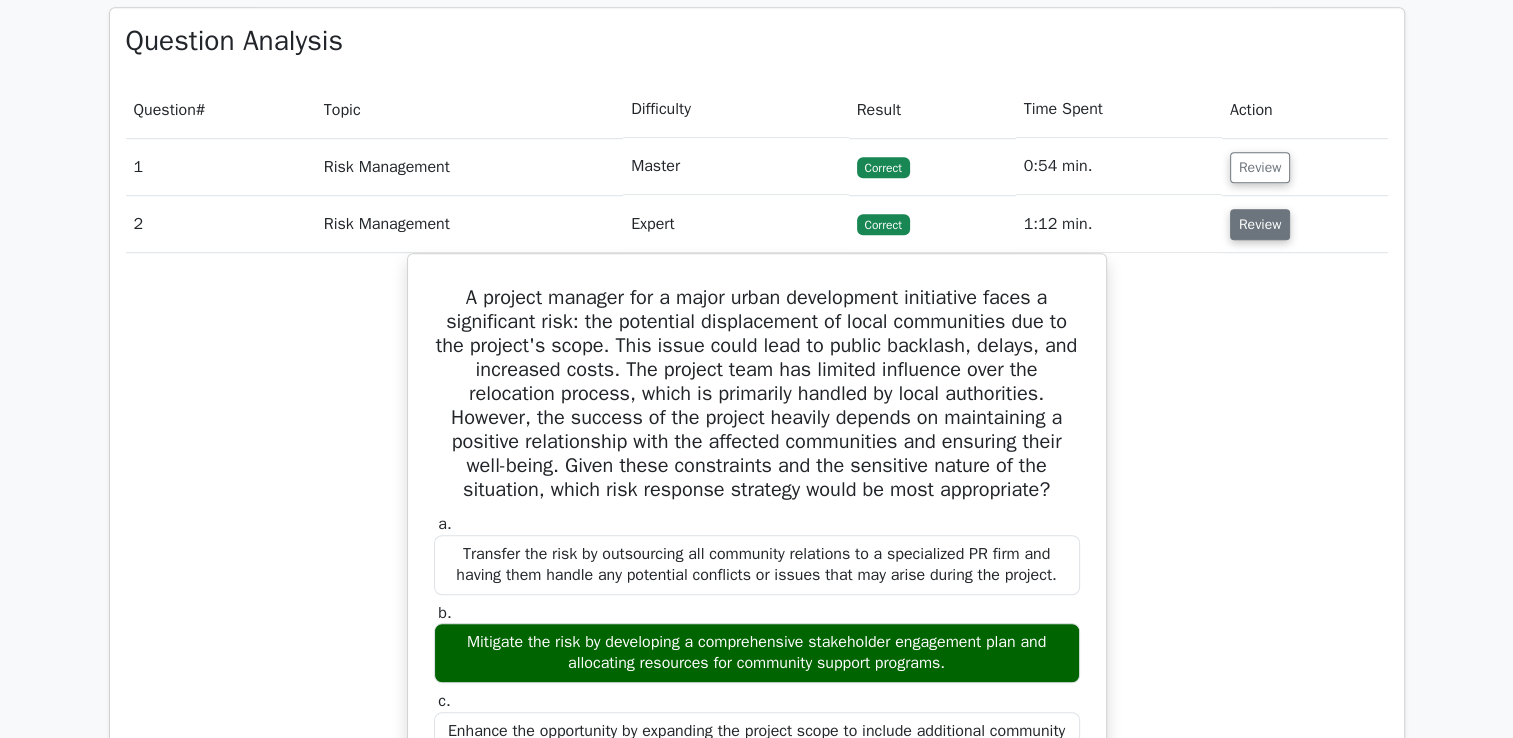 click on "Review" at bounding box center [1260, 224] 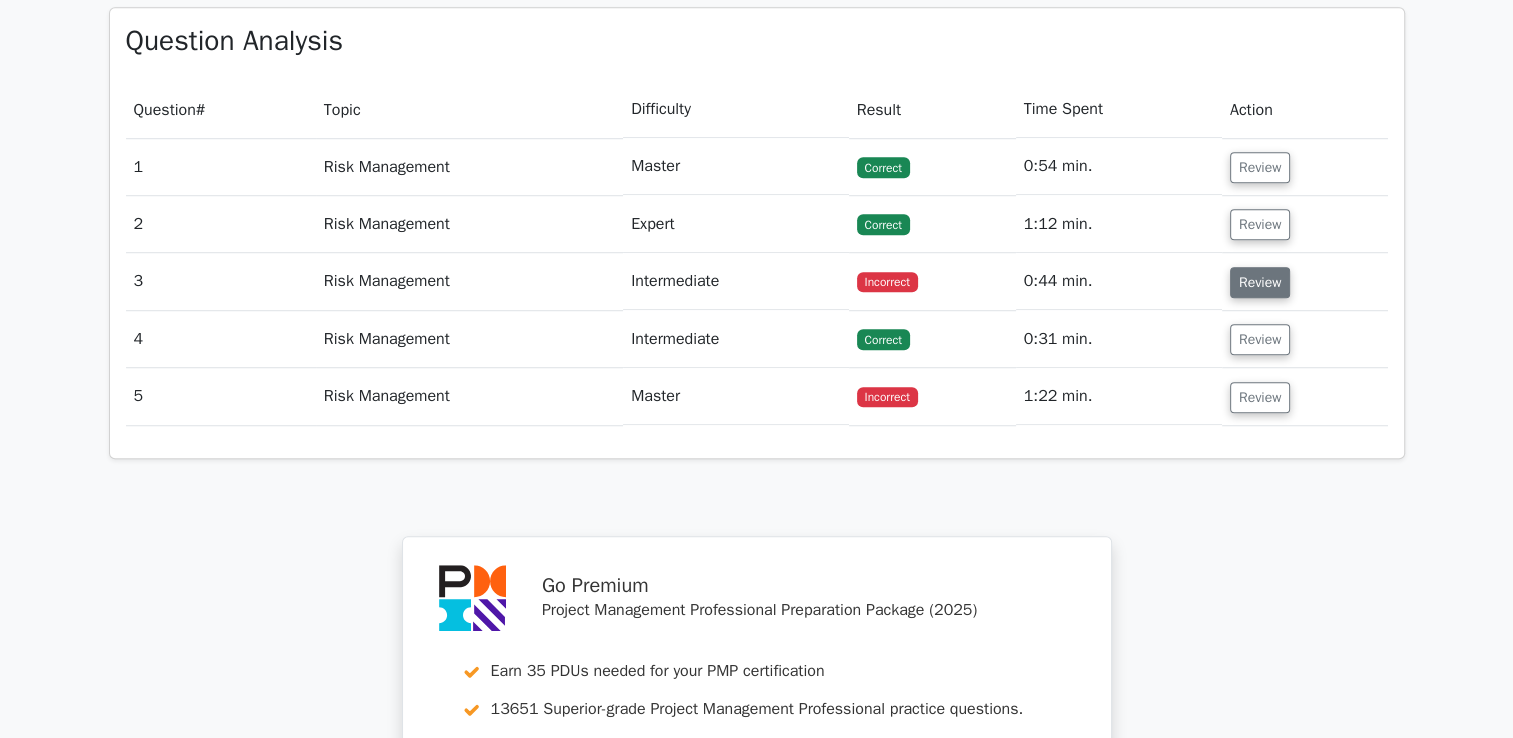 click on "Review" at bounding box center (1260, 282) 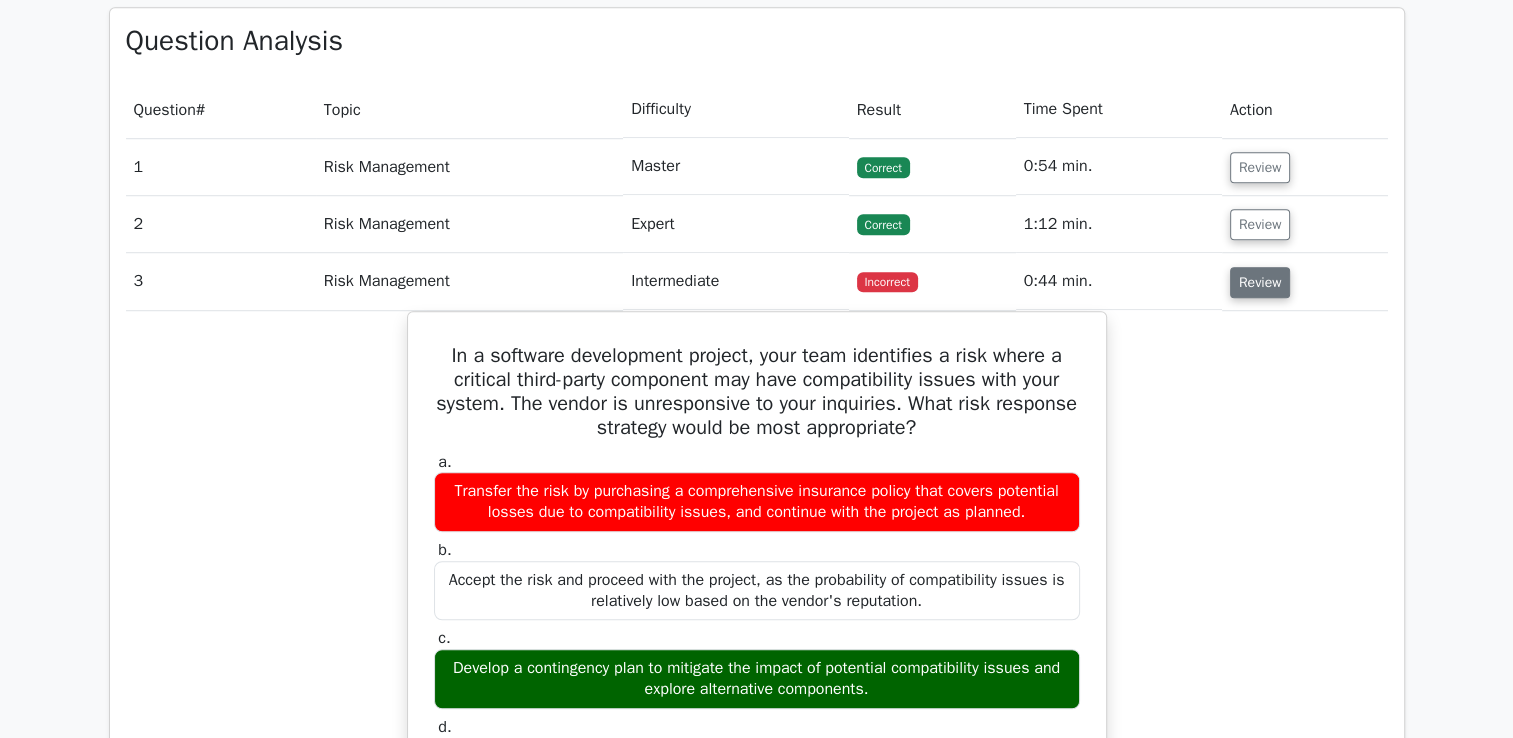 click on "Review" at bounding box center [1260, 282] 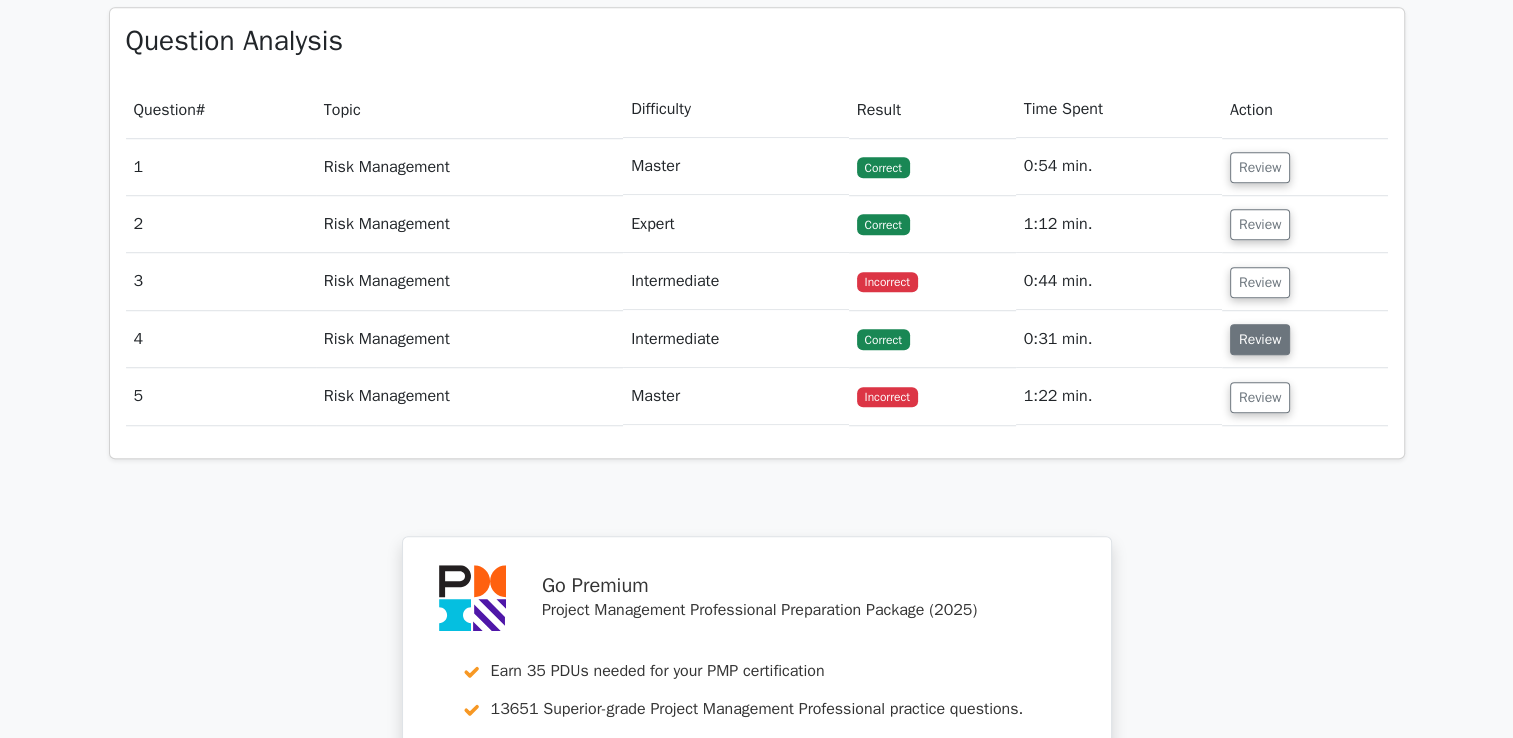 click on "Review" at bounding box center (1260, 339) 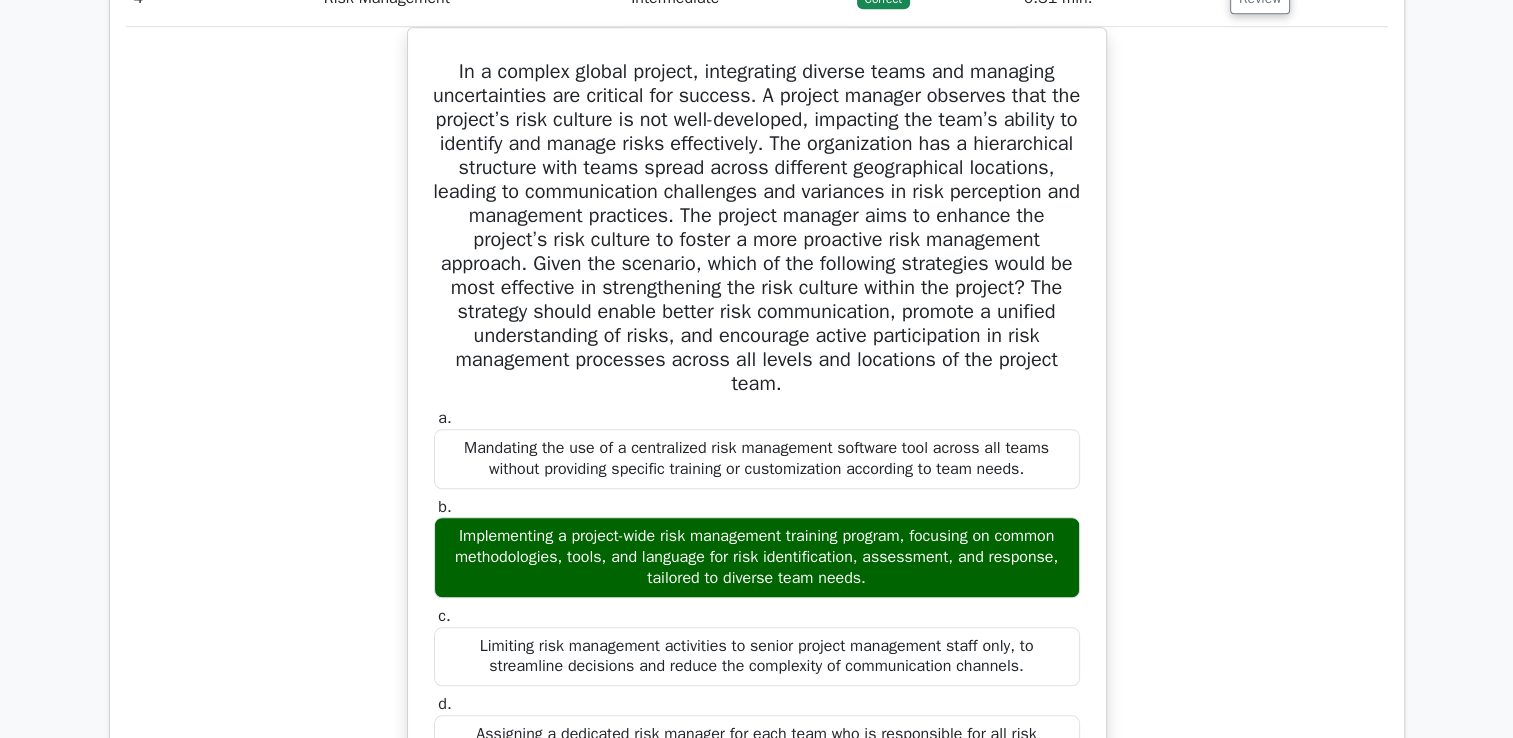 scroll, scrollTop: 1700, scrollLeft: 0, axis: vertical 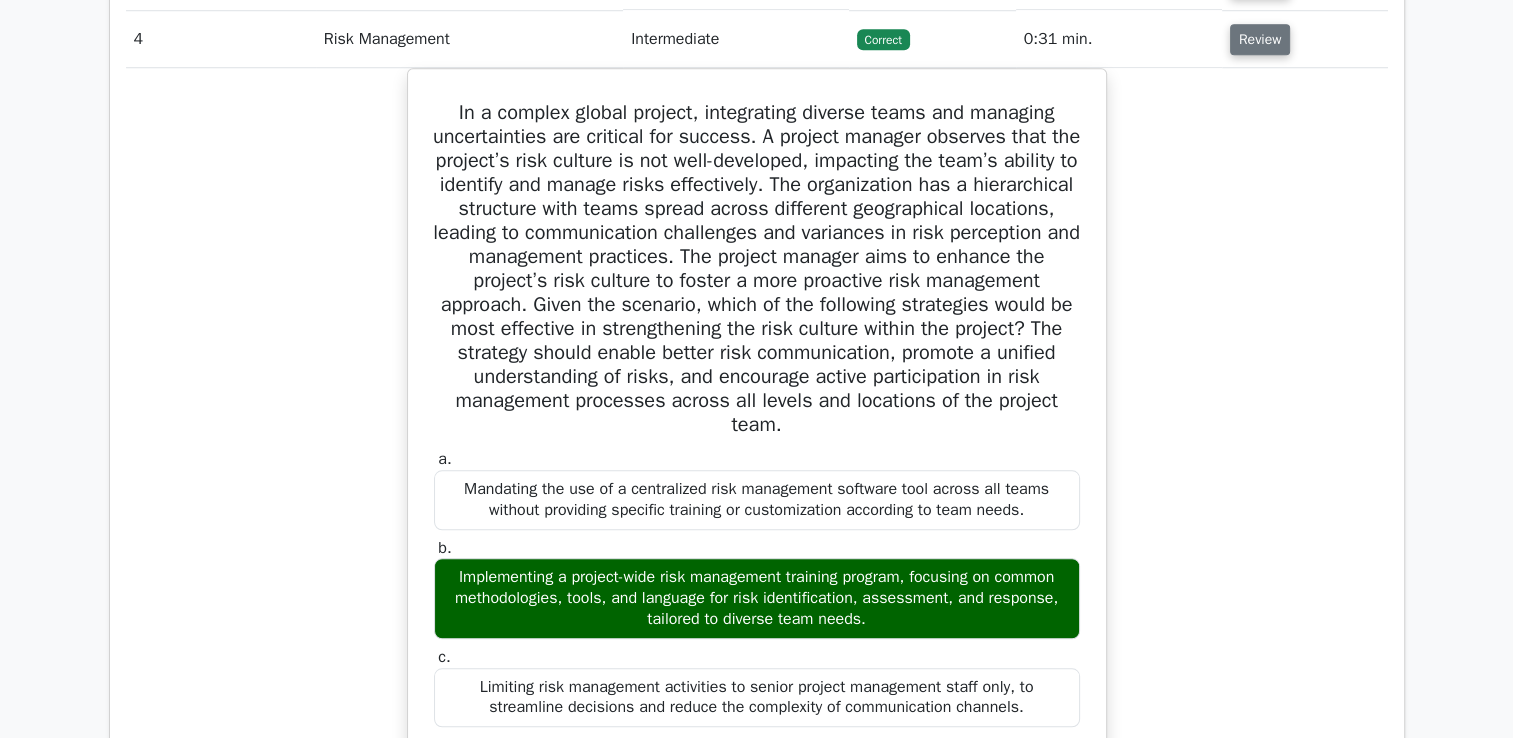 click on "Review" at bounding box center (1260, 39) 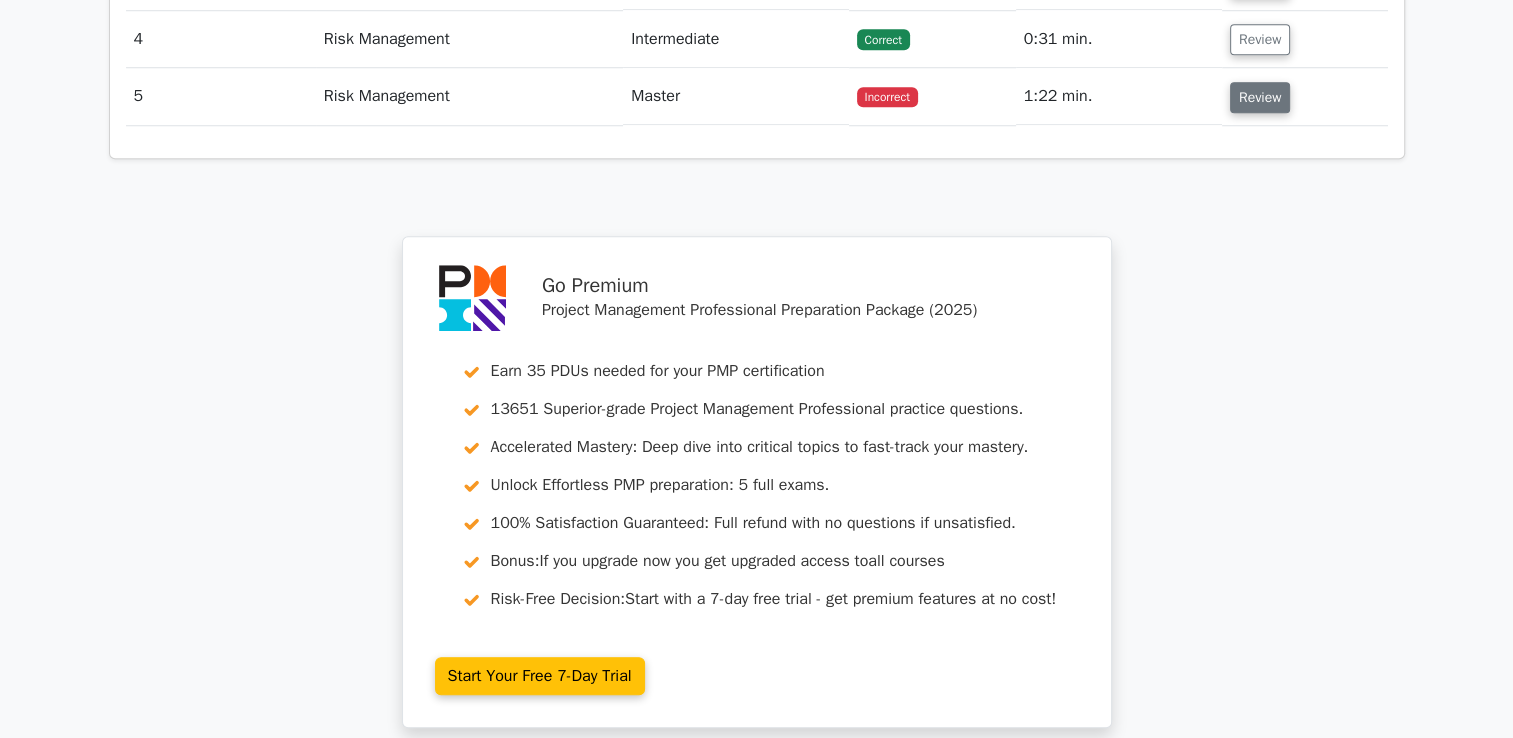 click on "Review" at bounding box center [1260, 97] 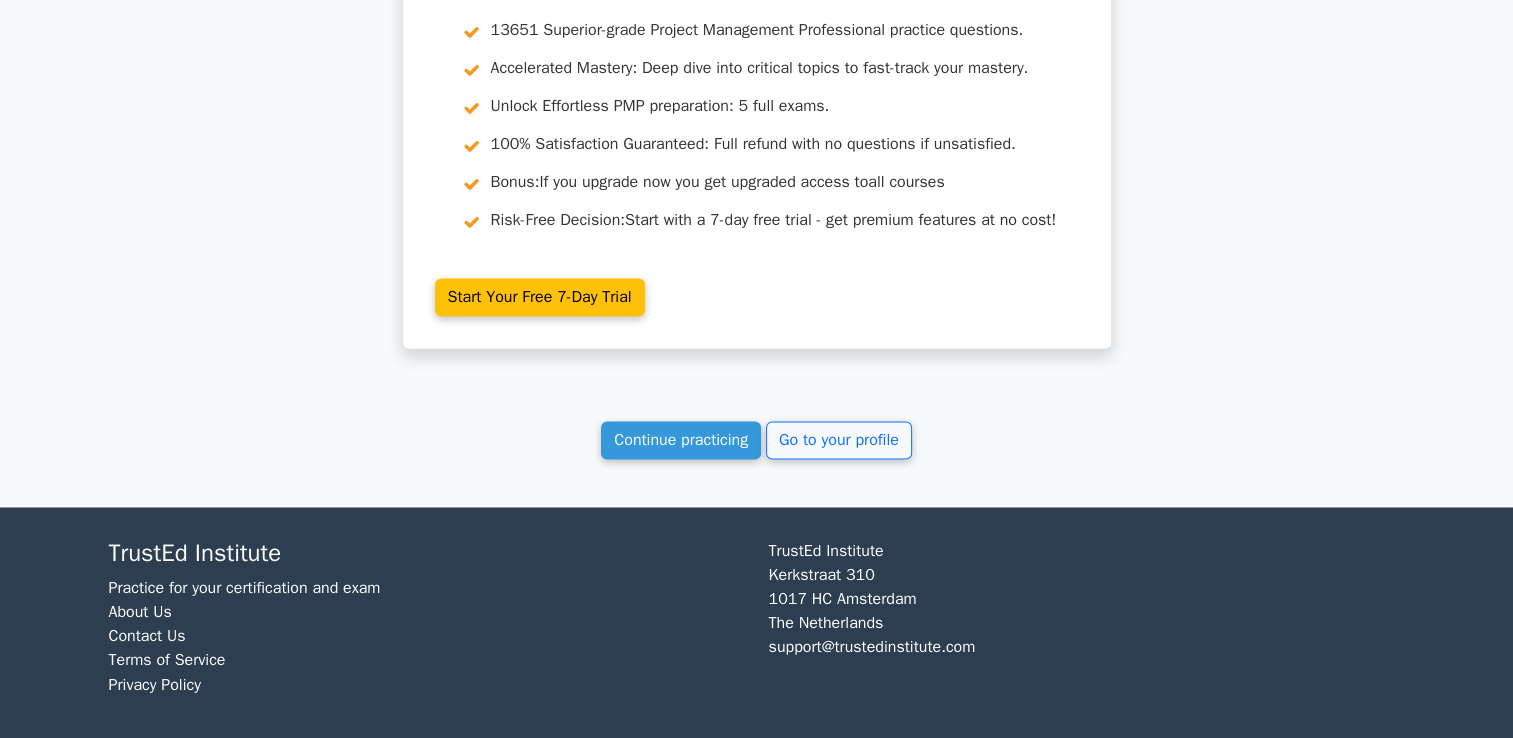 scroll, scrollTop: 3125, scrollLeft: 0, axis: vertical 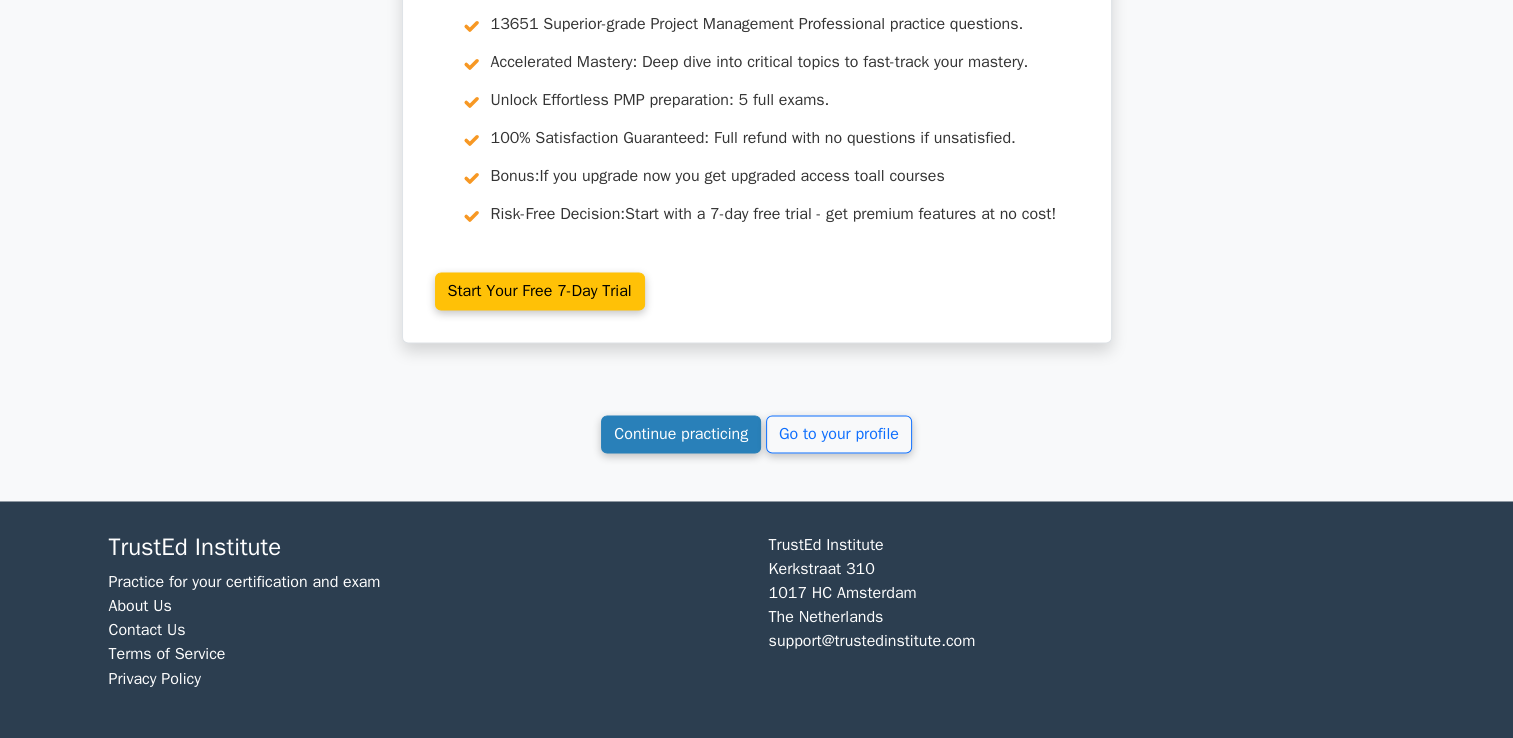 click on "Continue practicing" at bounding box center (681, 434) 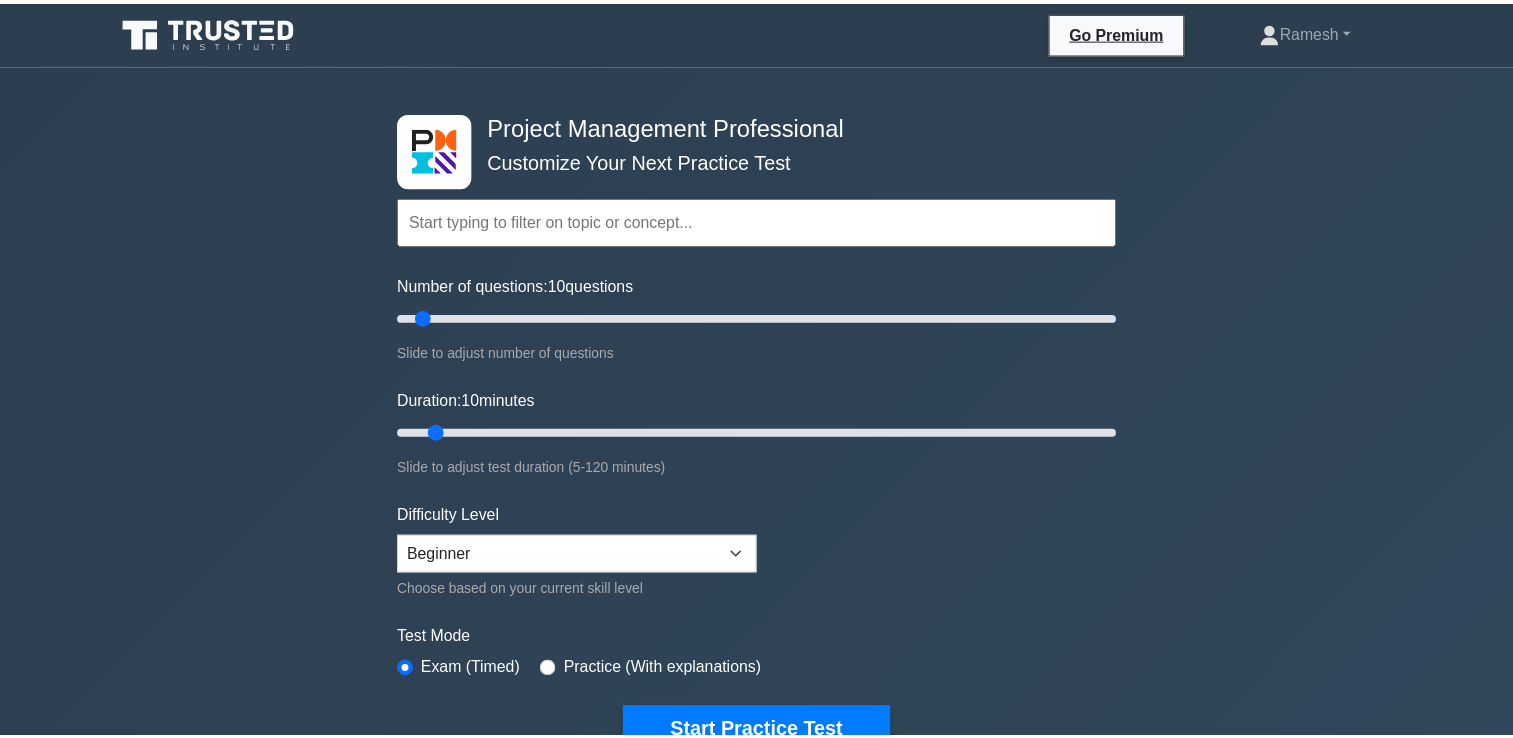 scroll, scrollTop: 300, scrollLeft: 0, axis: vertical 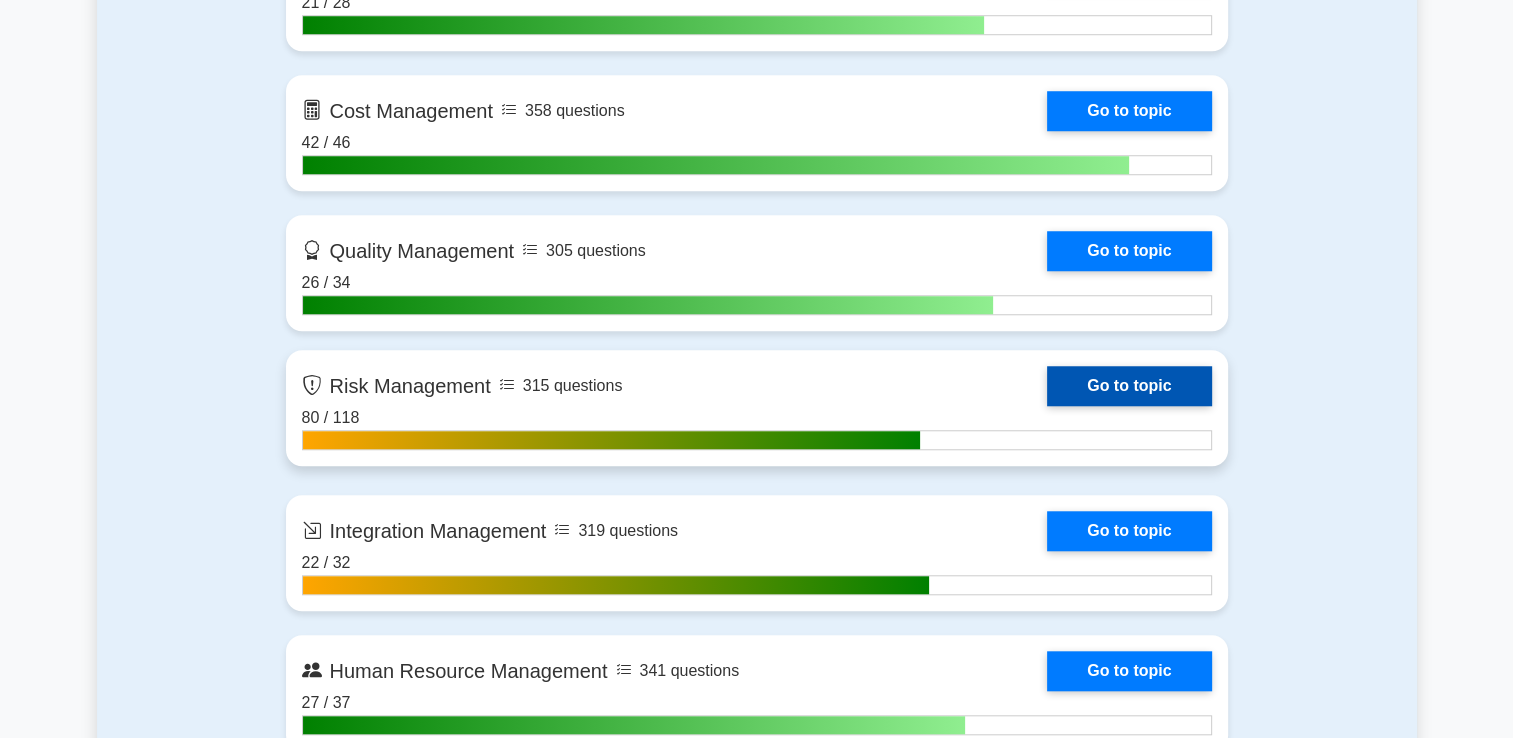 click on "Go to topic" at bounding box center [1129, 386] 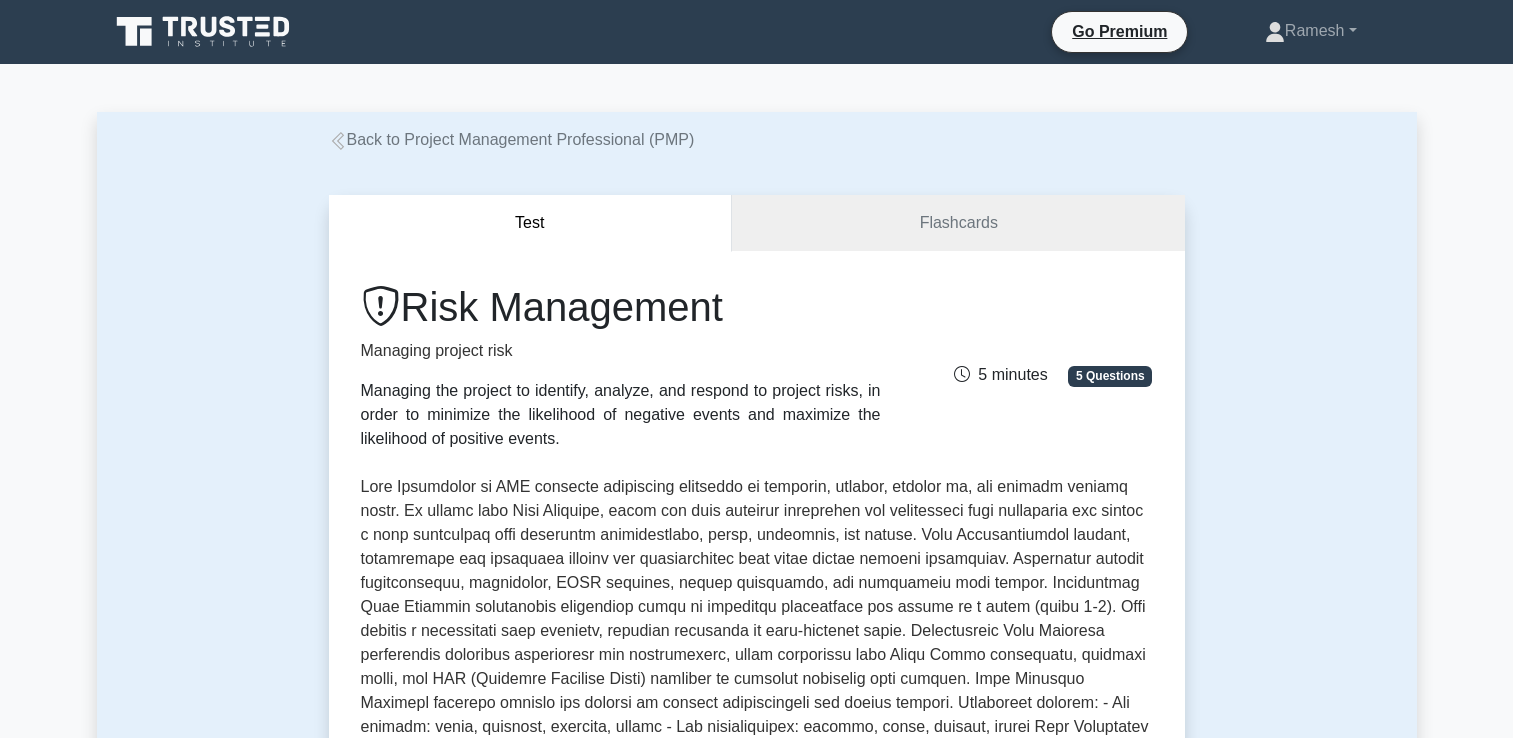 scroll, scrollTop: 500, scrollLeft: 0, axis: vertical 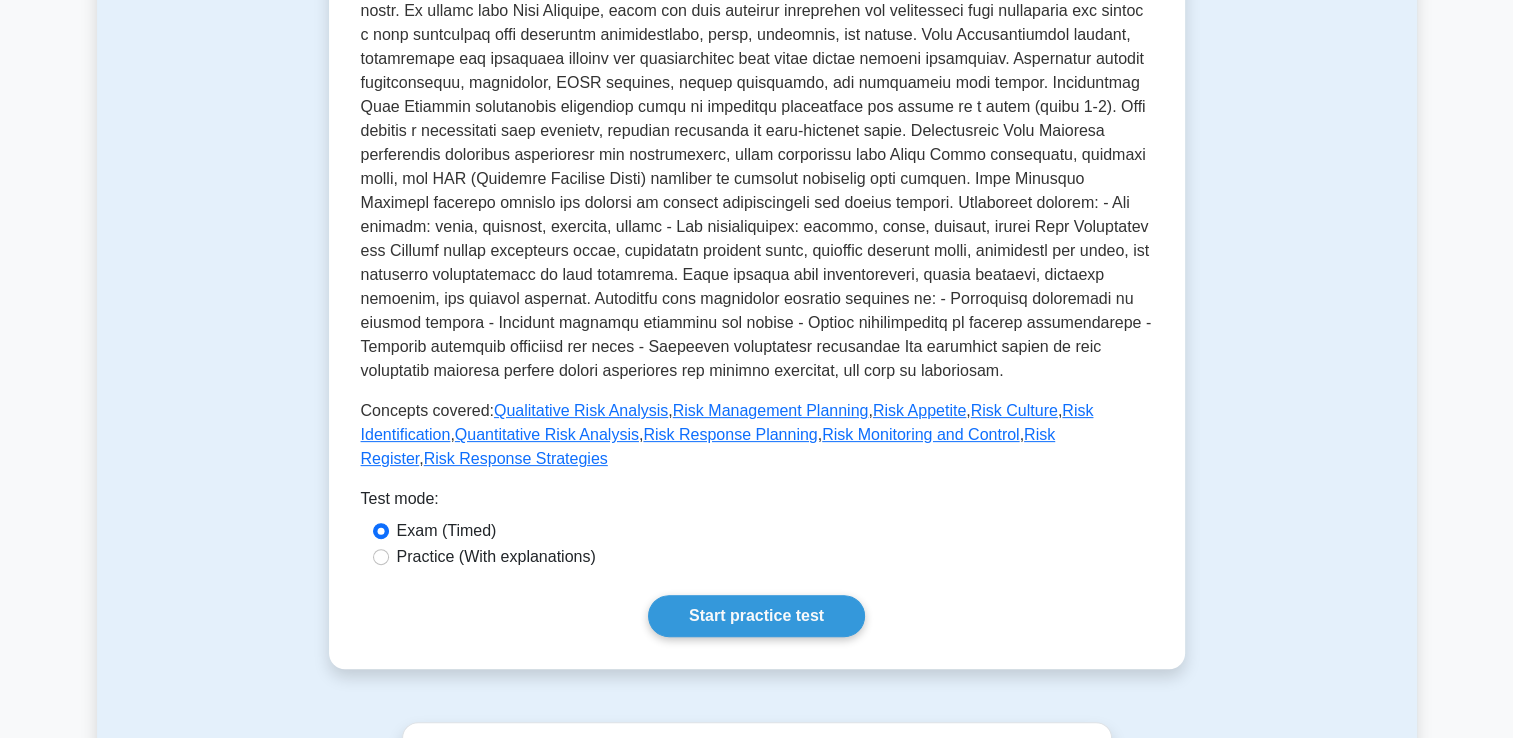 drag, startPoint x: 771, startPoint y: 590, endPoint x: 995, endPoint y: 518, distance: 235.28706 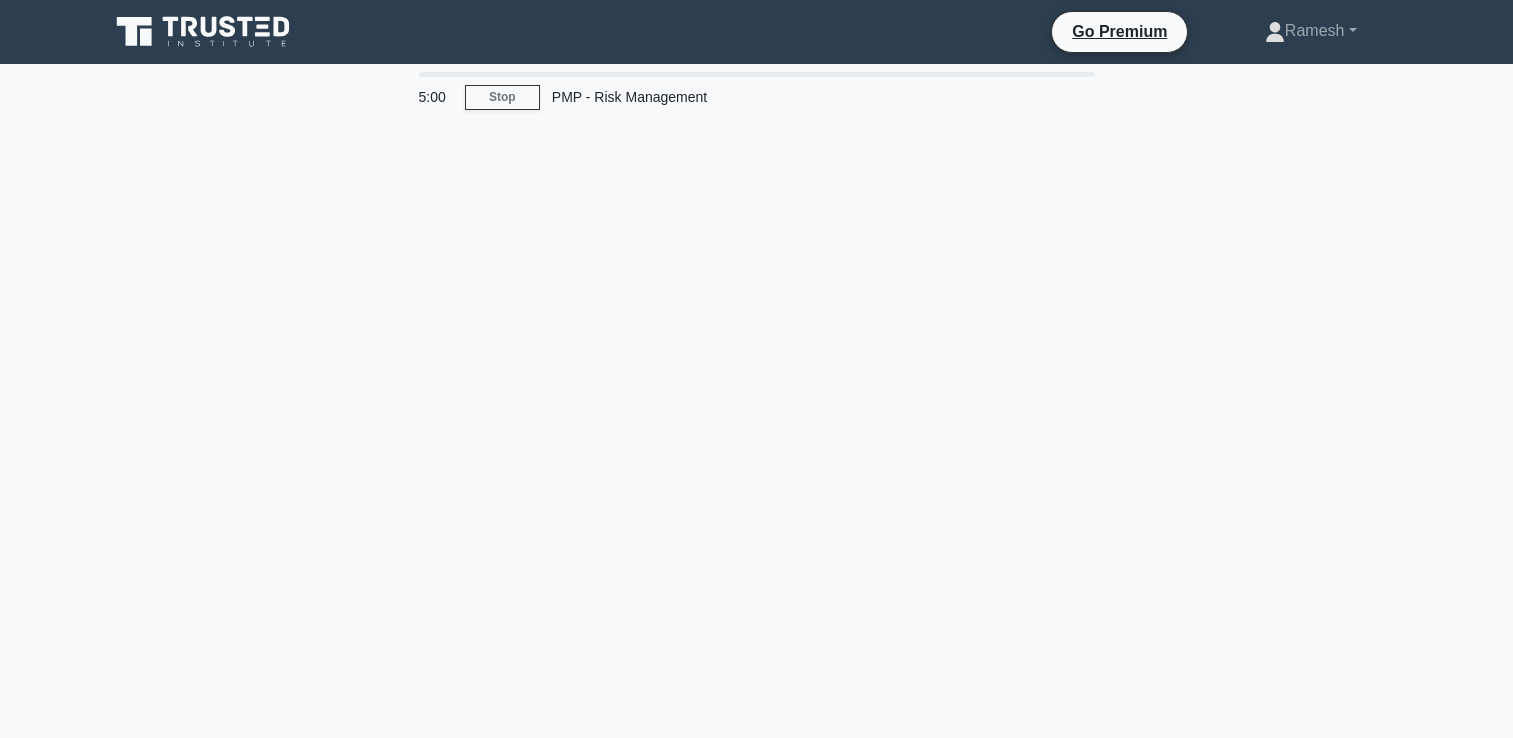 scroll, scrollTop: 75, scrollLeft: 0, axis: vertical 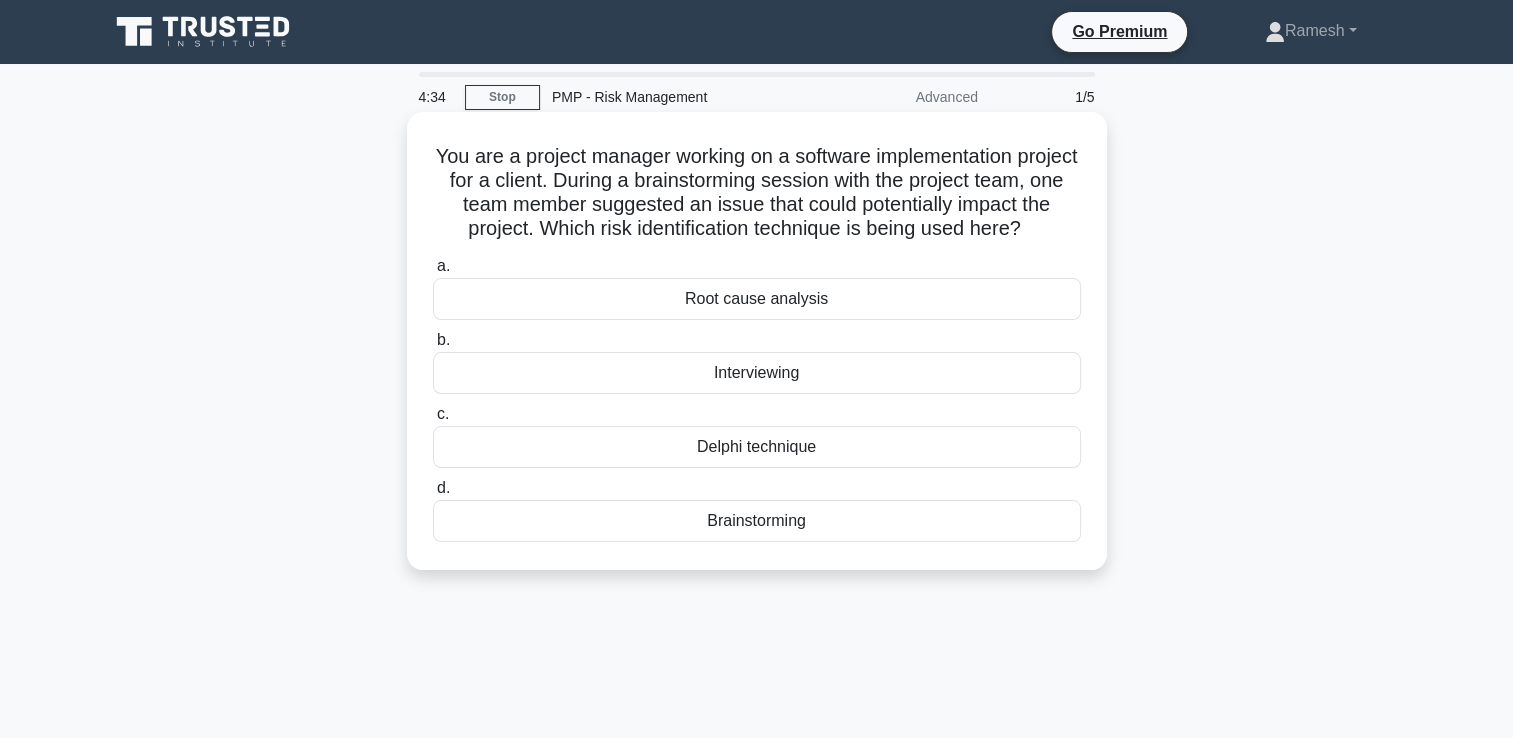 click on "Root cause analysis" at bounding box center (757, 299) 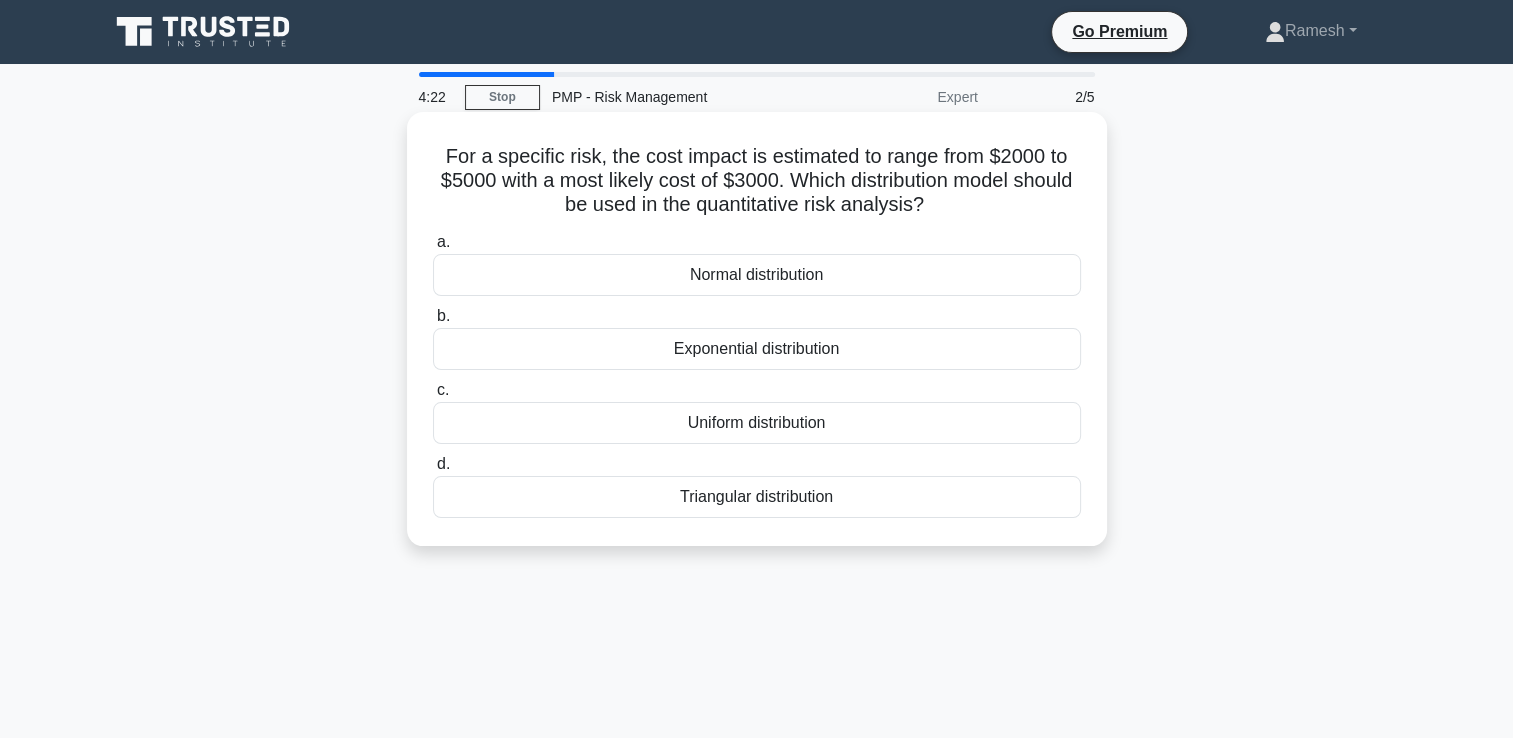 click on "Triangular distribution" at bounding box center (757, 497) 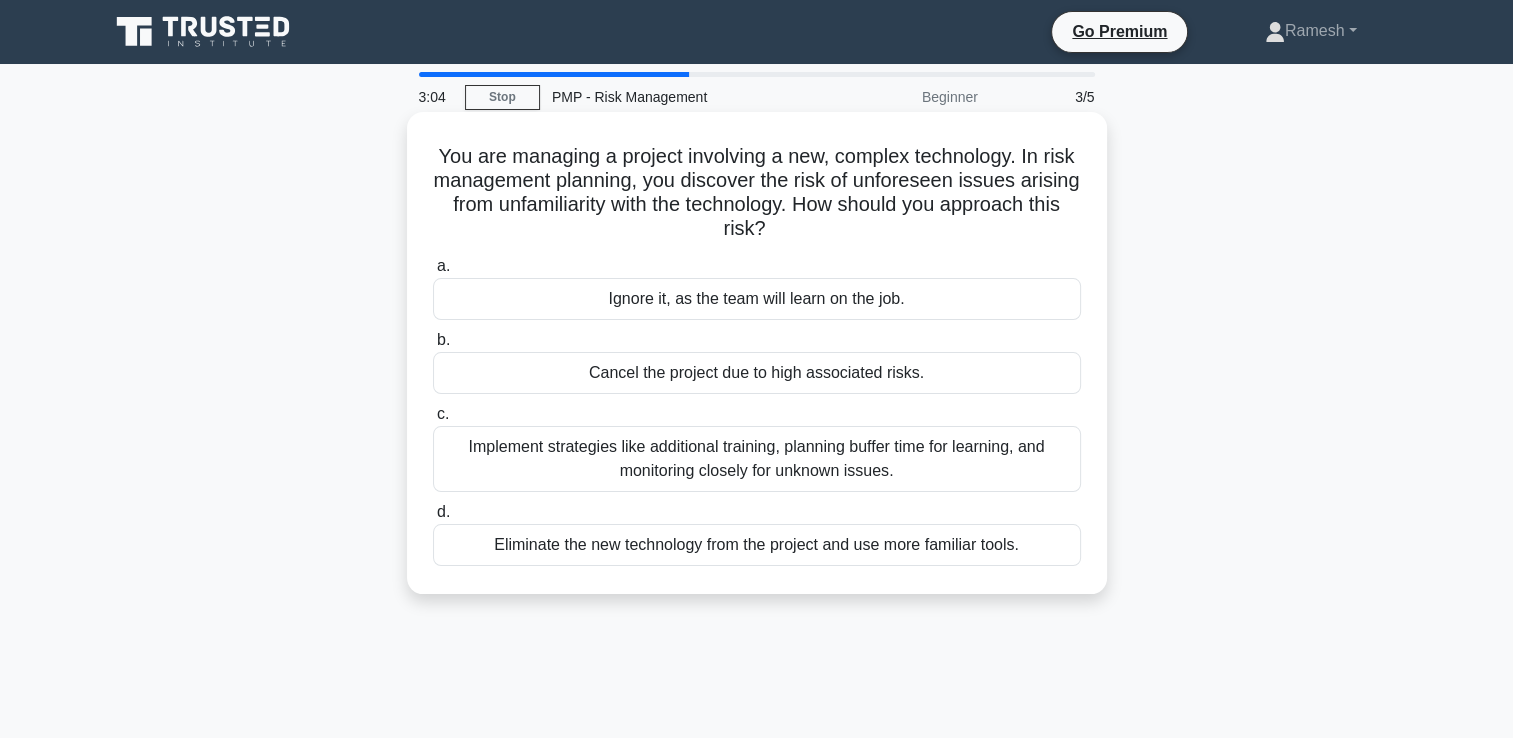 click on "Implement strategies like additional training, planning buffer time for learning, and monitoring closely for unknown issues." at bounding box center [757, 459] 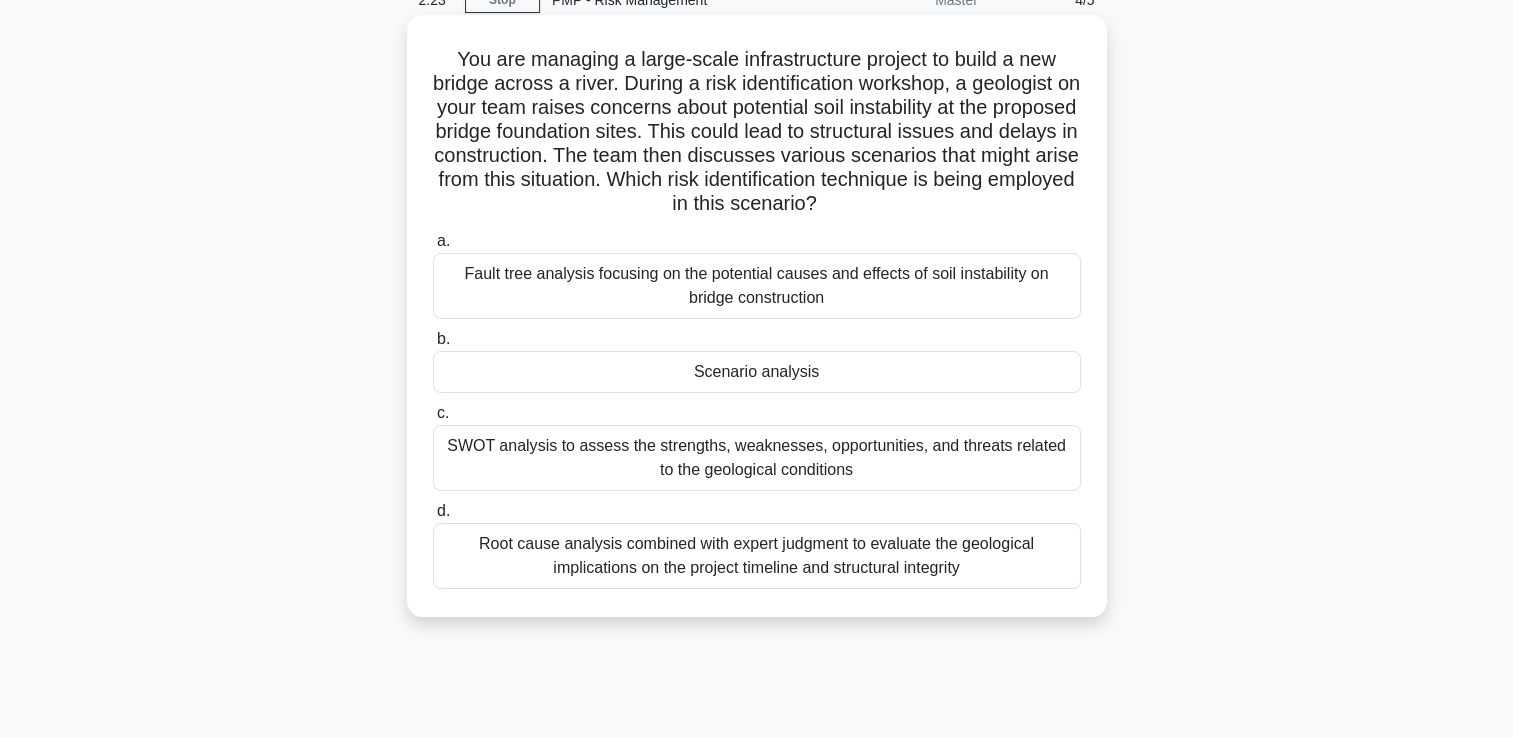 scroll, scrollTop: 100, scrollLeft: 0, axis: vertical 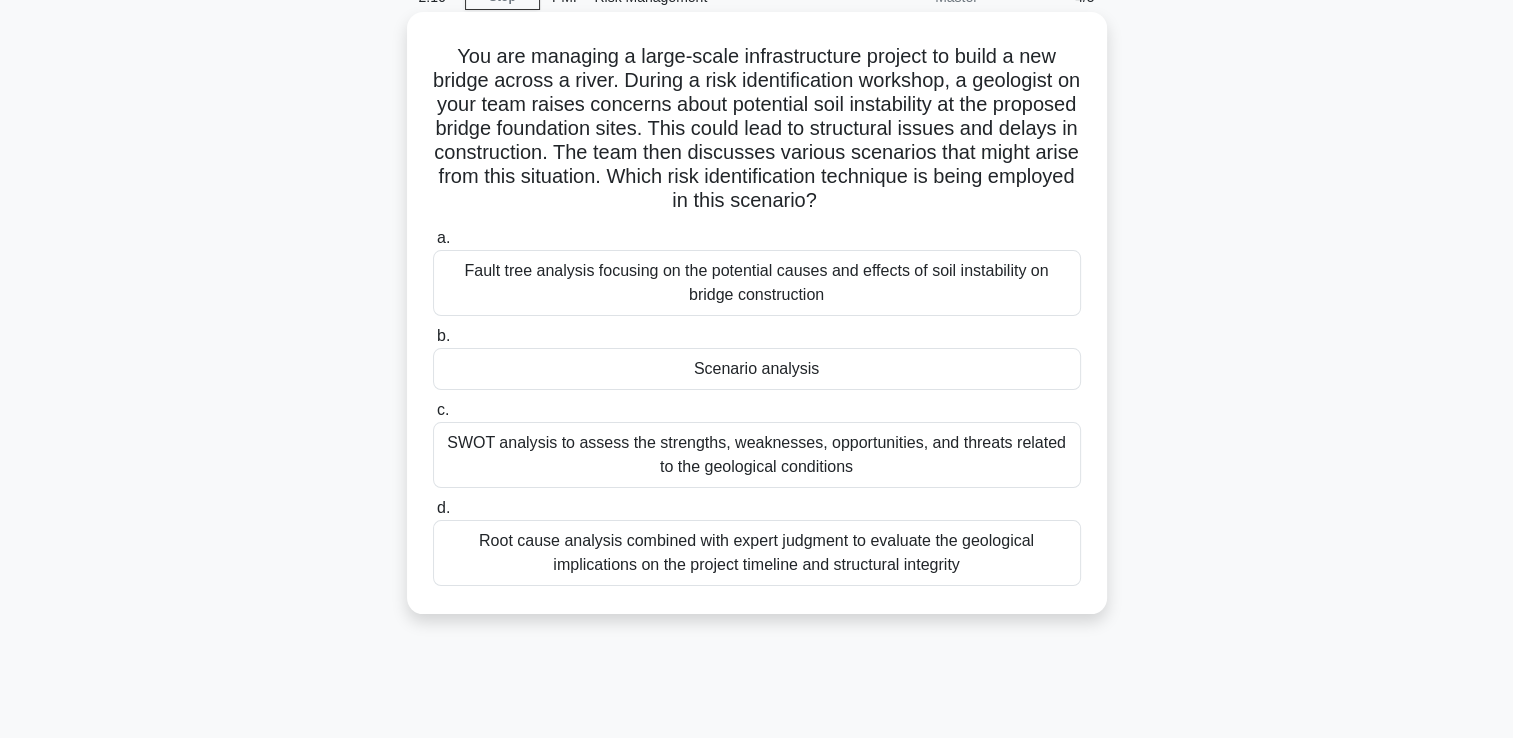 click on "Root cause analysis combined with expert judgment to evaluate the geological implications on the project timeline and structural integrity" at bounding box center (757, 553) 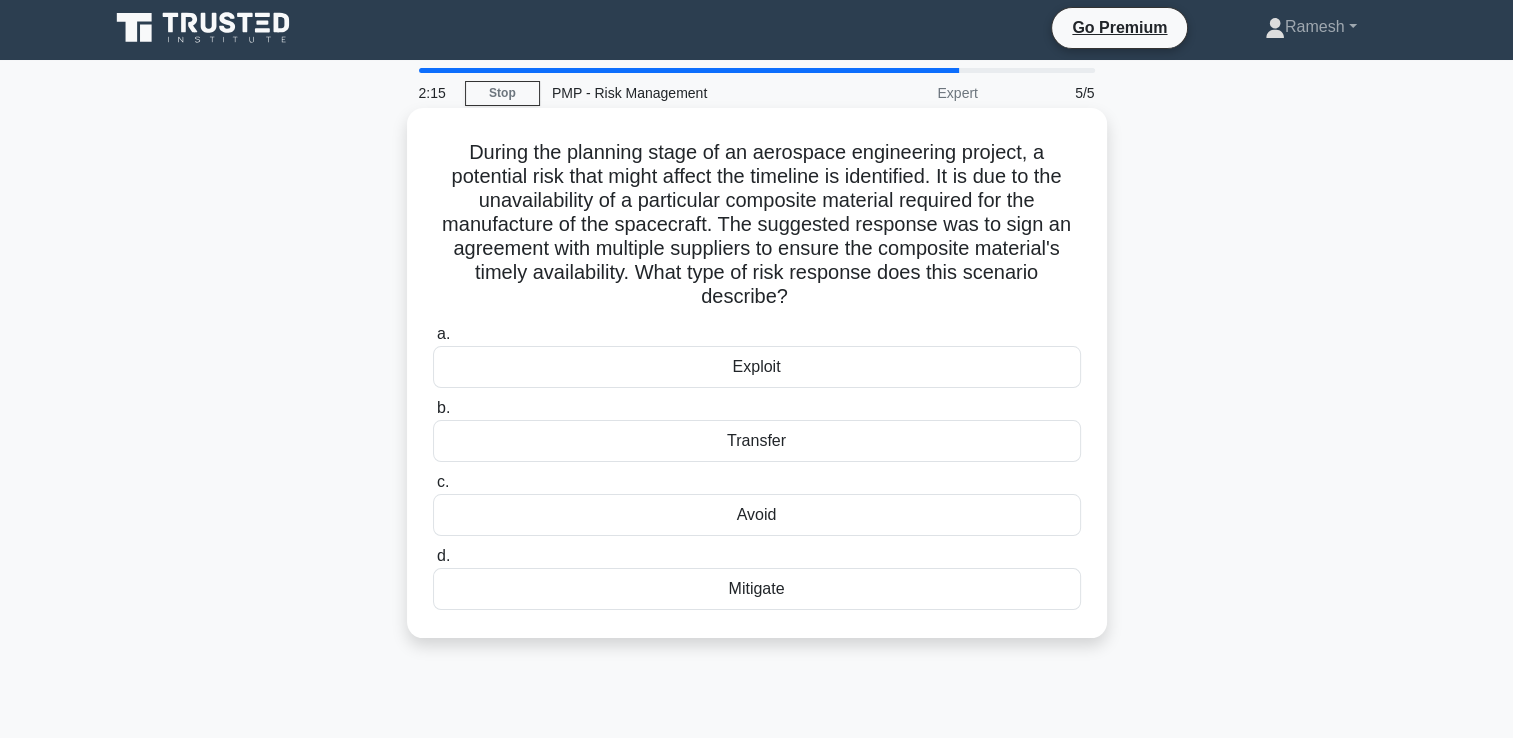 scroll, scrollTop: 0, scrollLeft: 0, axis: both 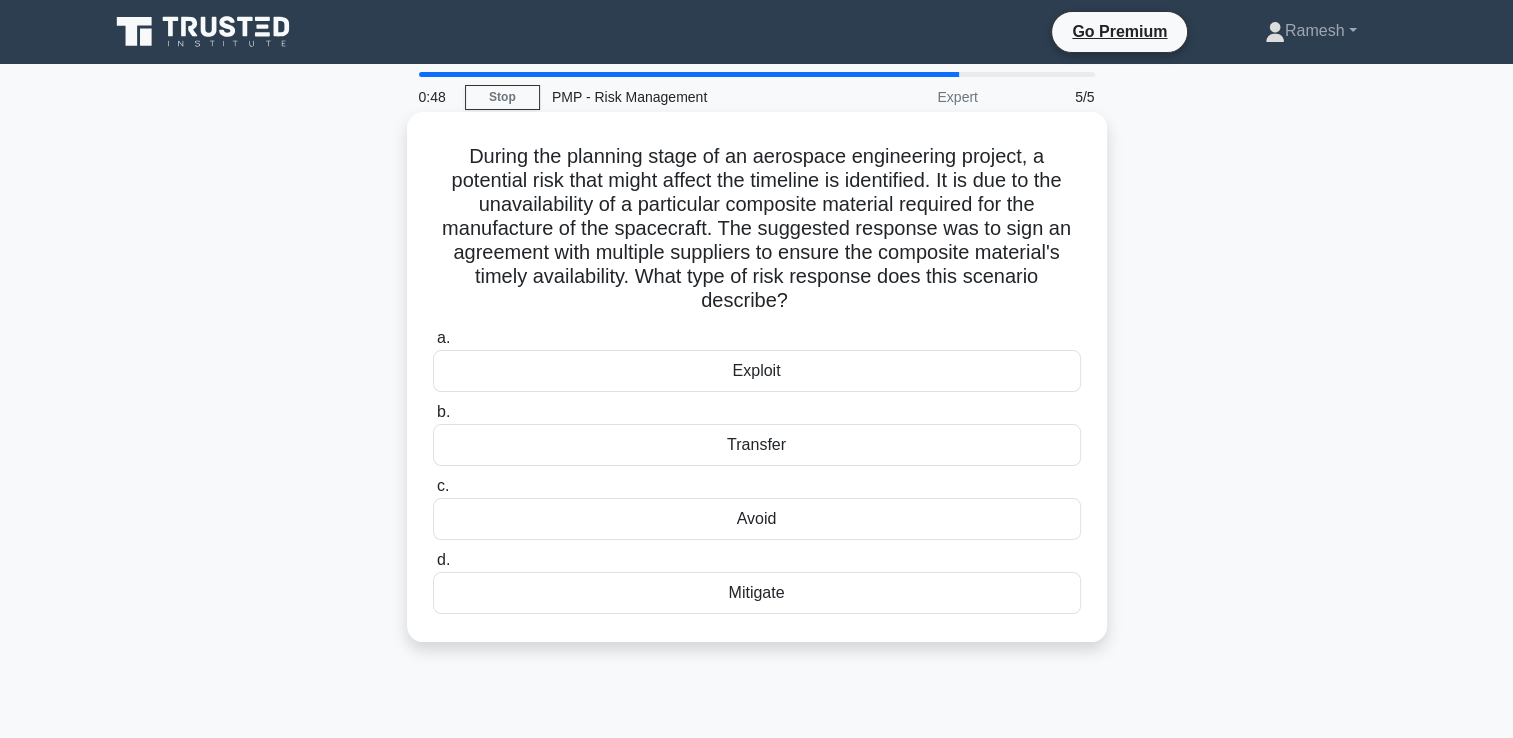 click on "Transfer" at bounding box center [757, 445] 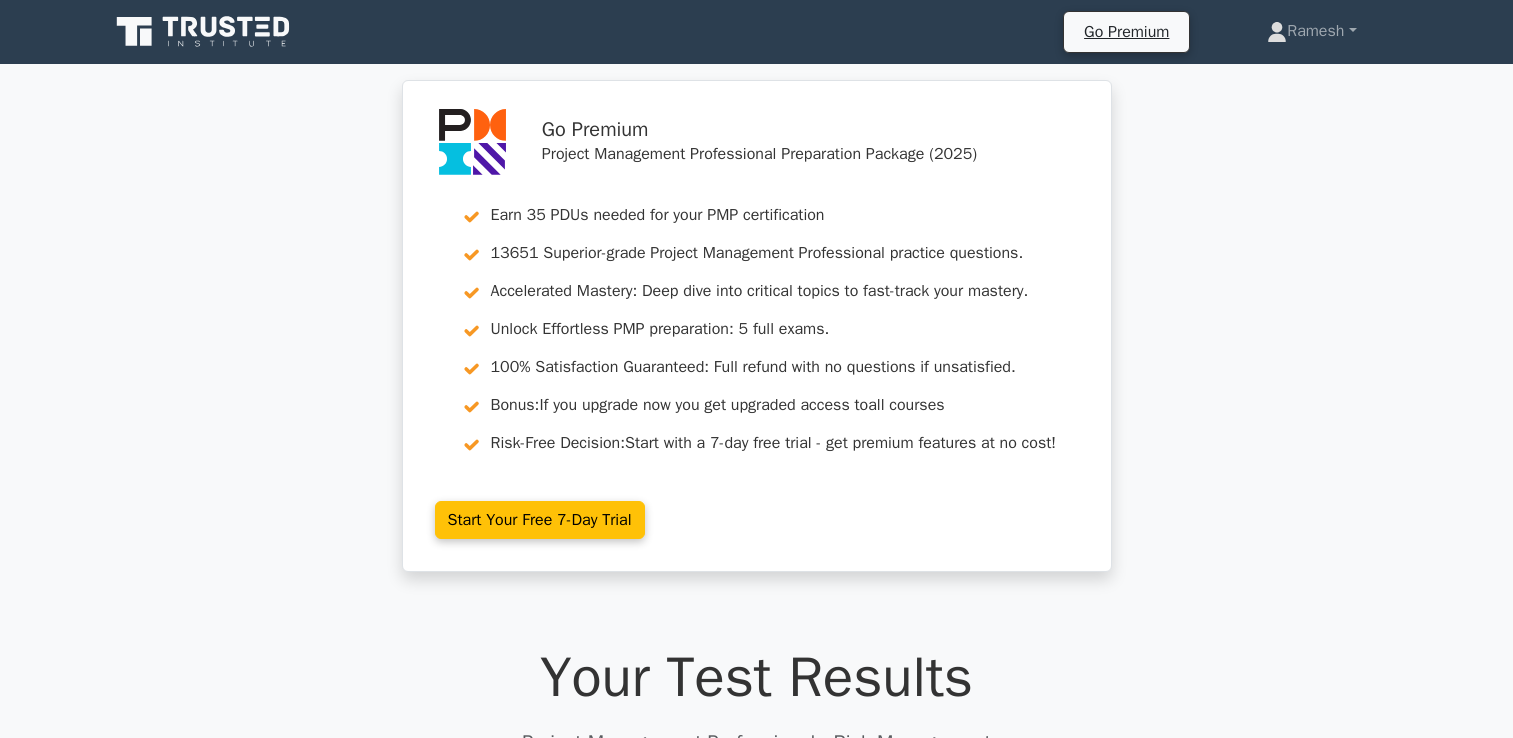 scroll, scrollTop: 305, scrollLeft: 0, axis: vertical 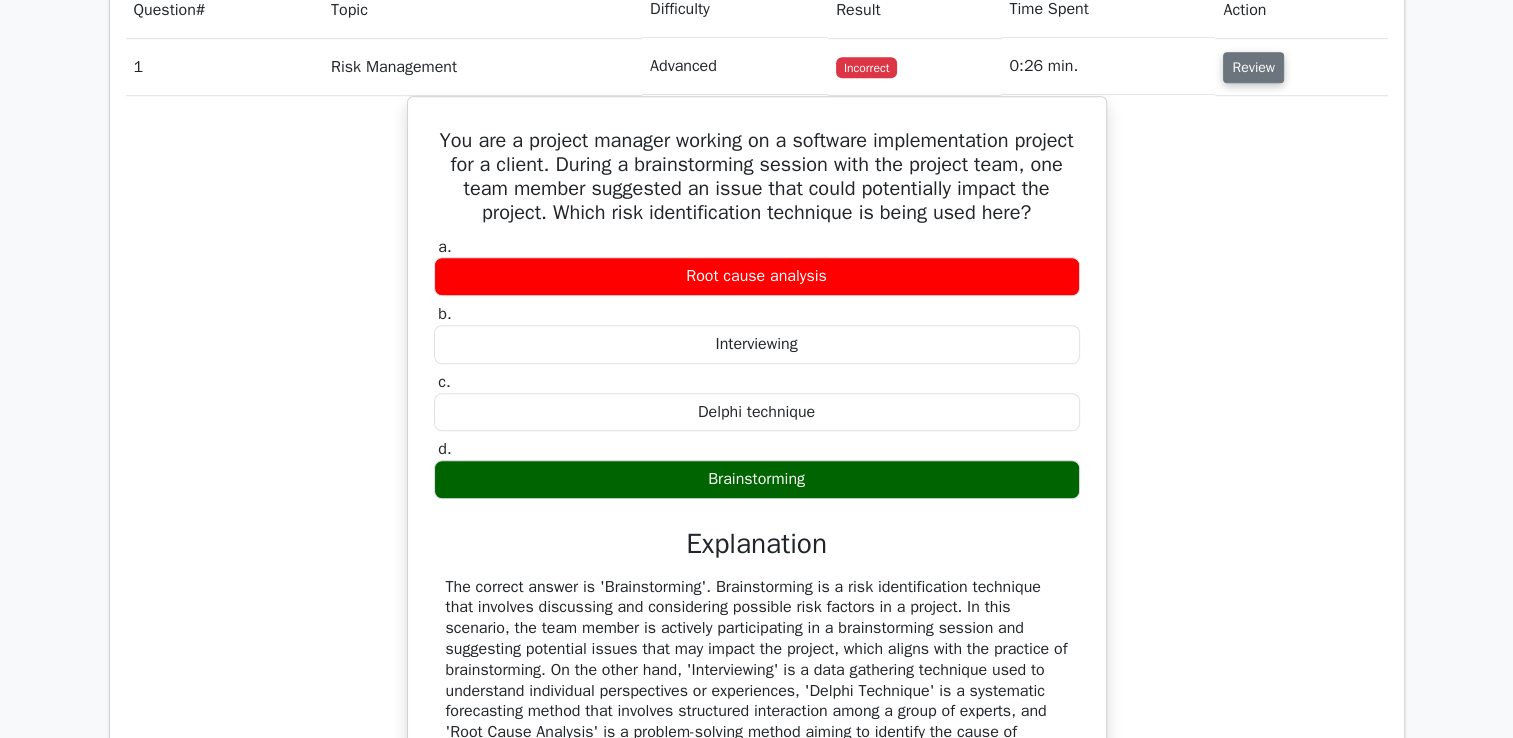 click on "Review" at bounding box center (1253, 67) 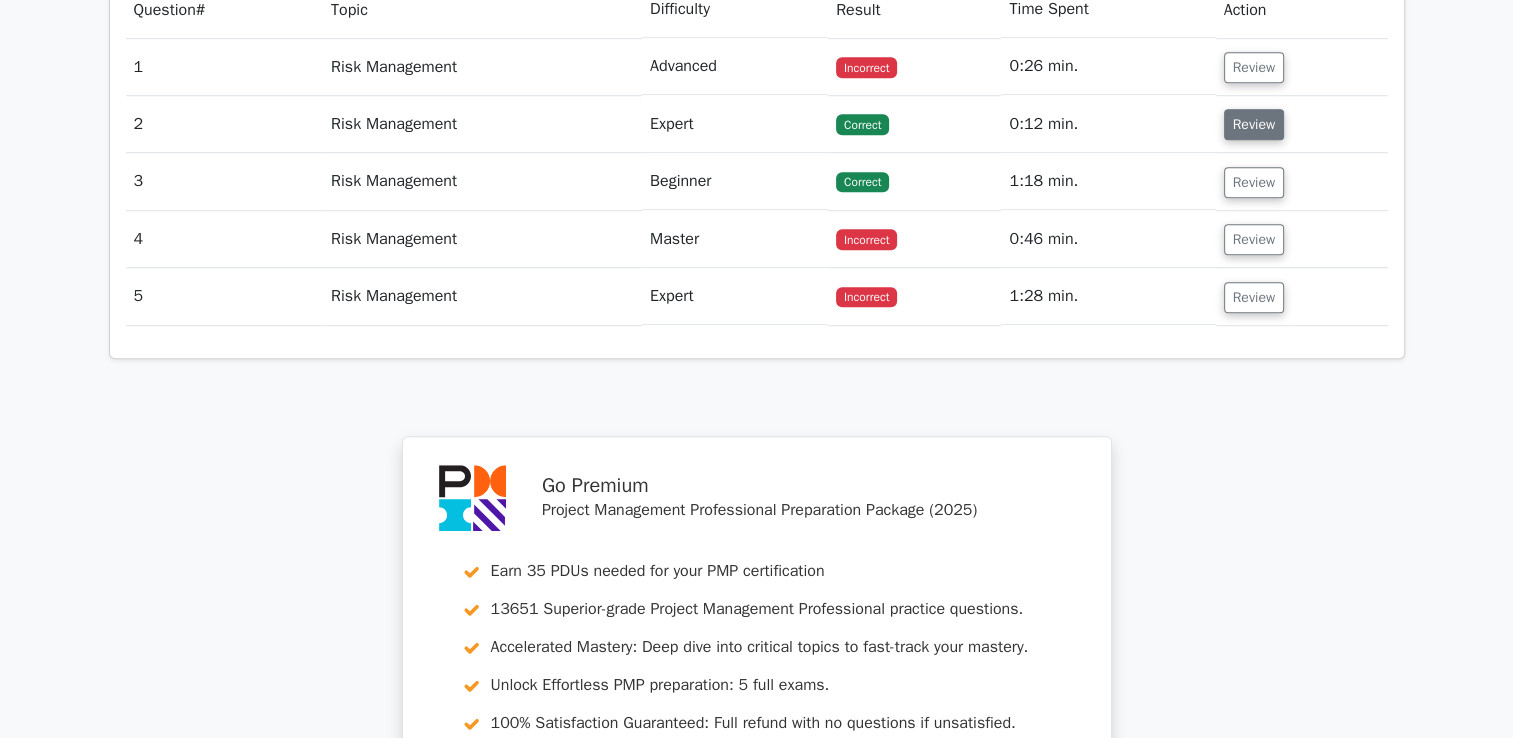 click on "Review" at bounding box center (1254, 124) 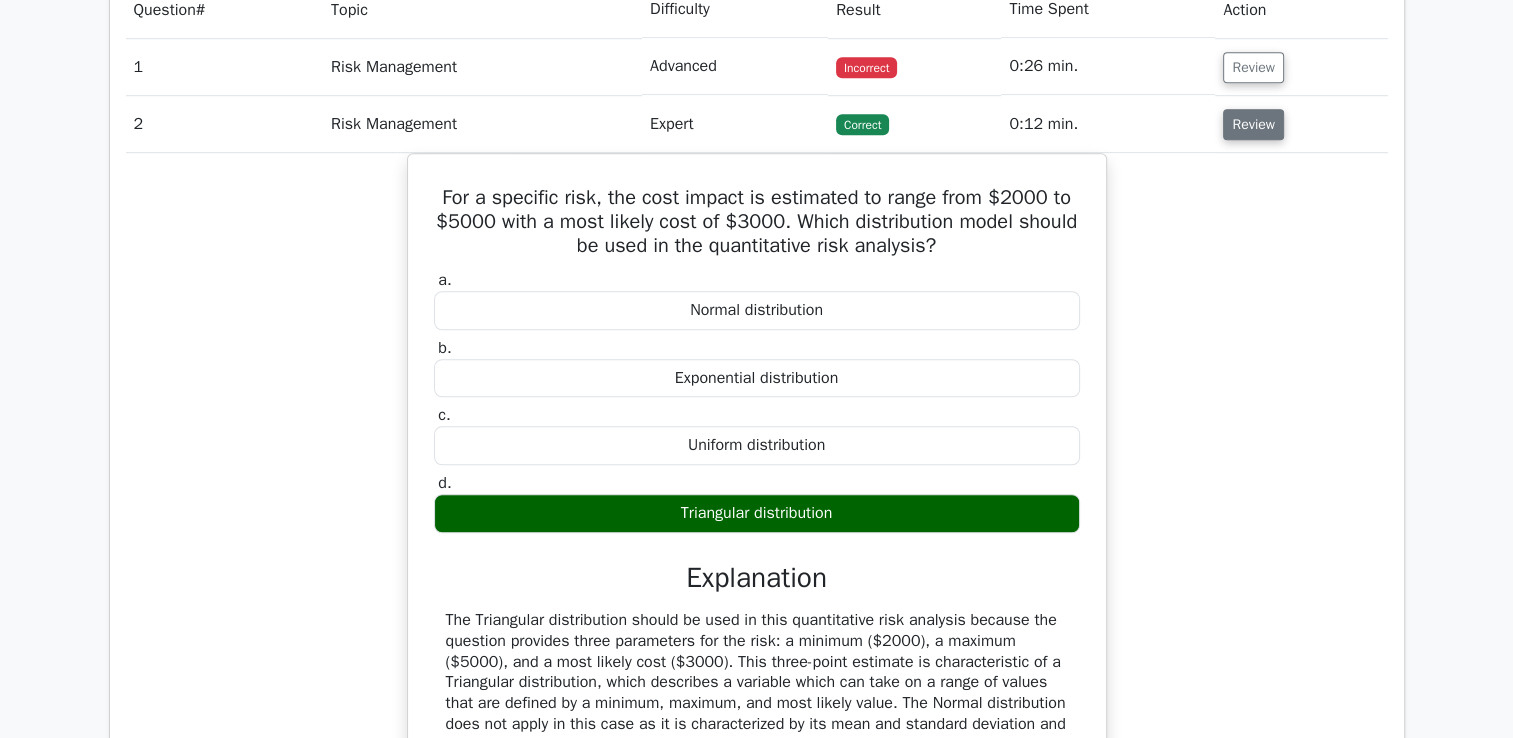 click on "Review" at bounding box center (1253, 124) 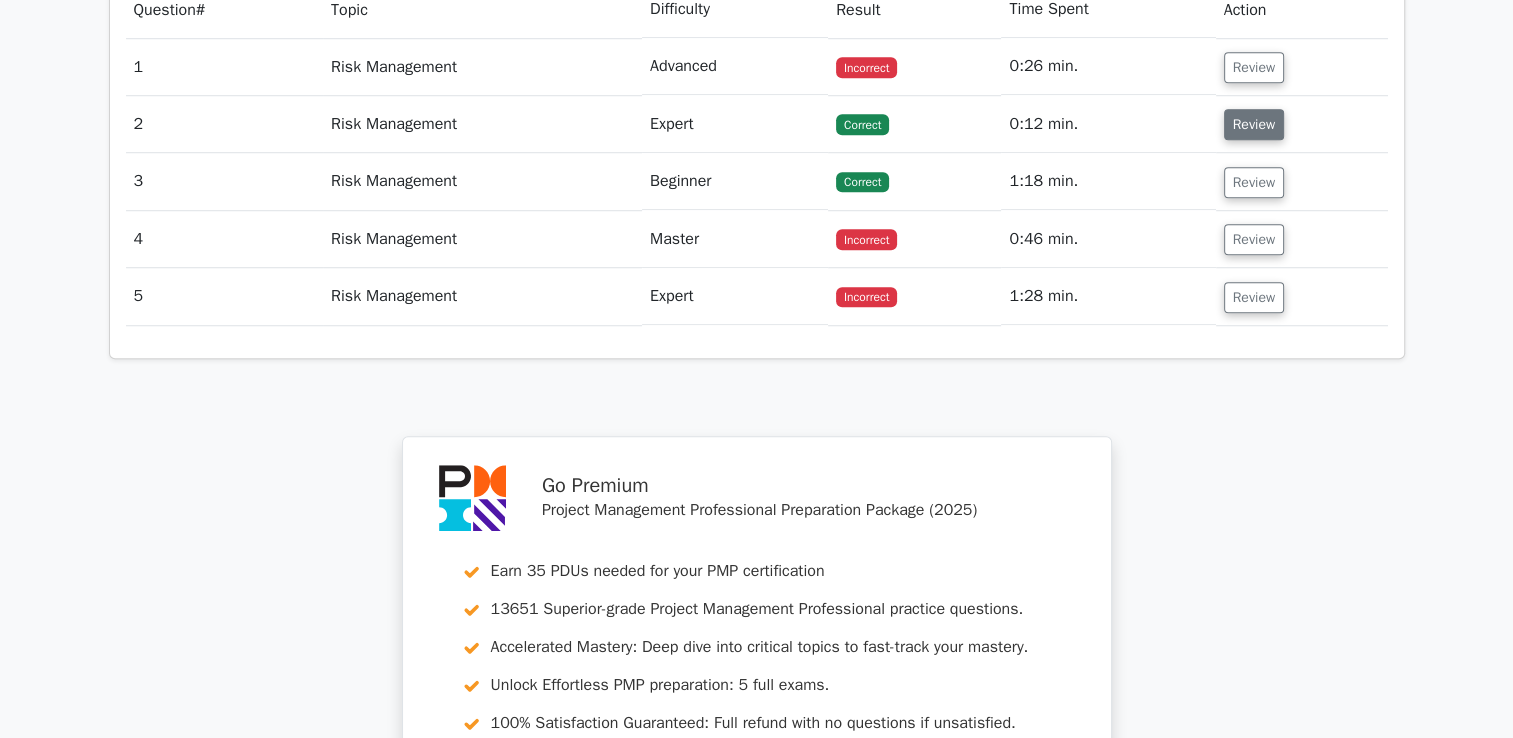 click on "Review" at bounding box center [1254, 124] 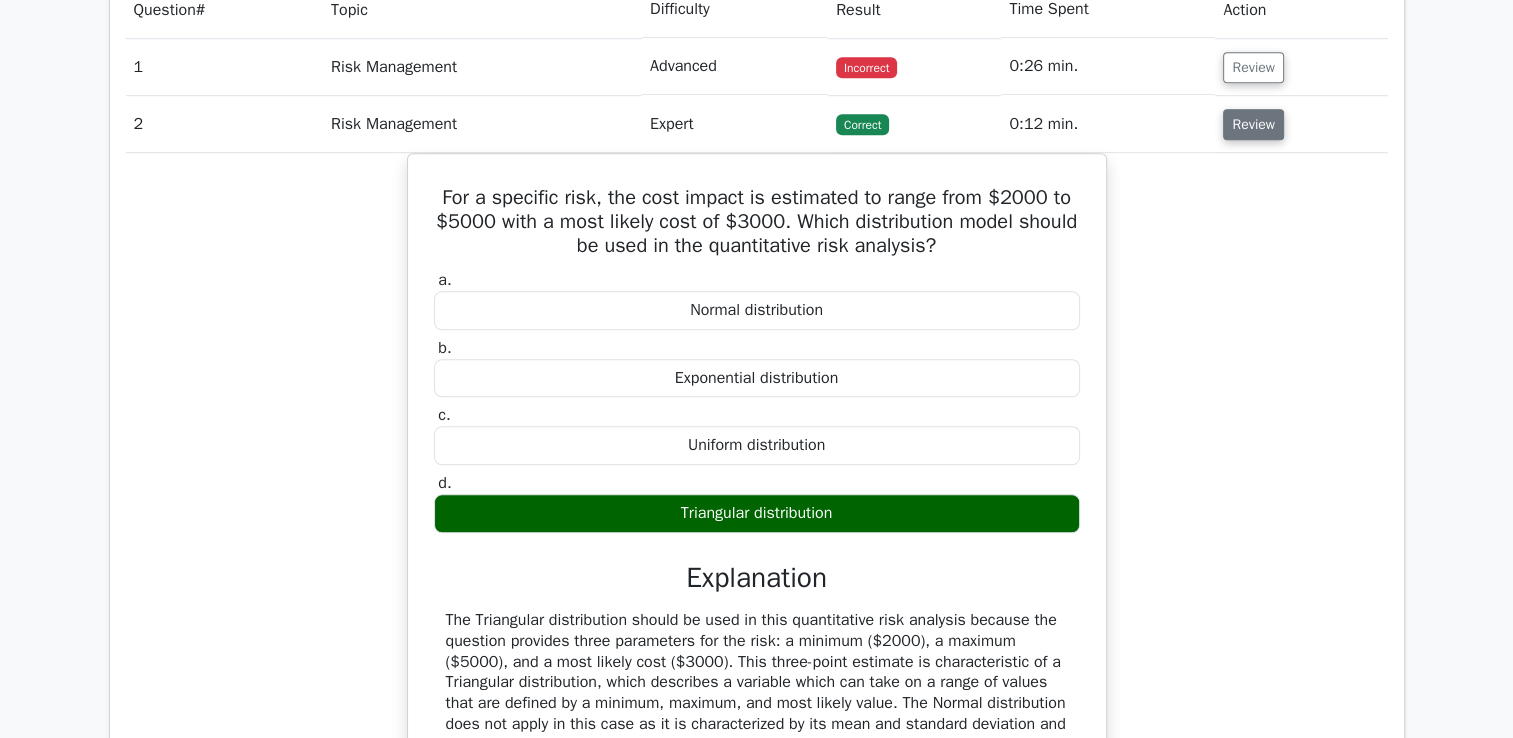 click on "Review" at bounding box center (1253, 124) 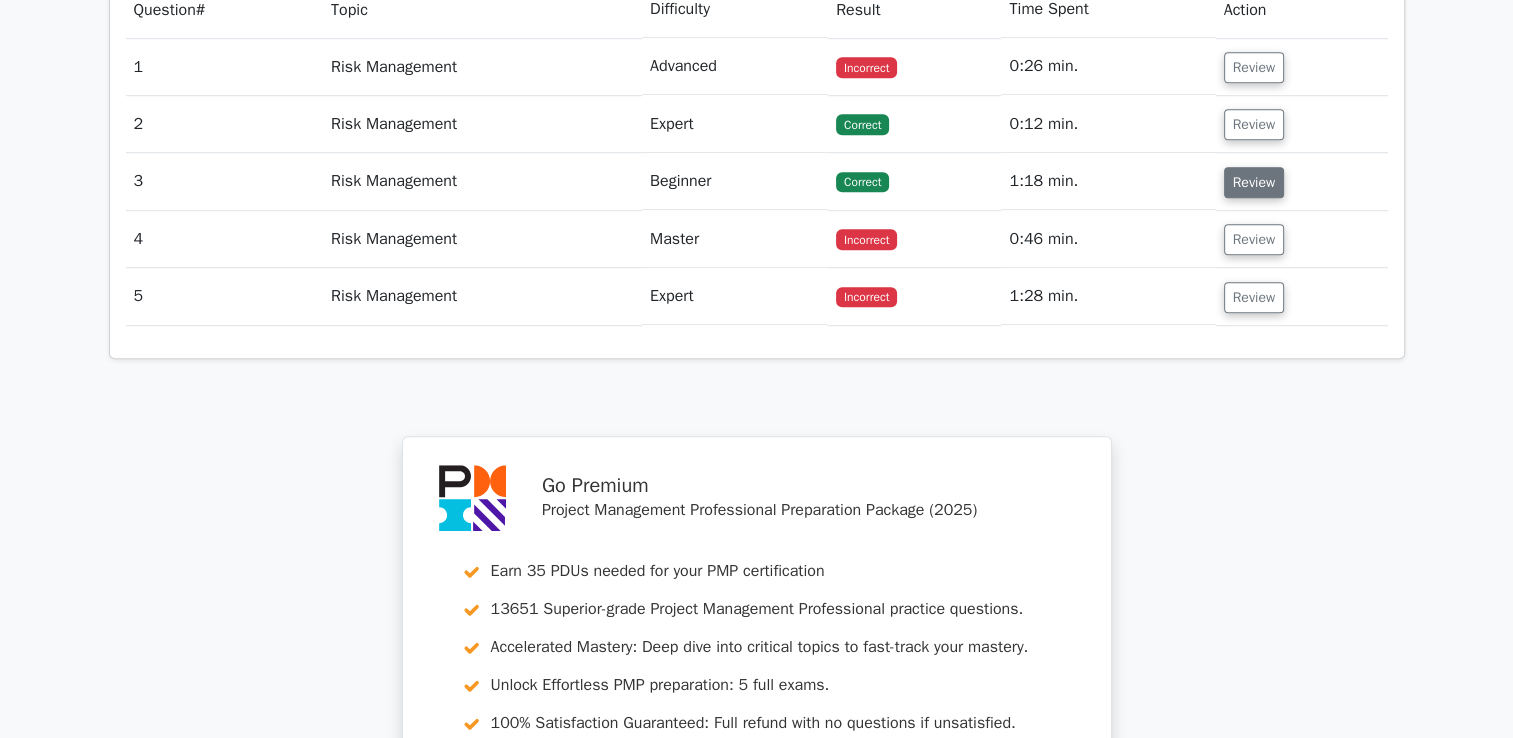 click on "Review" at bounding box center [1254, 182] 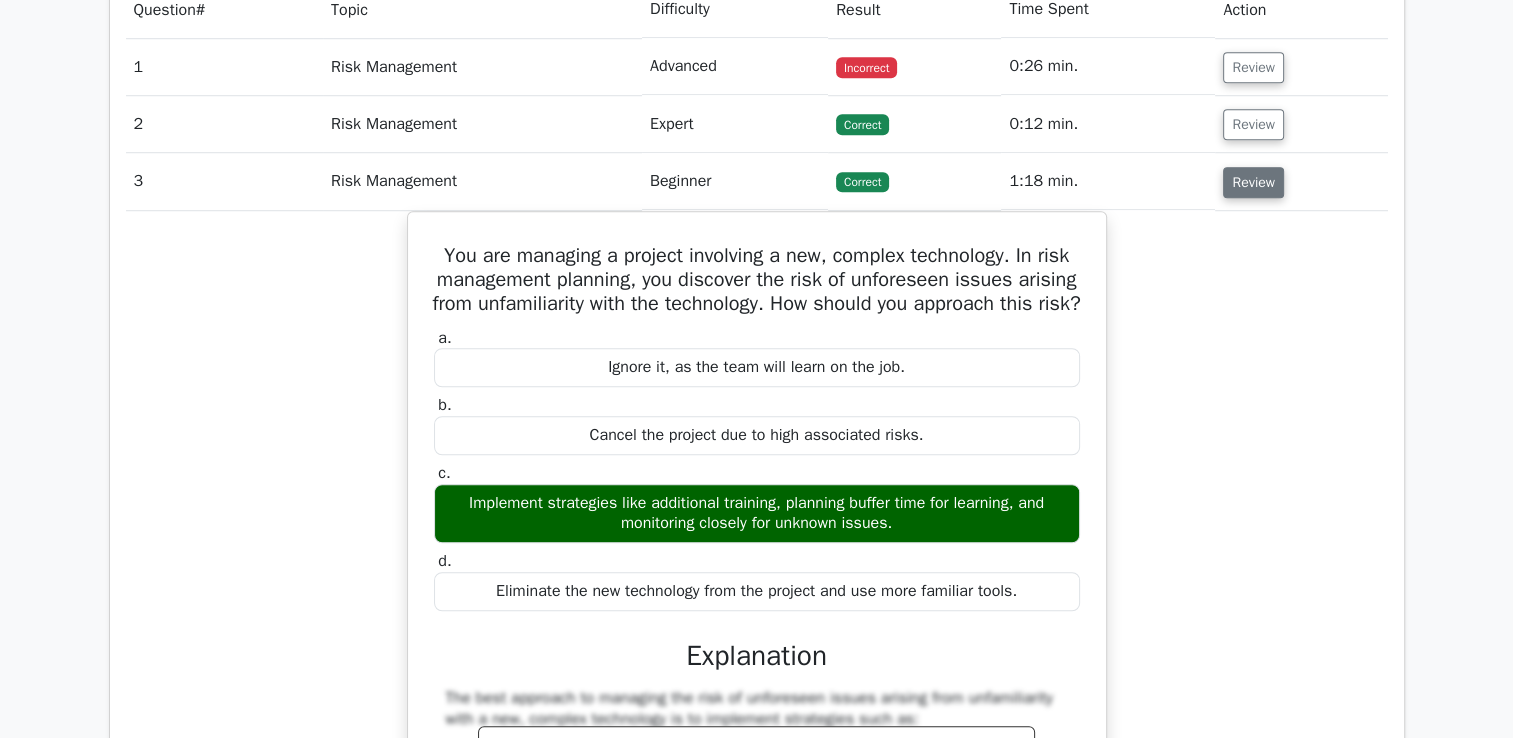 click on "Review" at bounding box center (1253, 182) 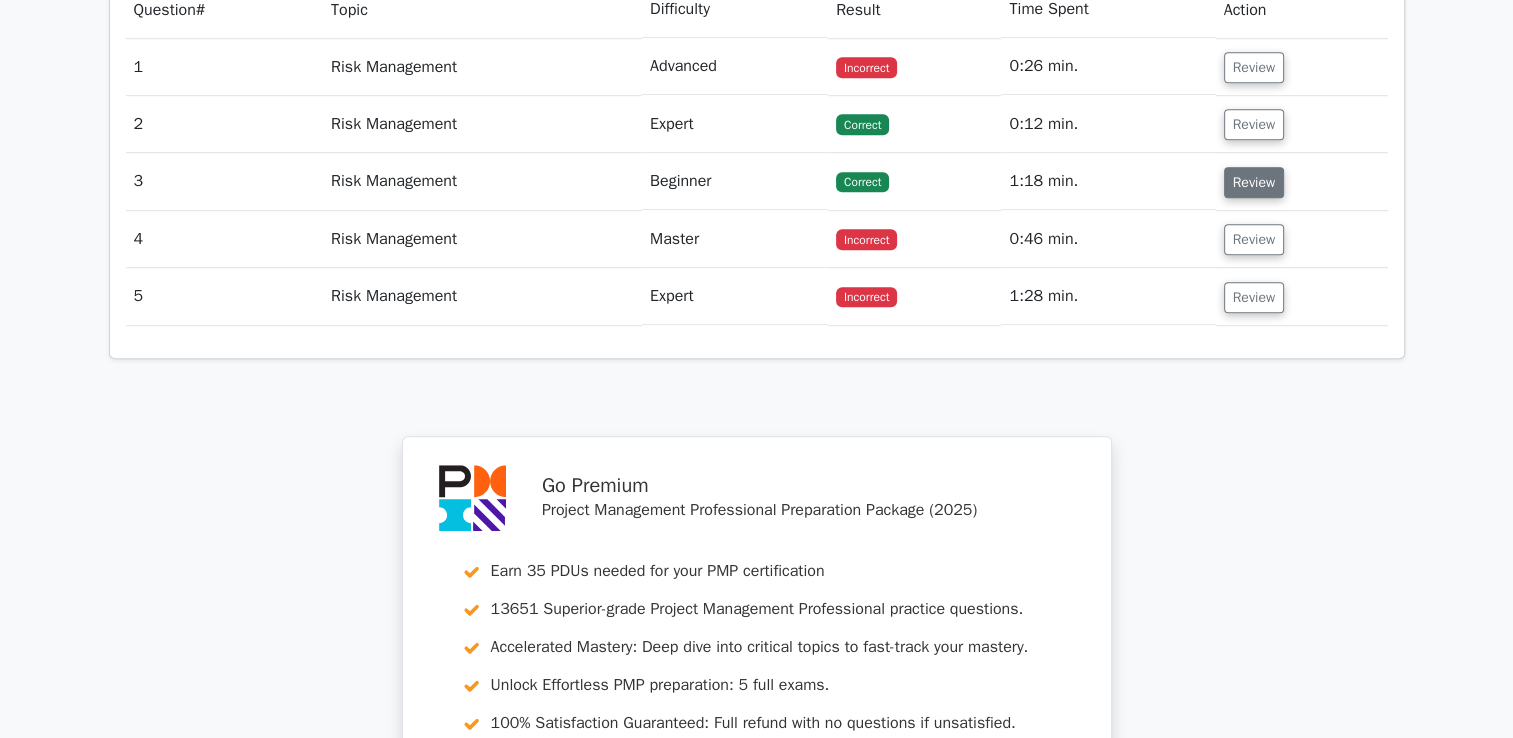 click on "Review" at bounding box center (1254, 182) 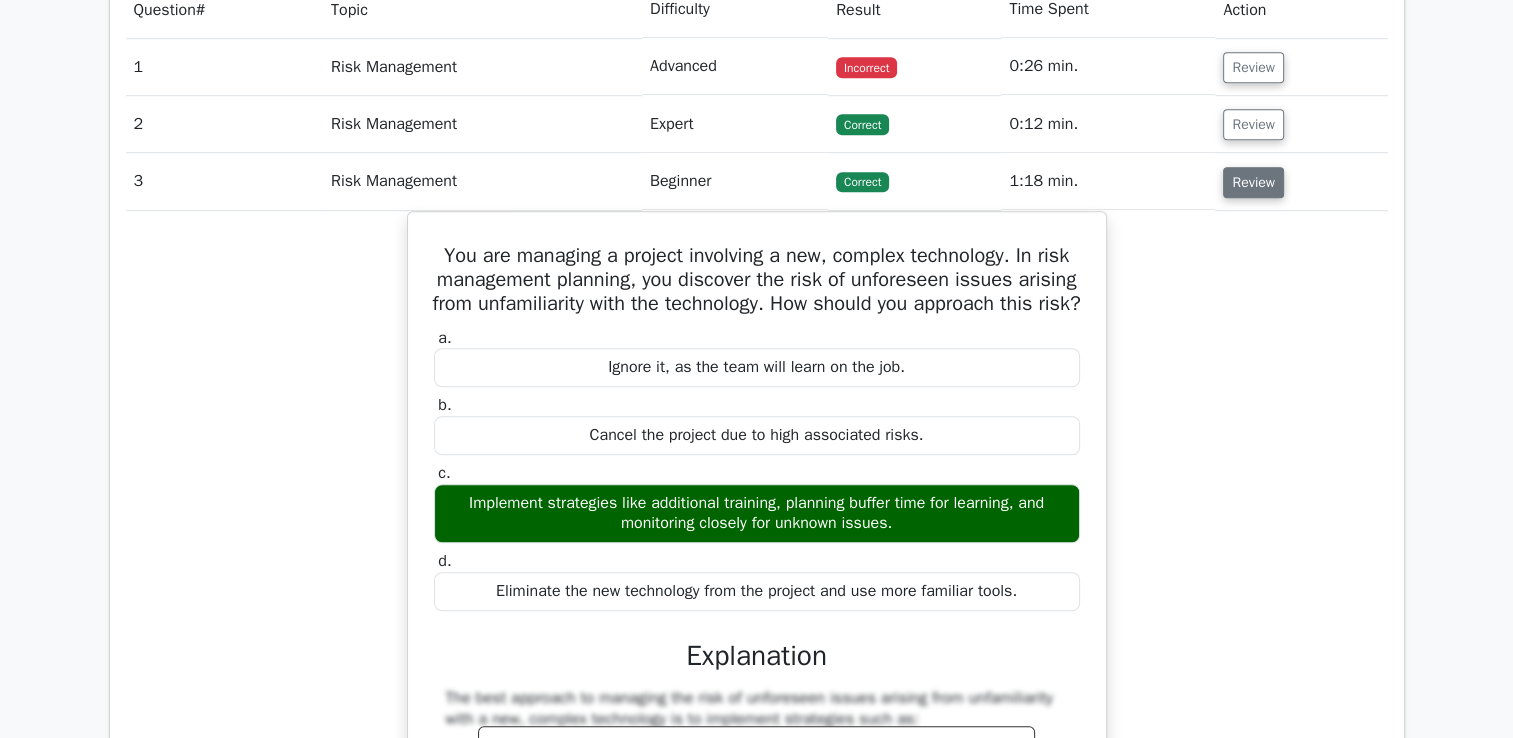 click on "Review" at bounding box center (1253, 182) 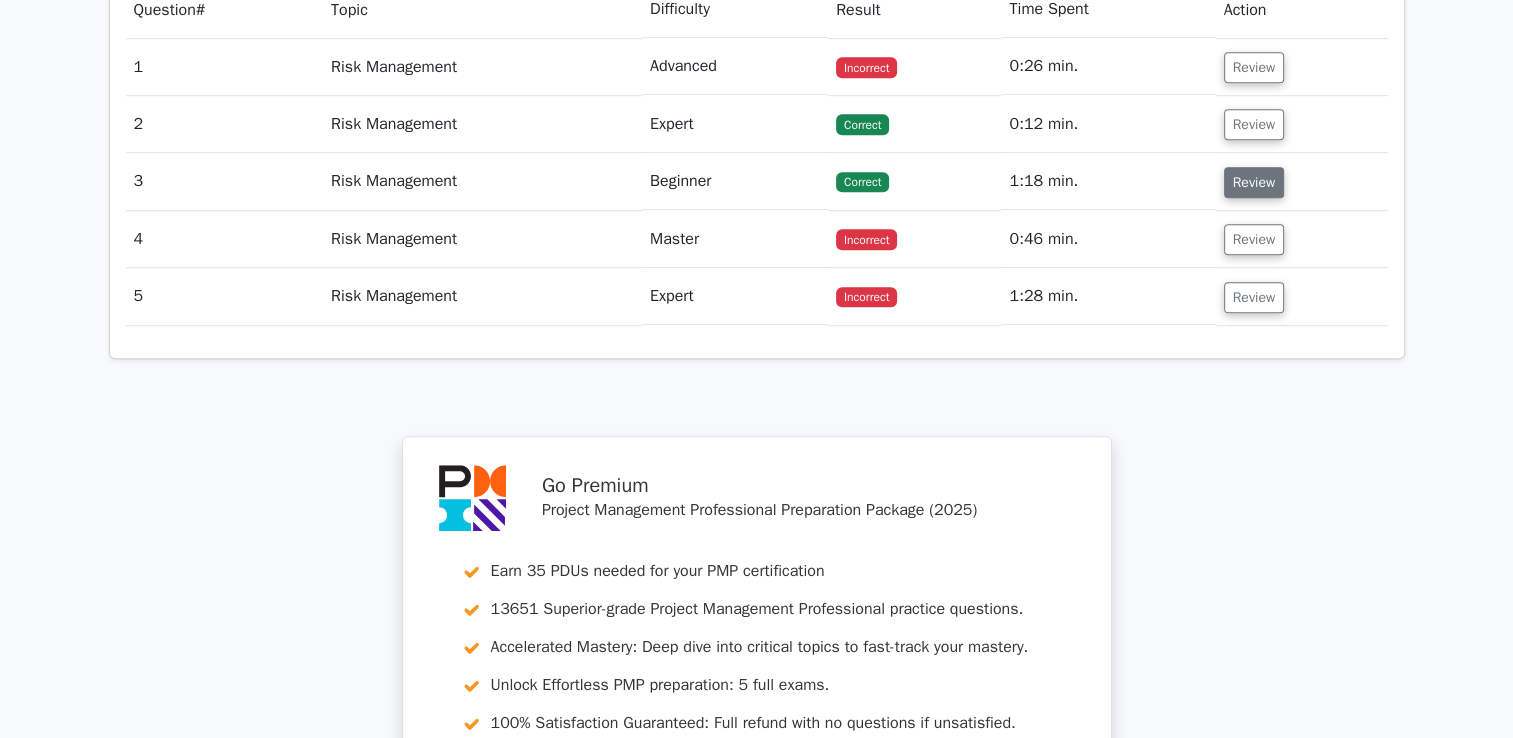 click on "Review" at bounding box center [1254, 182] 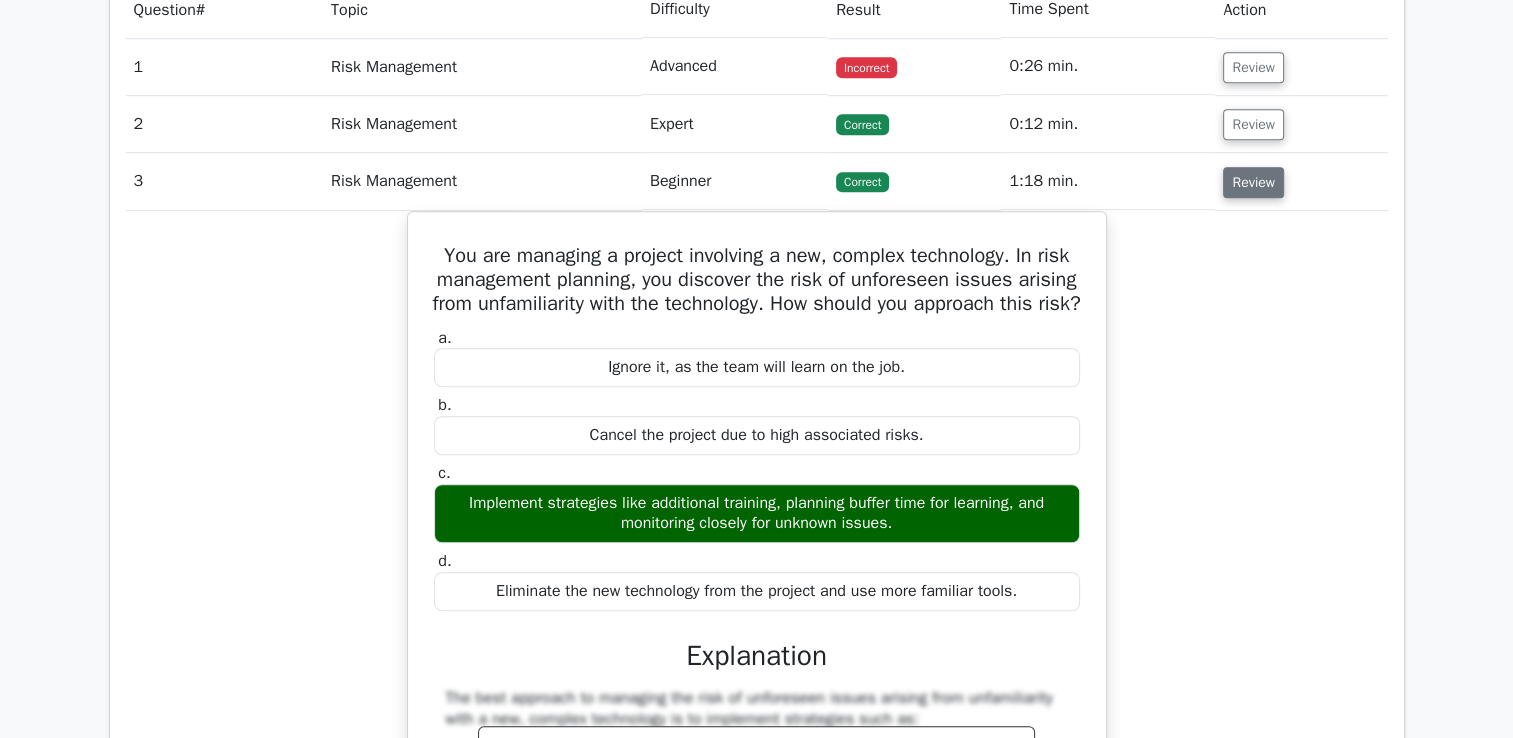 click on "Review" at bounding box center (1253, 182) 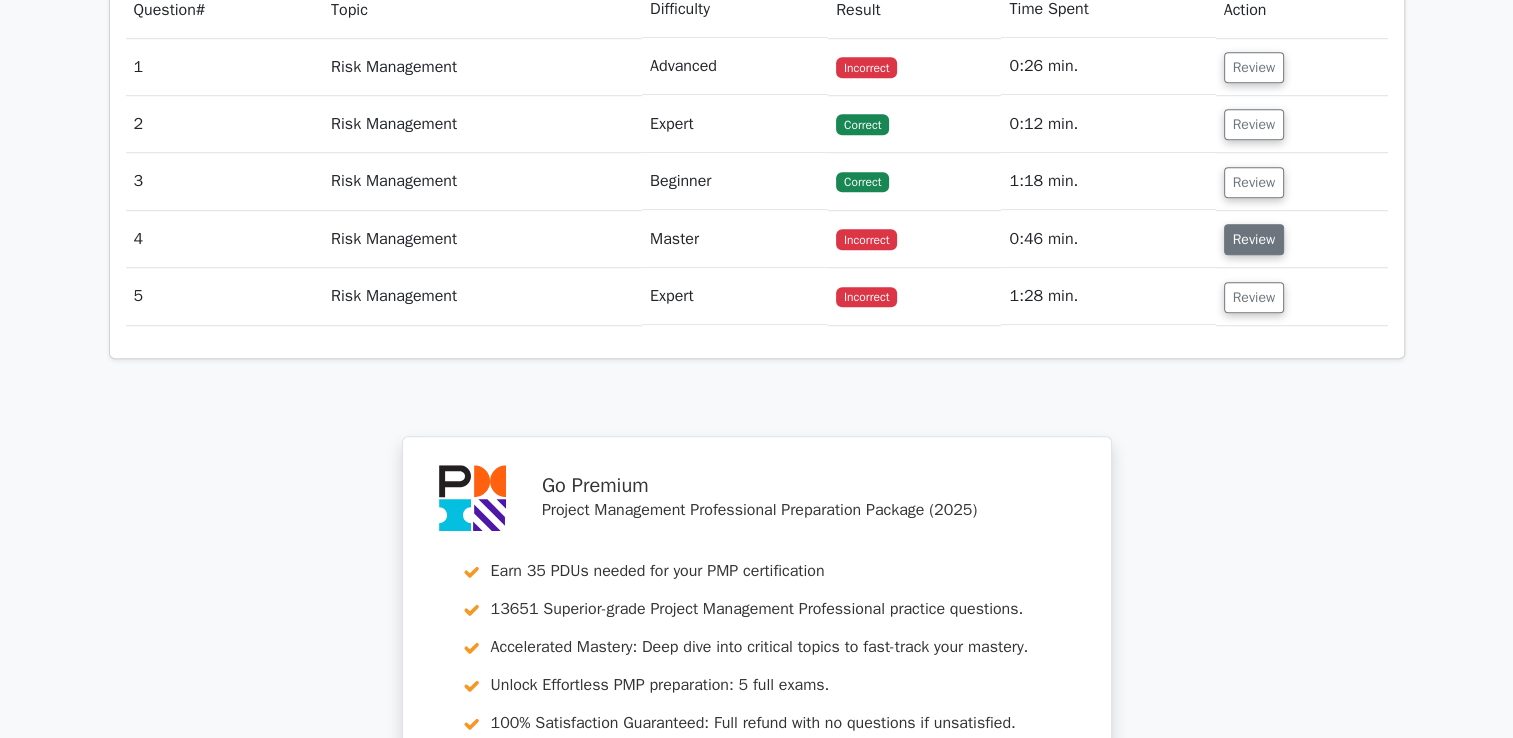 click on "Review" at bounding box center [1254, 239] 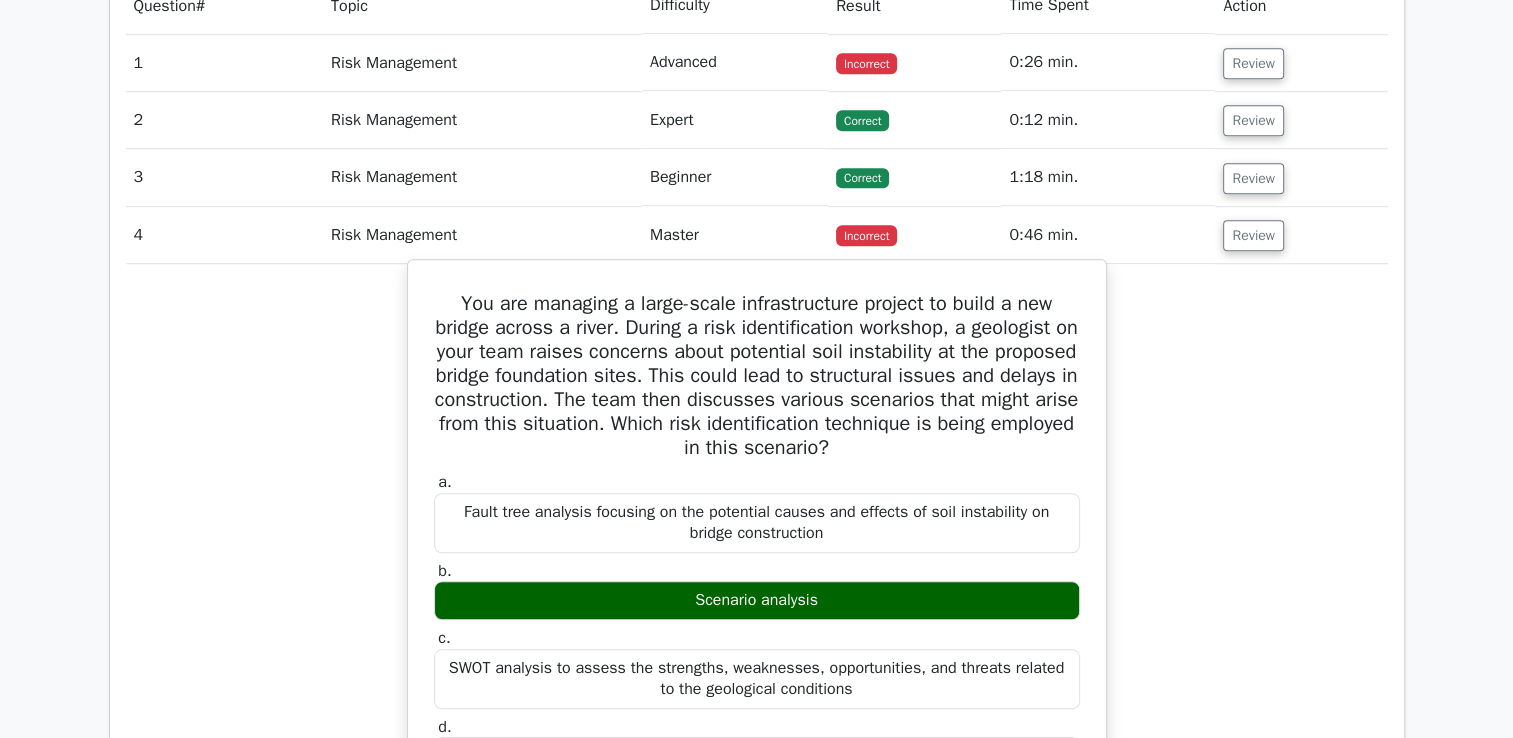 scroll, scrollTop: 1500, scrollLeft: 0, axis: vertical 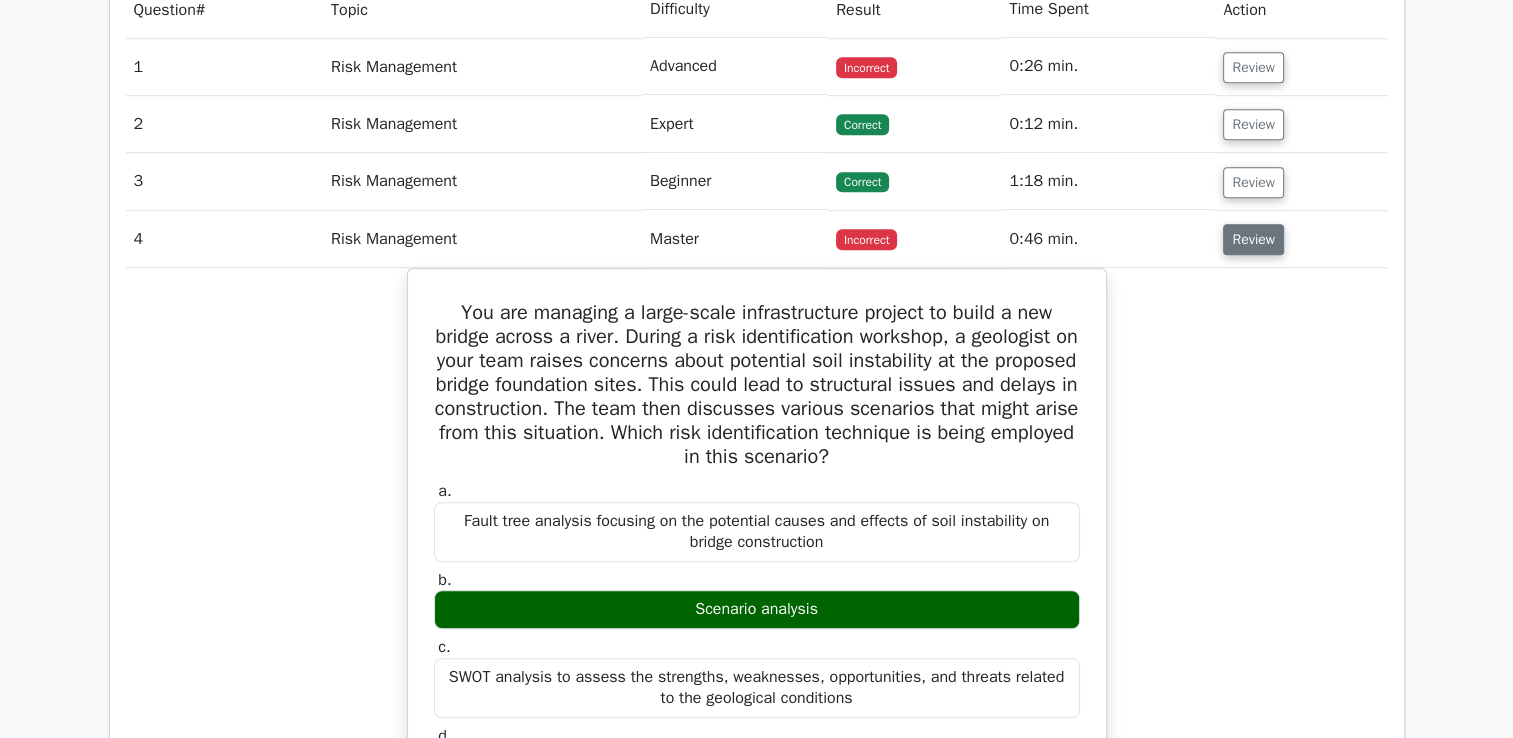 click on "Review" at bounding box center [1253, 239] 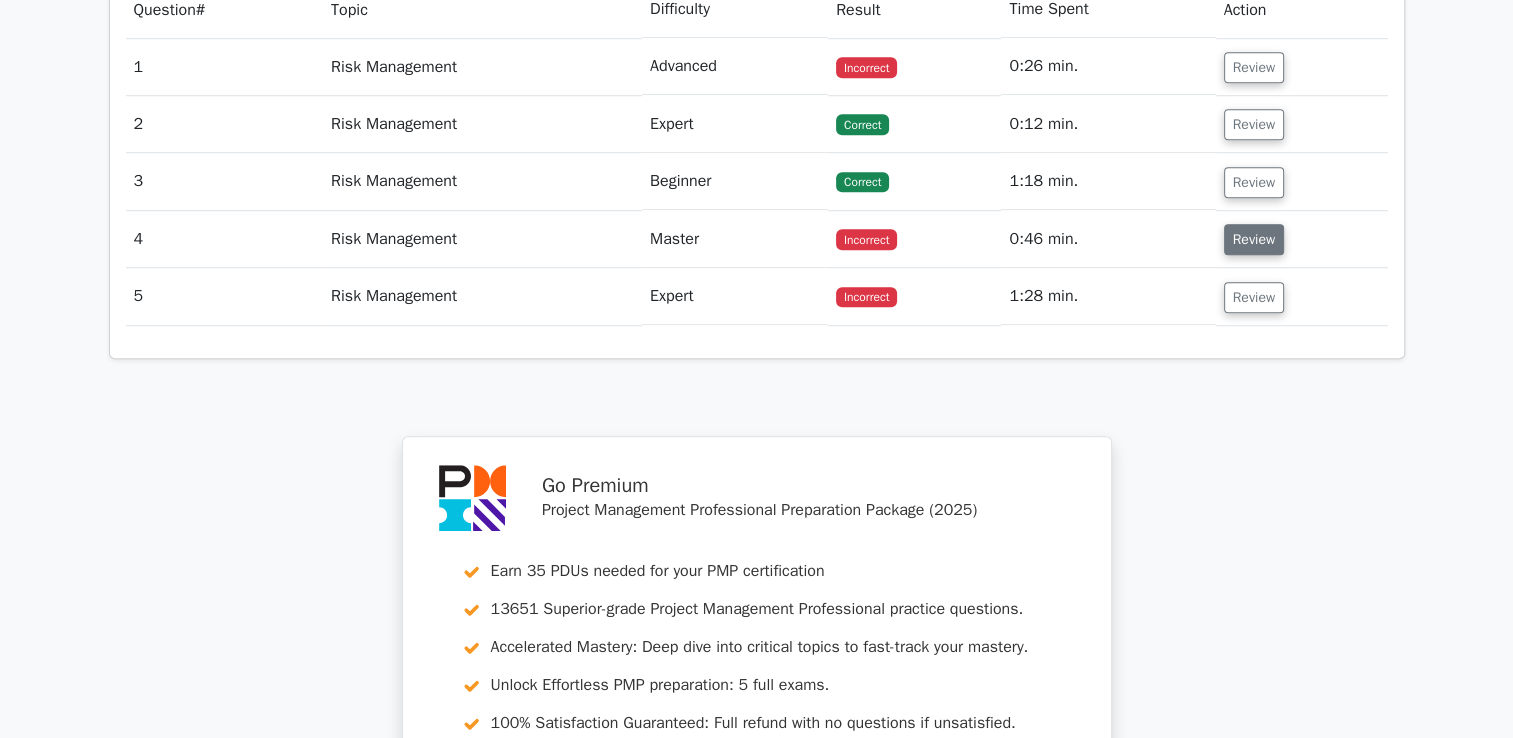 click on "Review" at bounding box center [1254, 239] 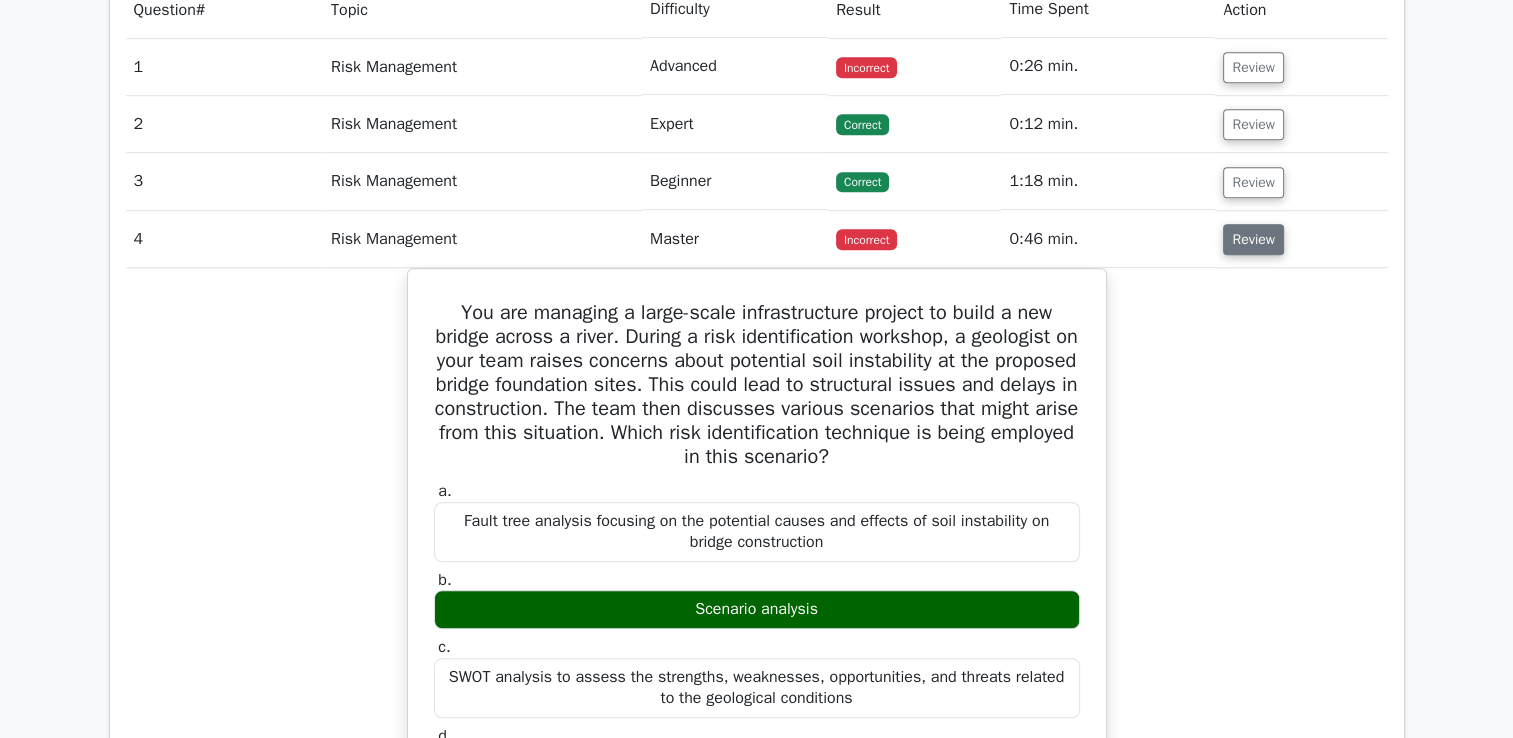 click on "Review" at bounding box center (1253, 239) 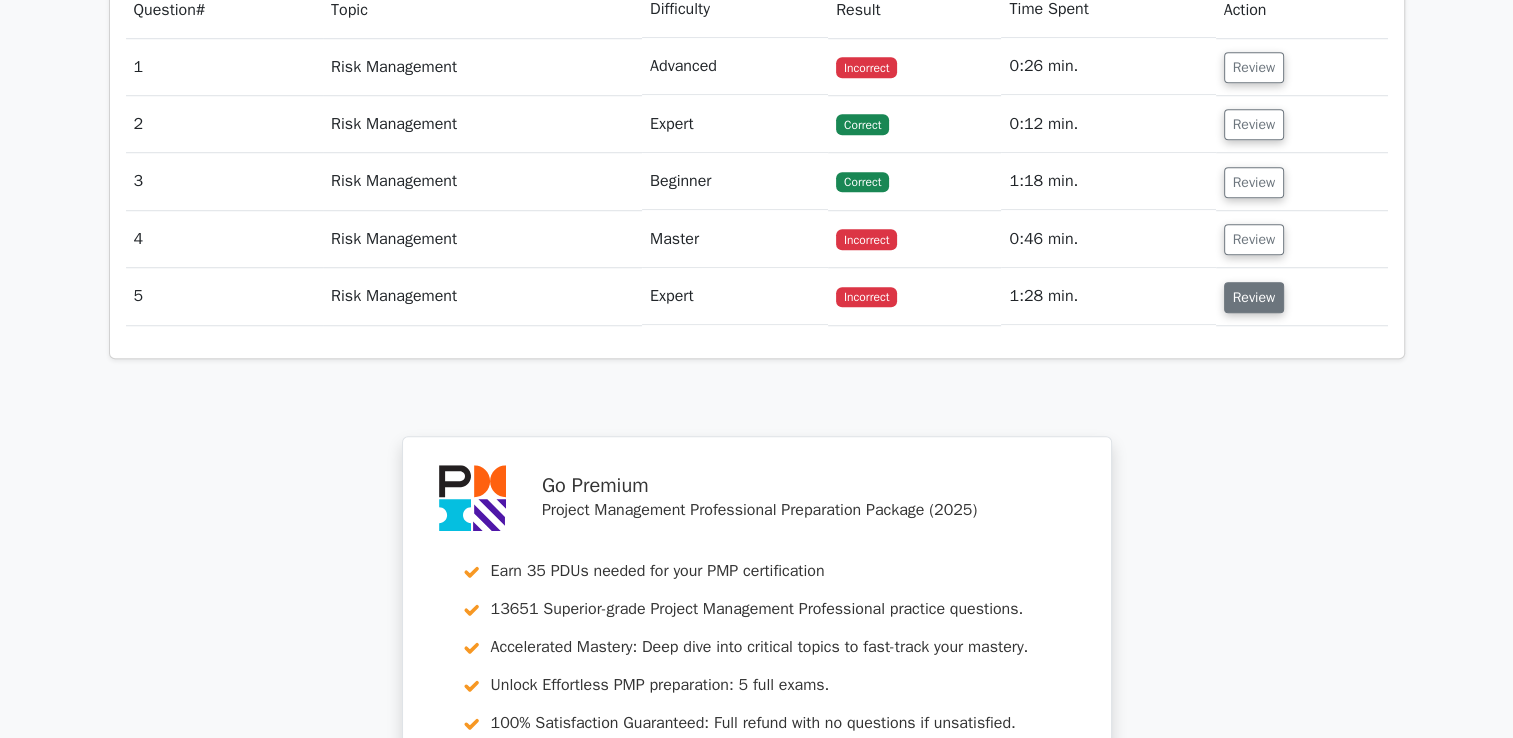 click on "Review" at bounding box center (1254, 297) 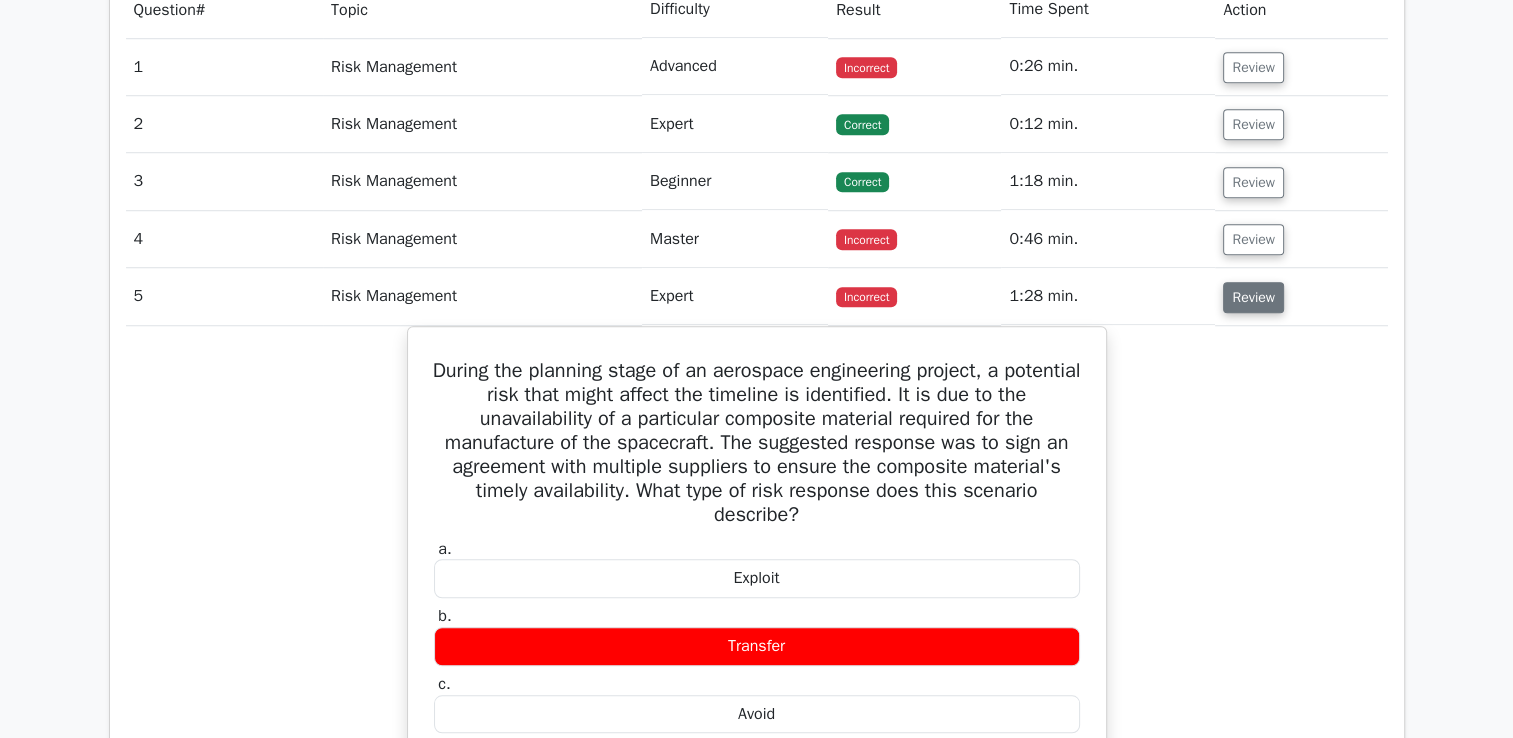 click on "Review" at bounding box center [1253, 297] 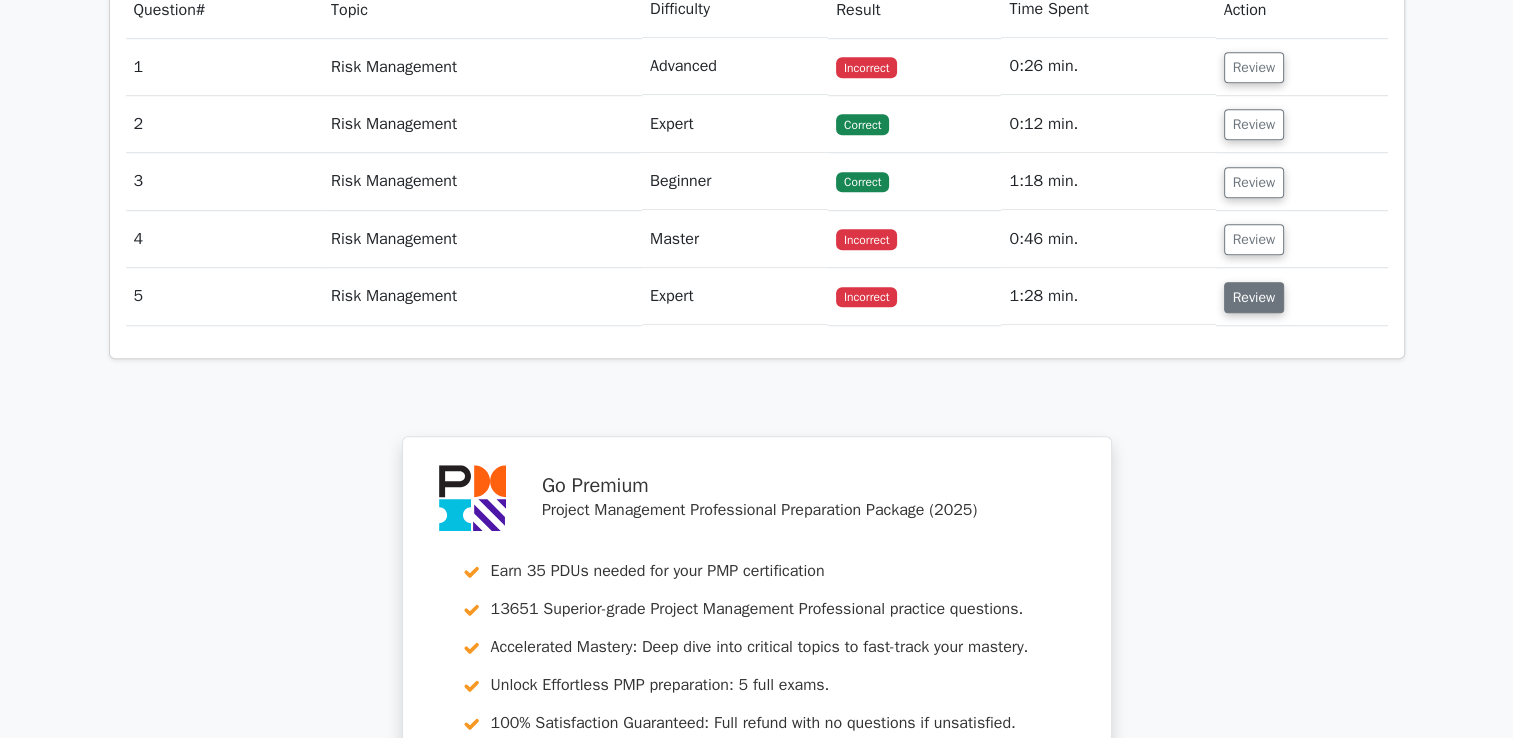 click on "Review" at bounding box center (1254, 297) 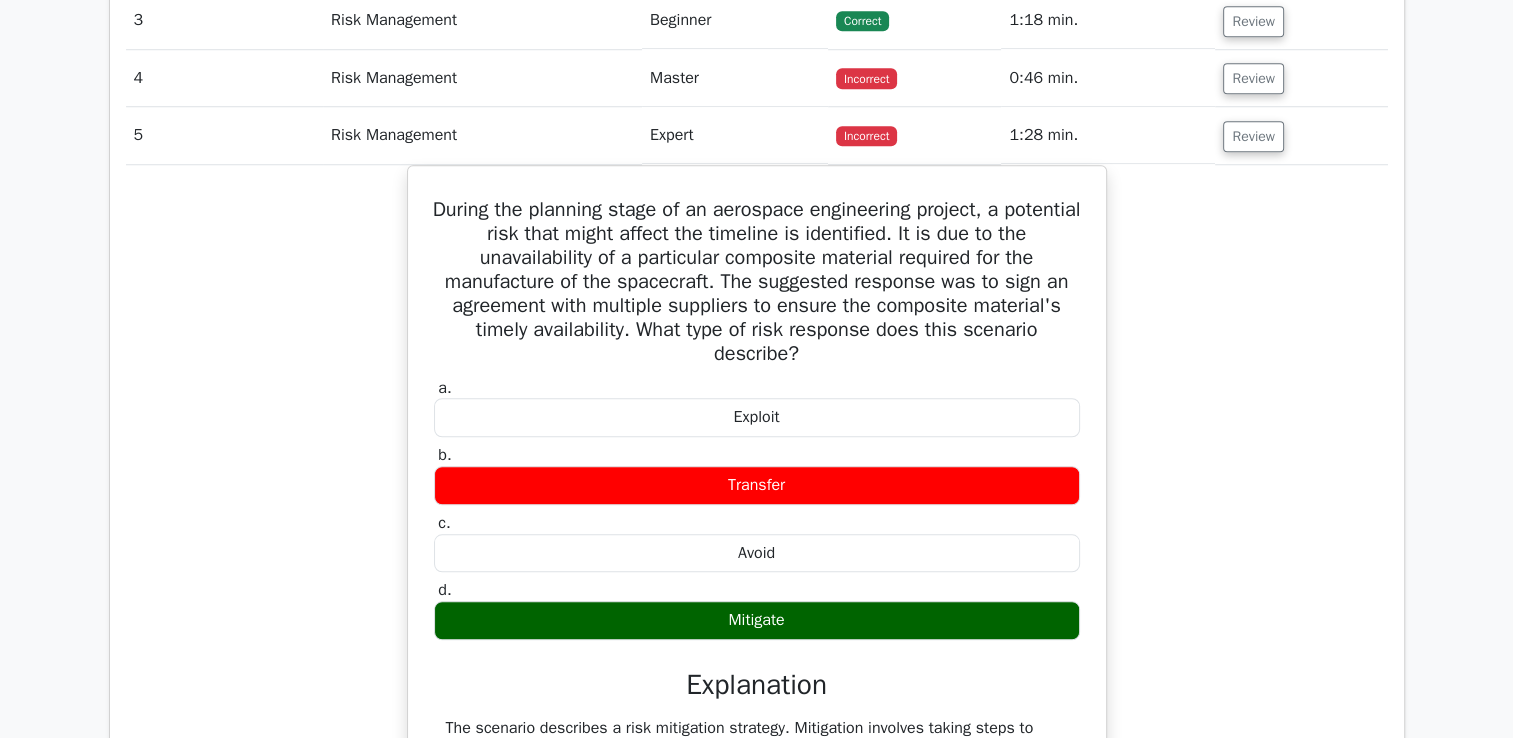 scroll, scrollTop: 1700, scrollLeft: 0, axis: vertical 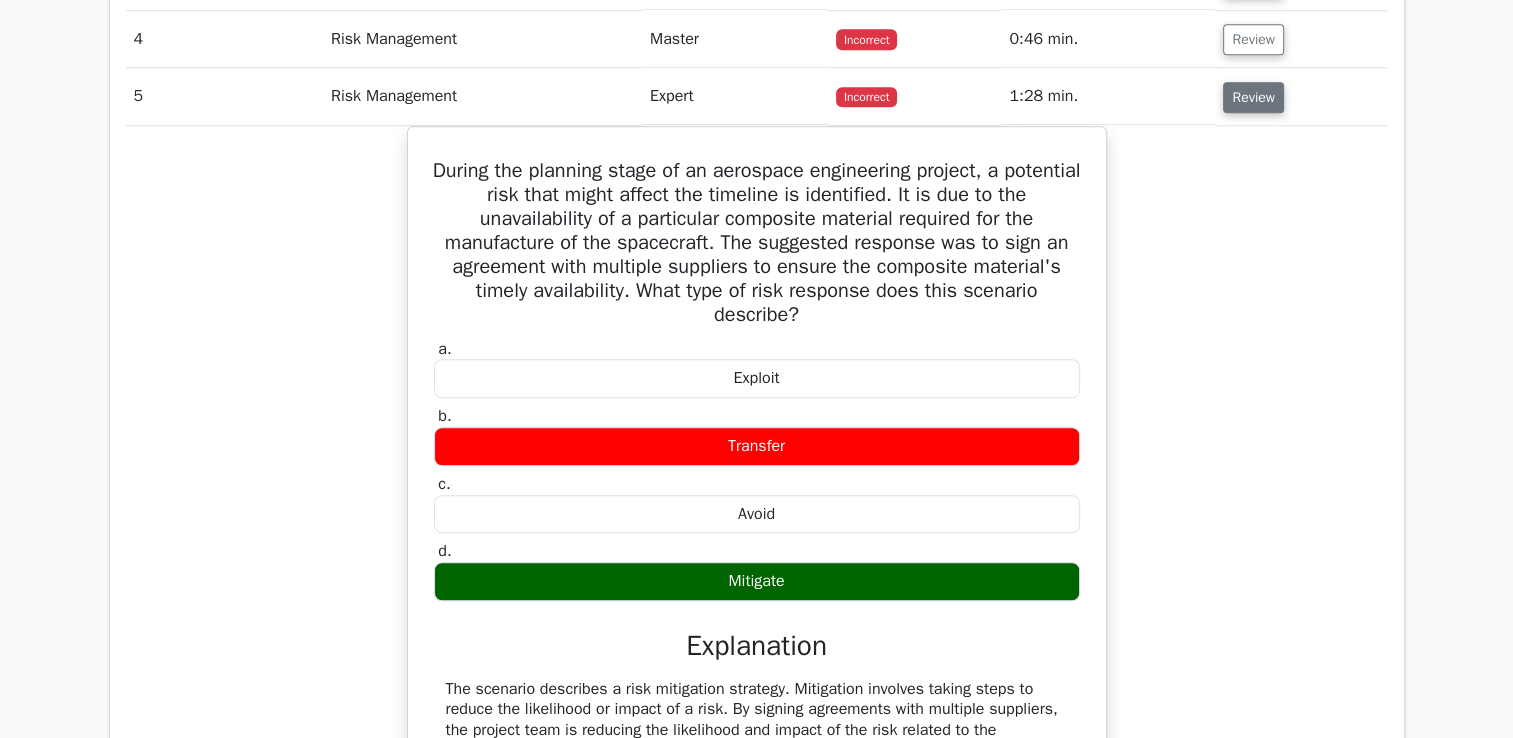 click on "Review" at bounding box center (1253, 97) 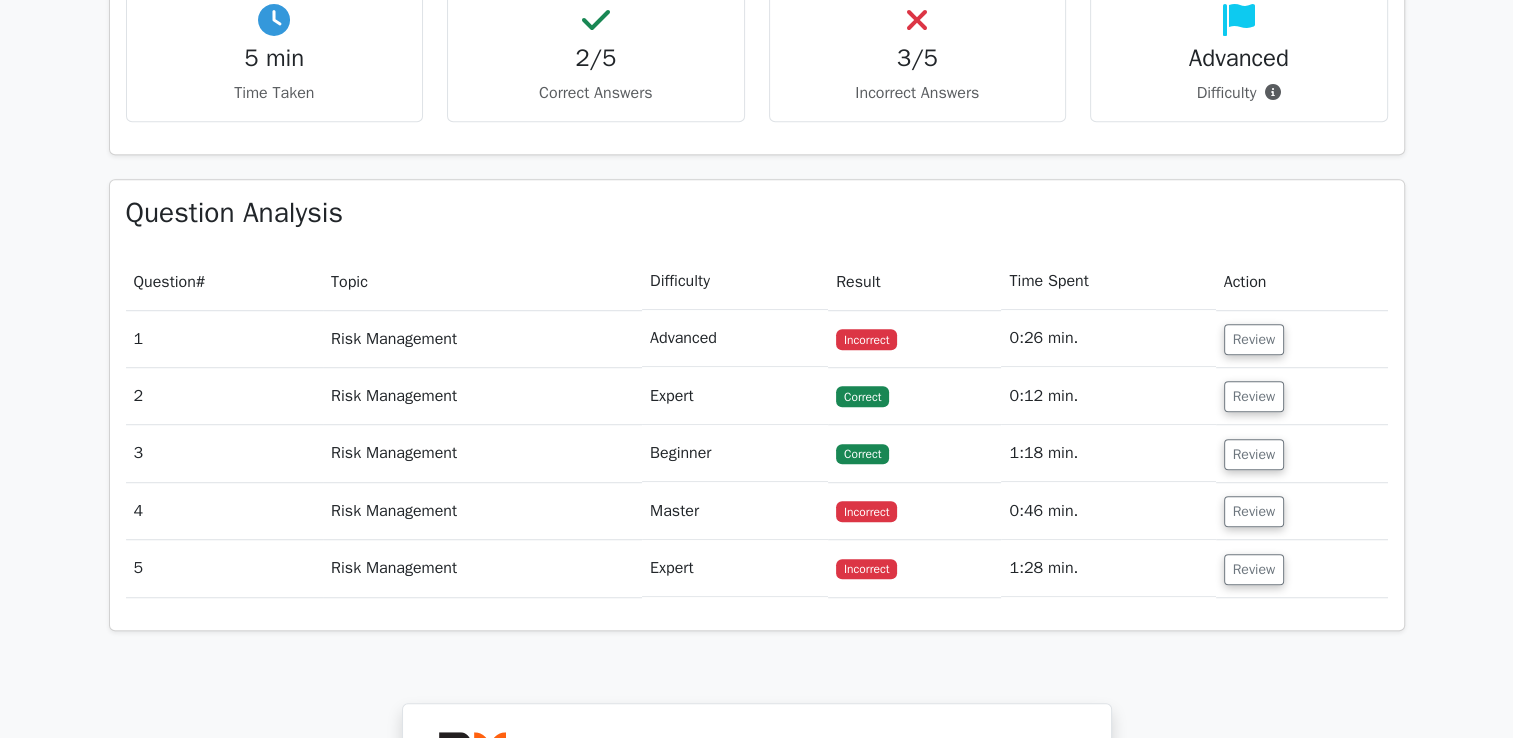 scroll, scrollTop: 1200, scrollLeft: 0, axis: vertical 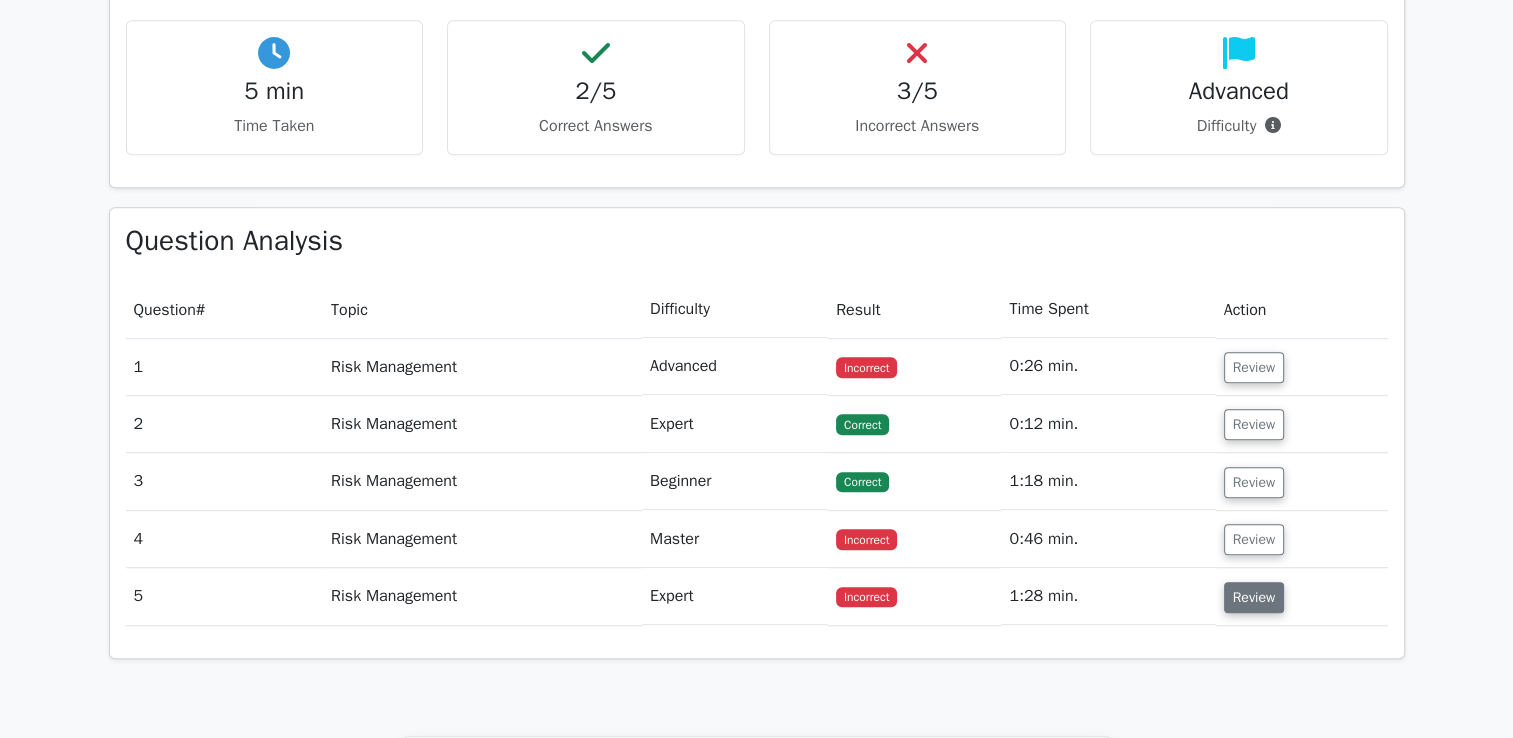 click on "Review" at bounding box center (1254, 597) 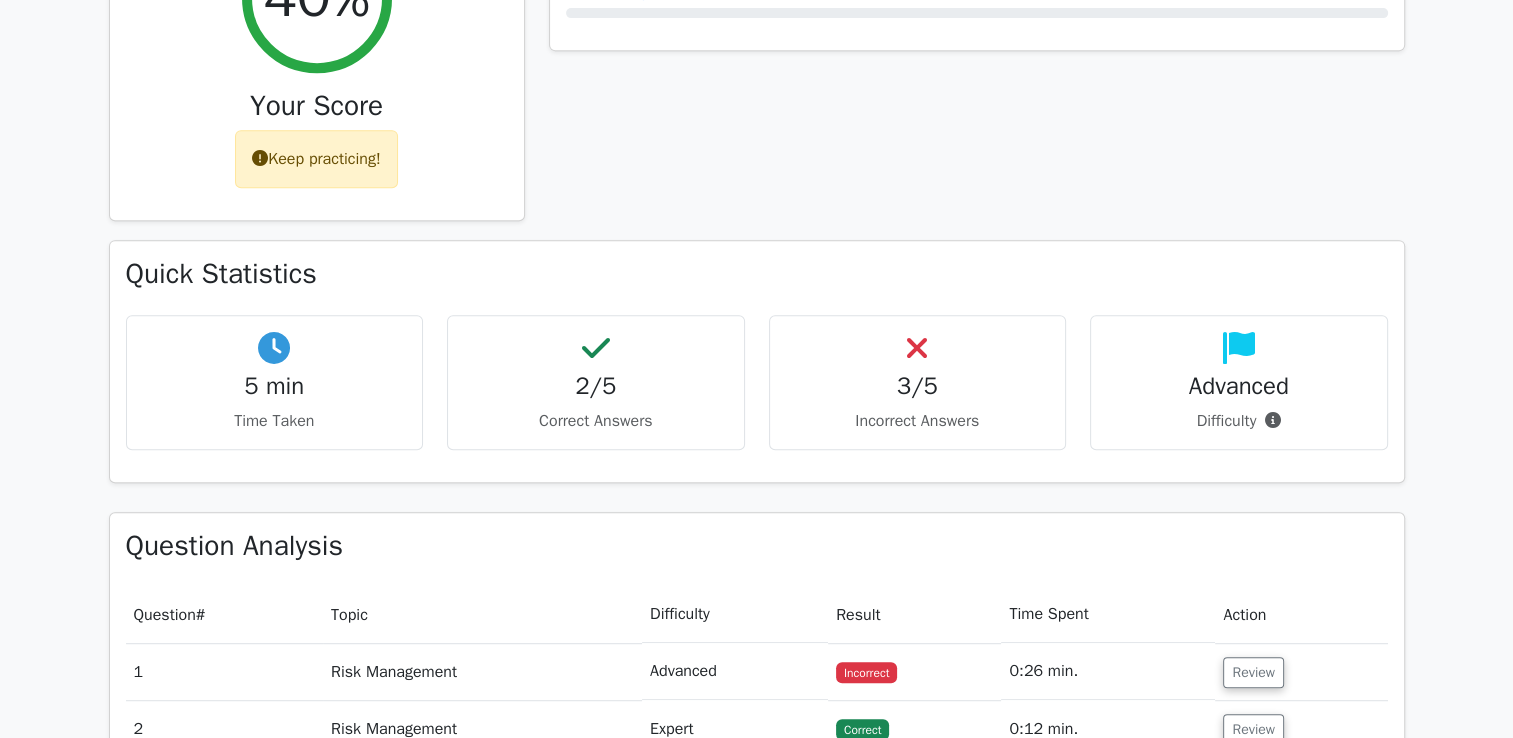 scroll, scrollTop: 1300, scrollLeft: 0, axis: vertical 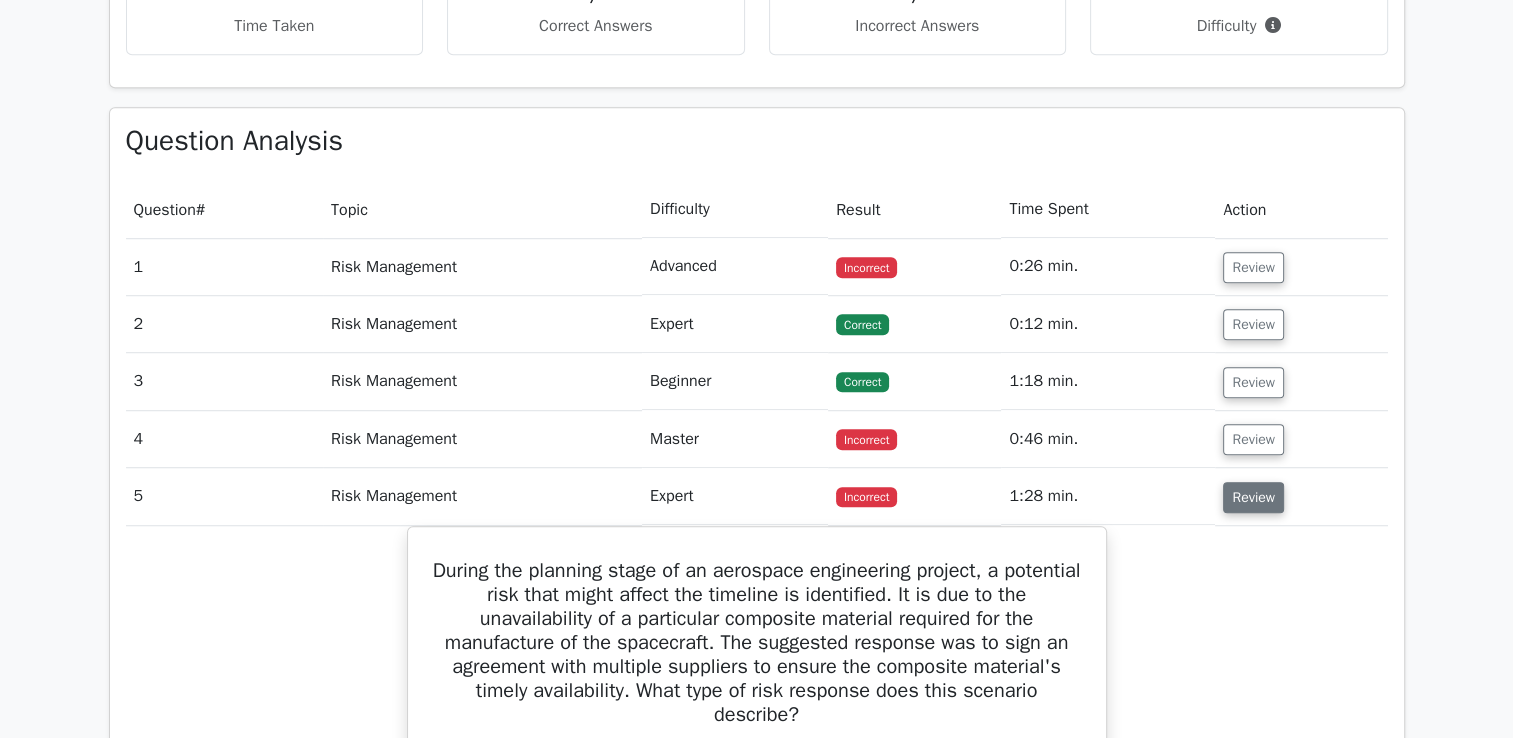 click on "Review" at bounding box center (1253, 497) 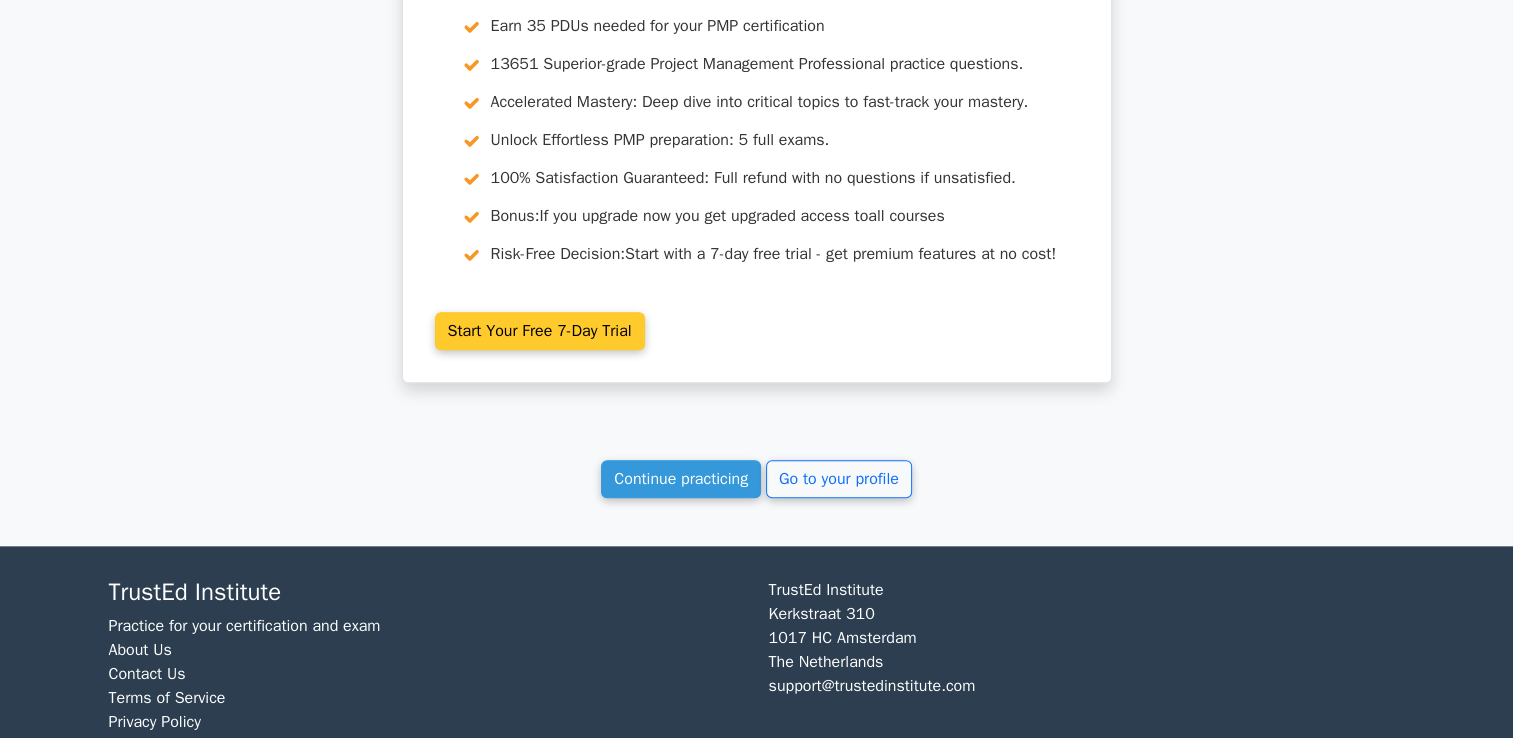 scroll, scrollTop: 2078, scrollLeft: 0, axis: vertical 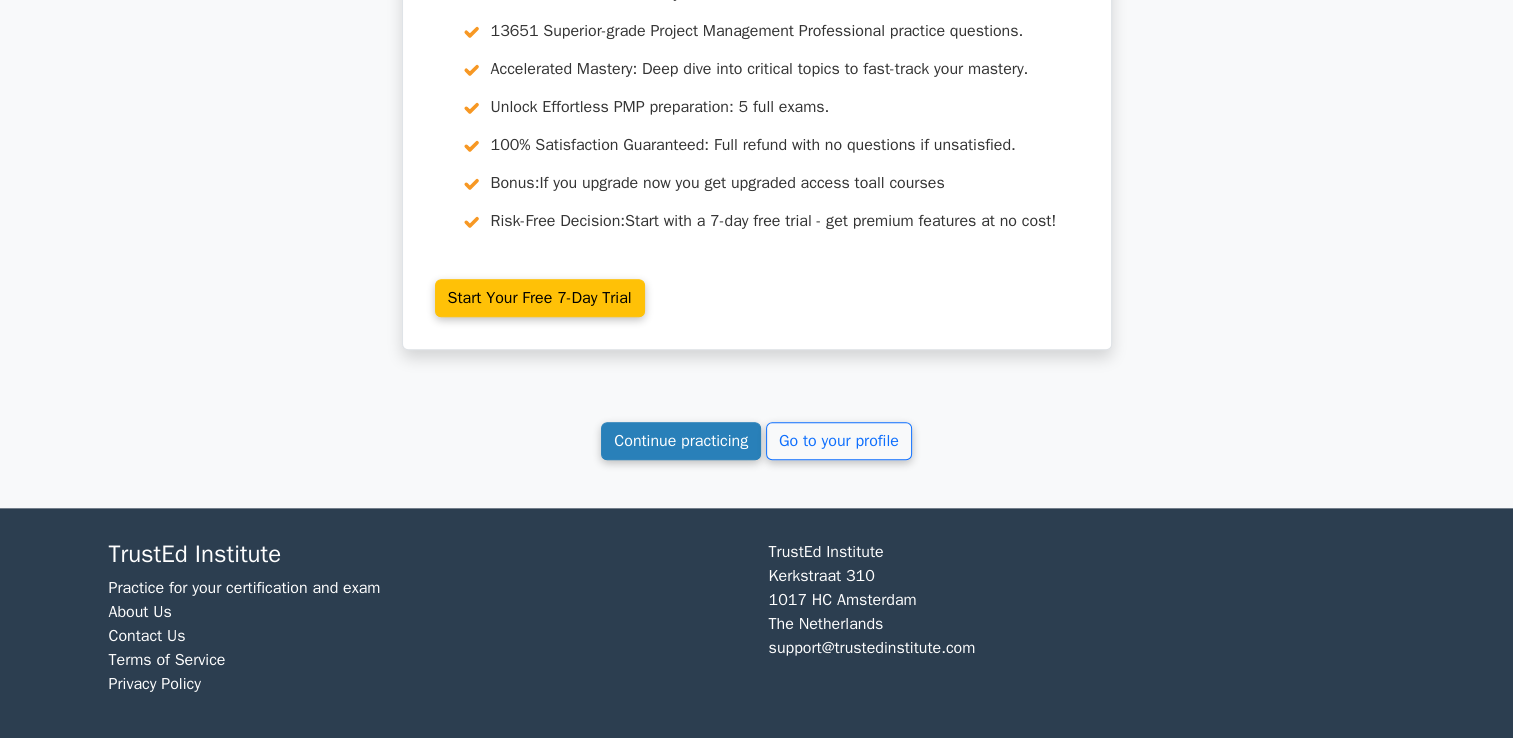 click on "Continue practicing" at bounding box center [681, 441] 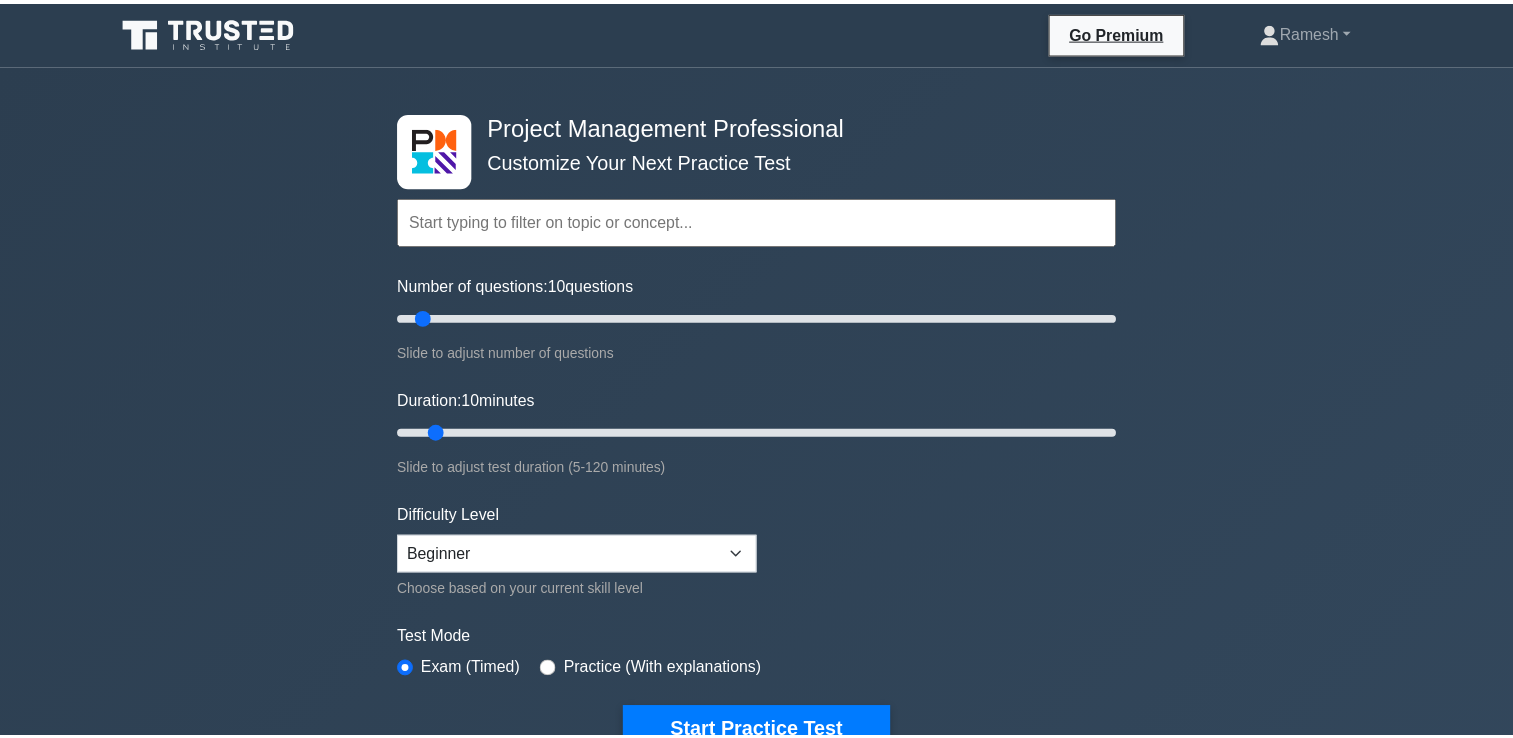 scroll, scrollTop: 45, scrollLeft: 0, axis: vertical 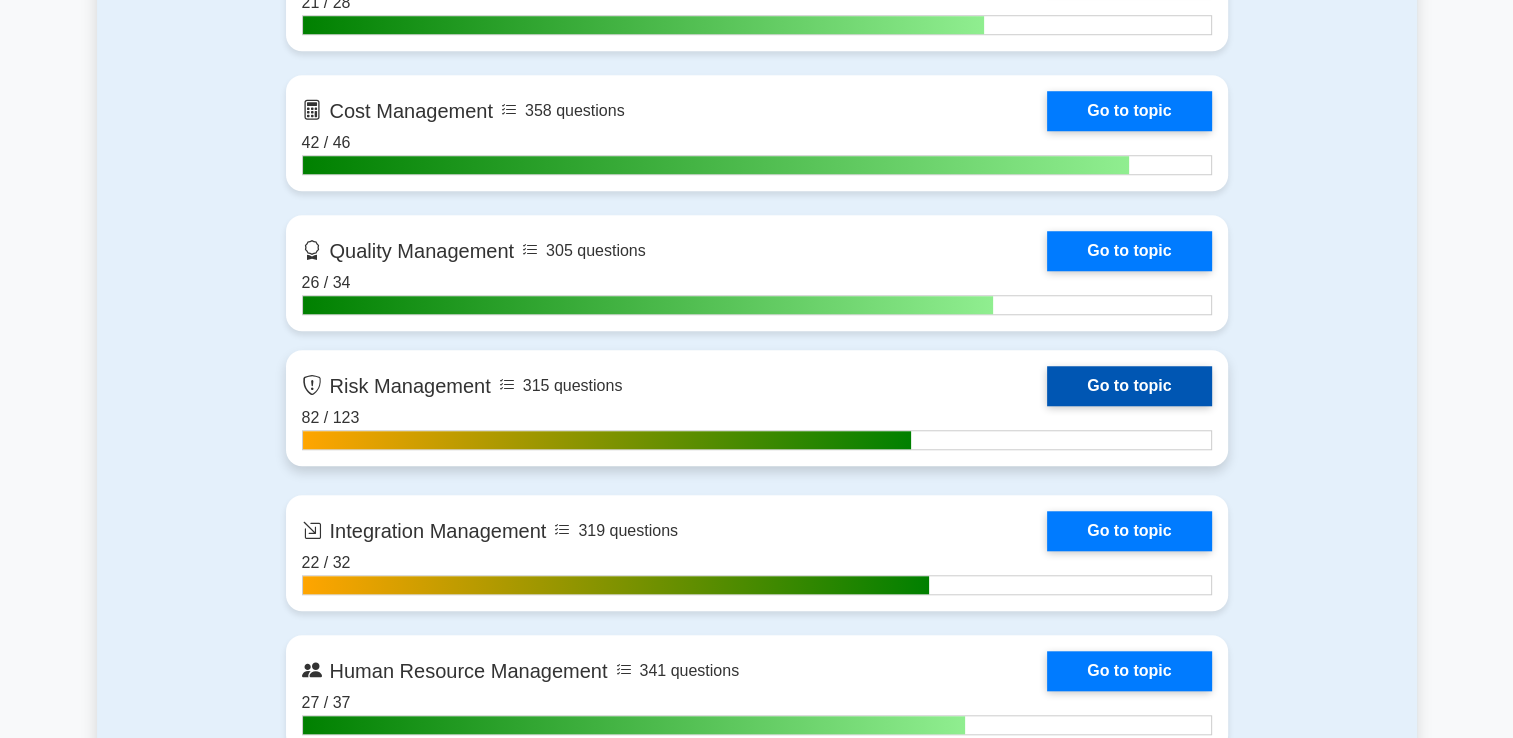 click on "Go to topic" at bounding box center (1129, 386) 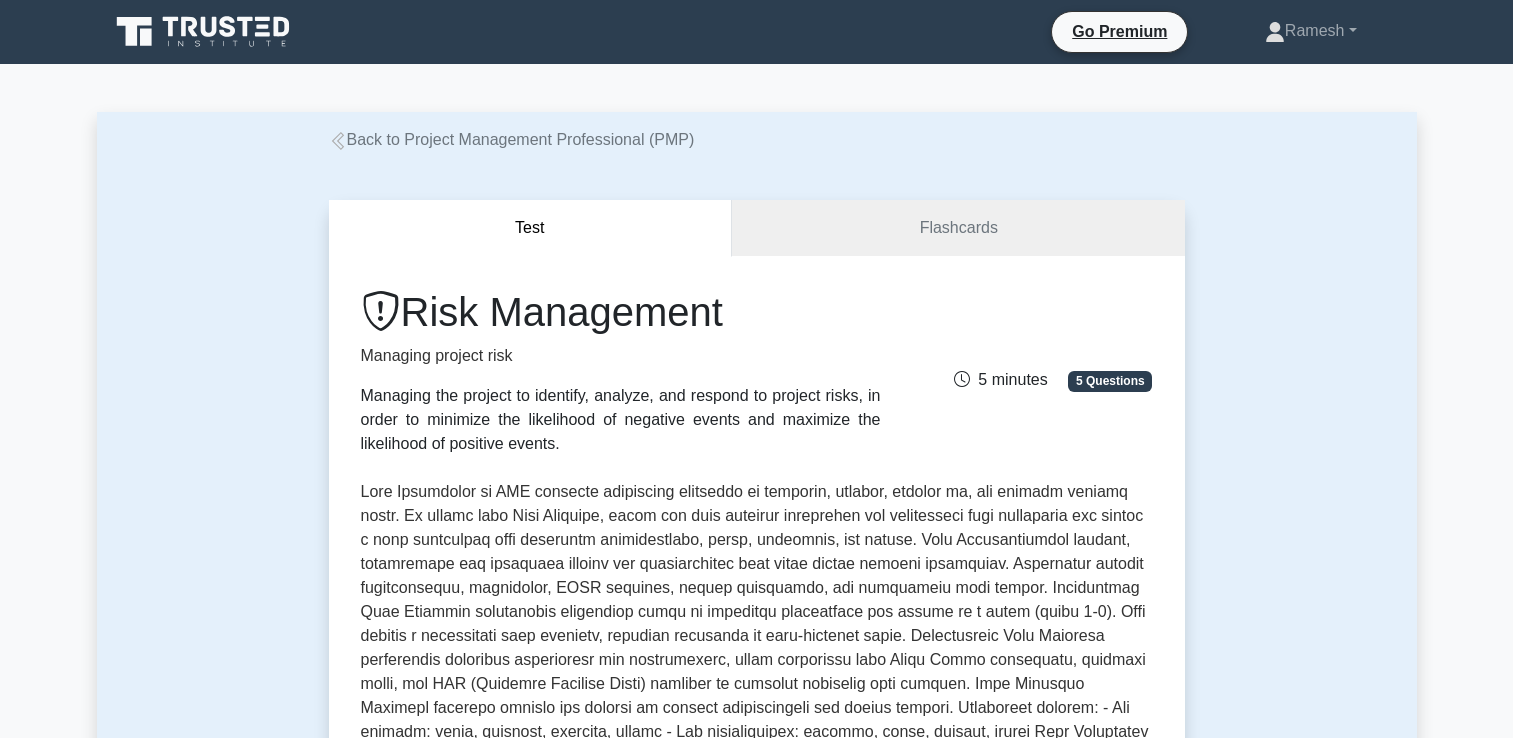 scroll, scrollTop: 600, scrollLeft: 0, axis: vertical 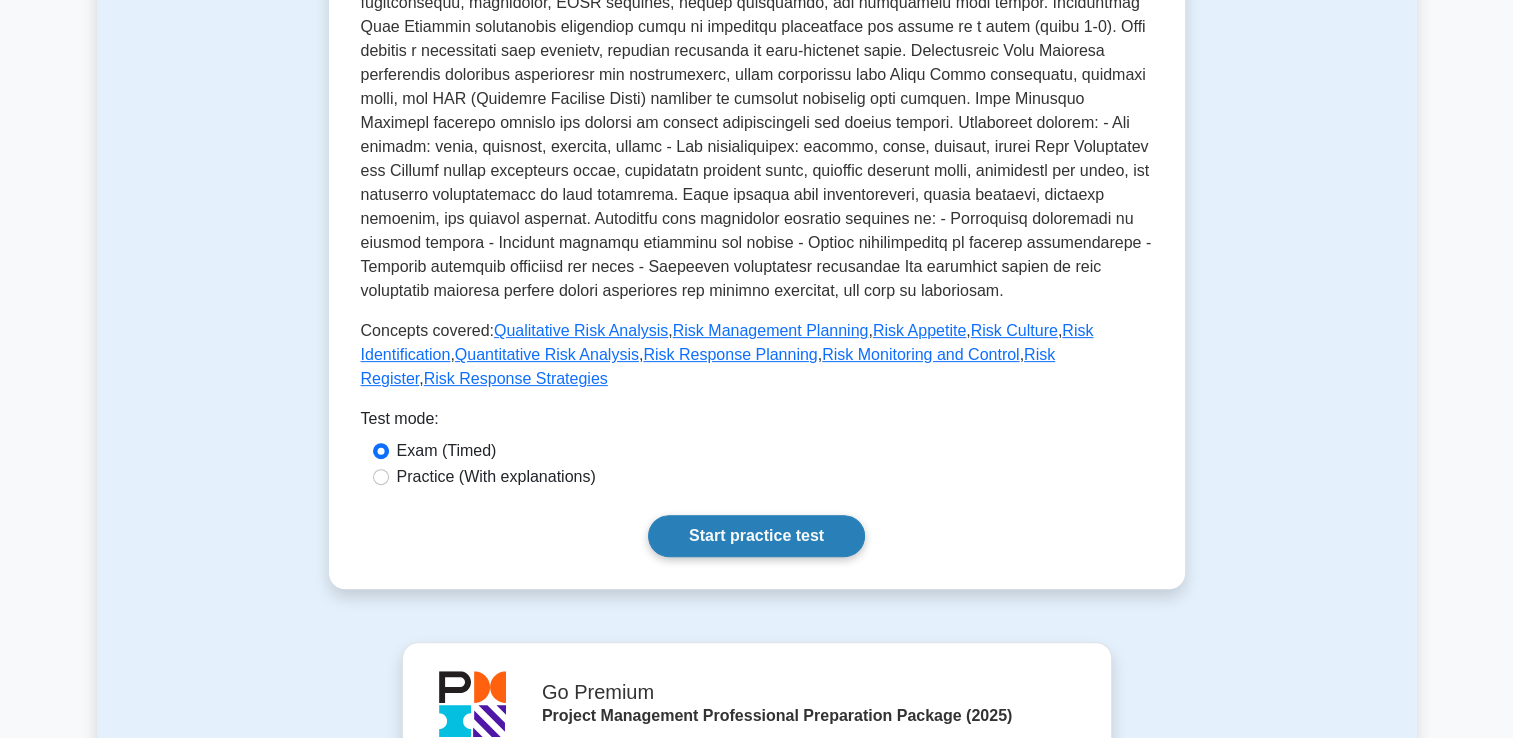 click on "Start practice test" at bounding box center (756, 536) 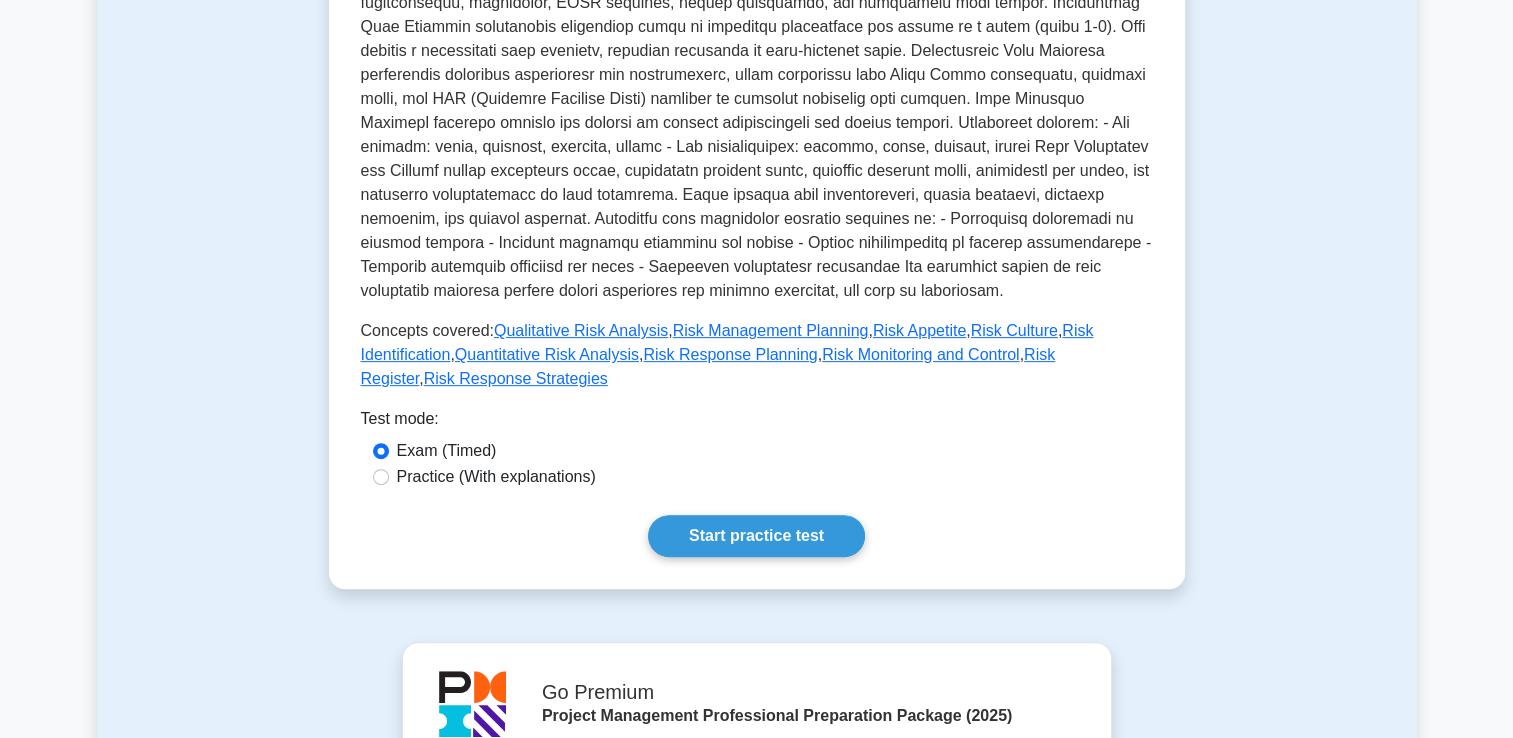 scroll, scrollTop: 392, scrollLeft: 0, axis: vertical 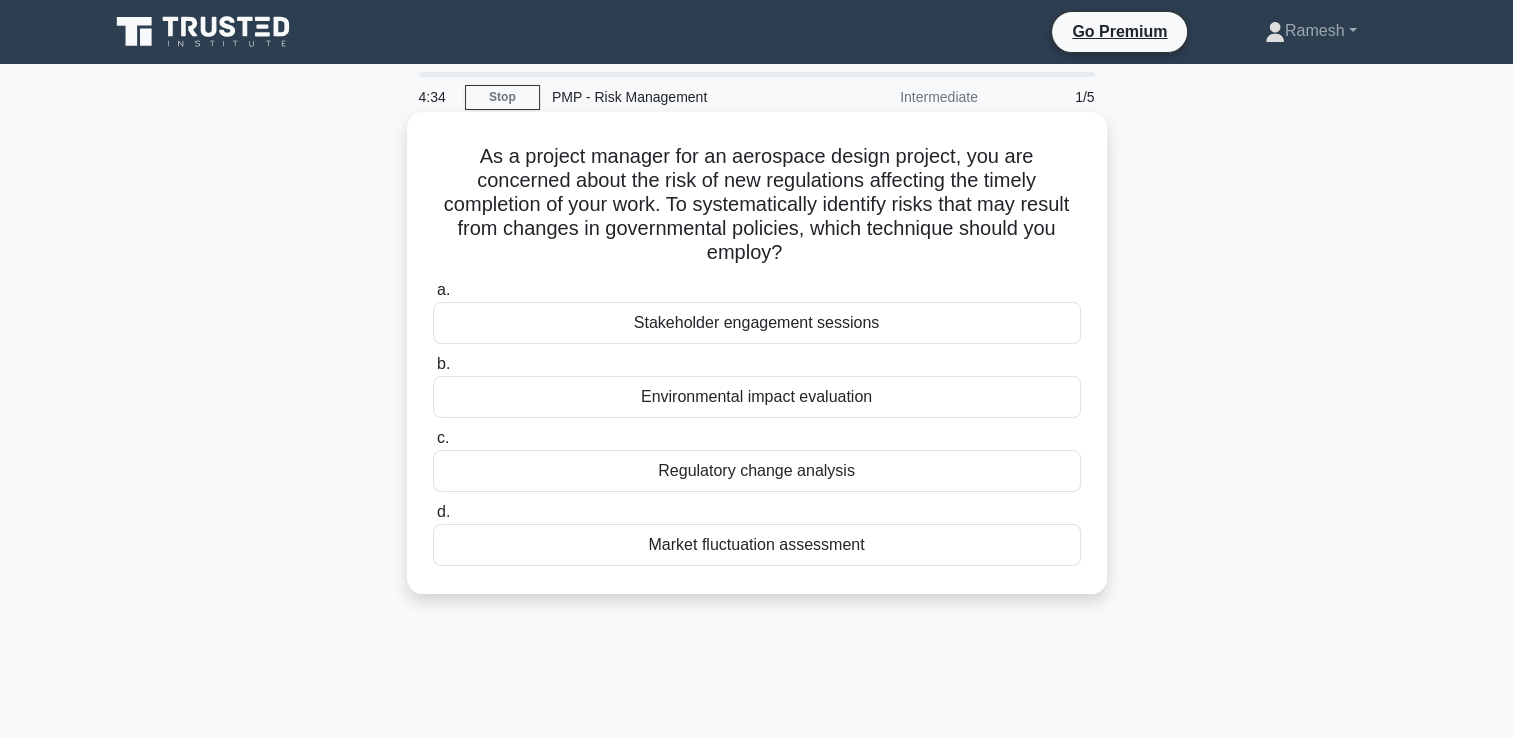 click on "Regulatory change analysis" at bounding box center [757, 471] 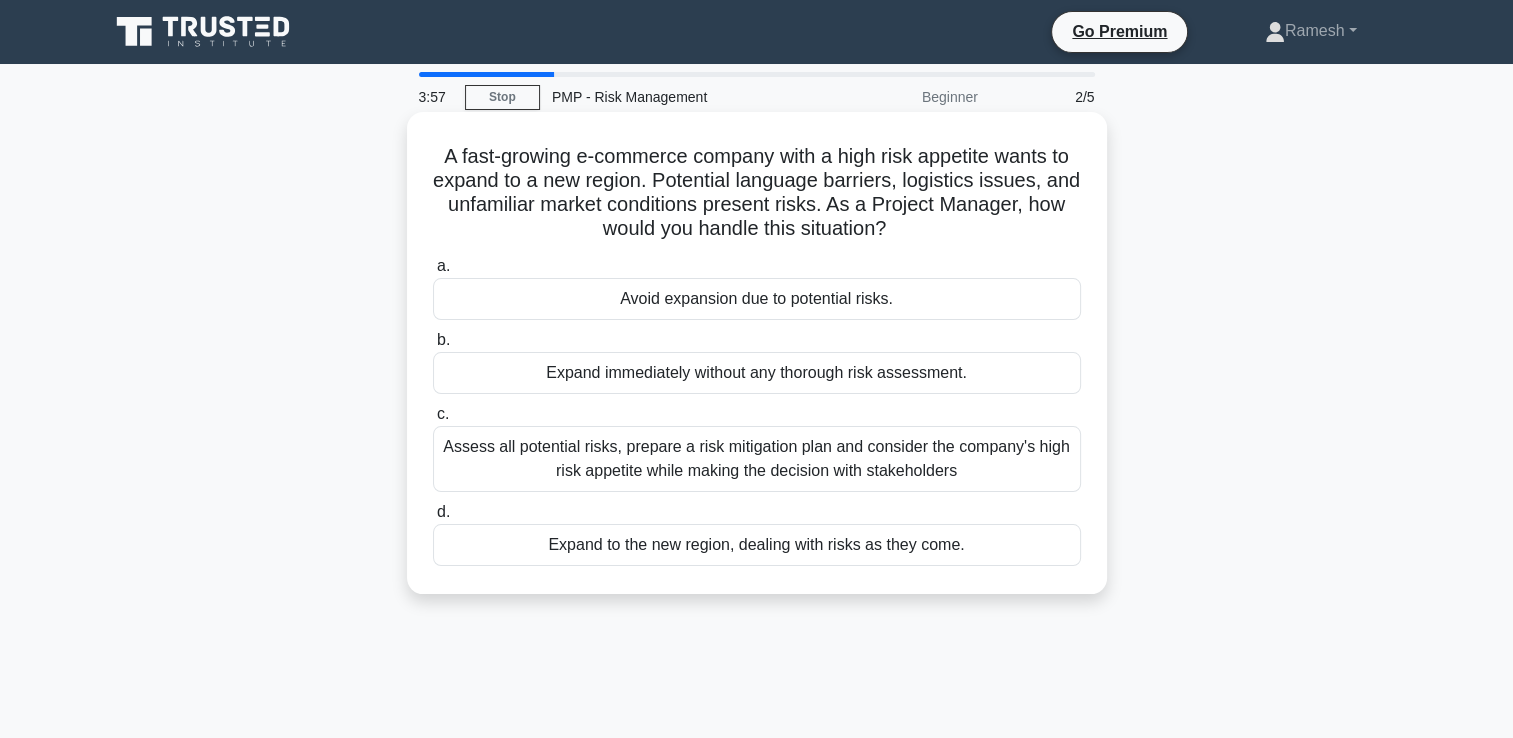 click on "Assess all potential risks, prepare a risk mitigation plan and consider the company's high risk appetite while making the decision with stakeholders" at bounding box center (757, 459) 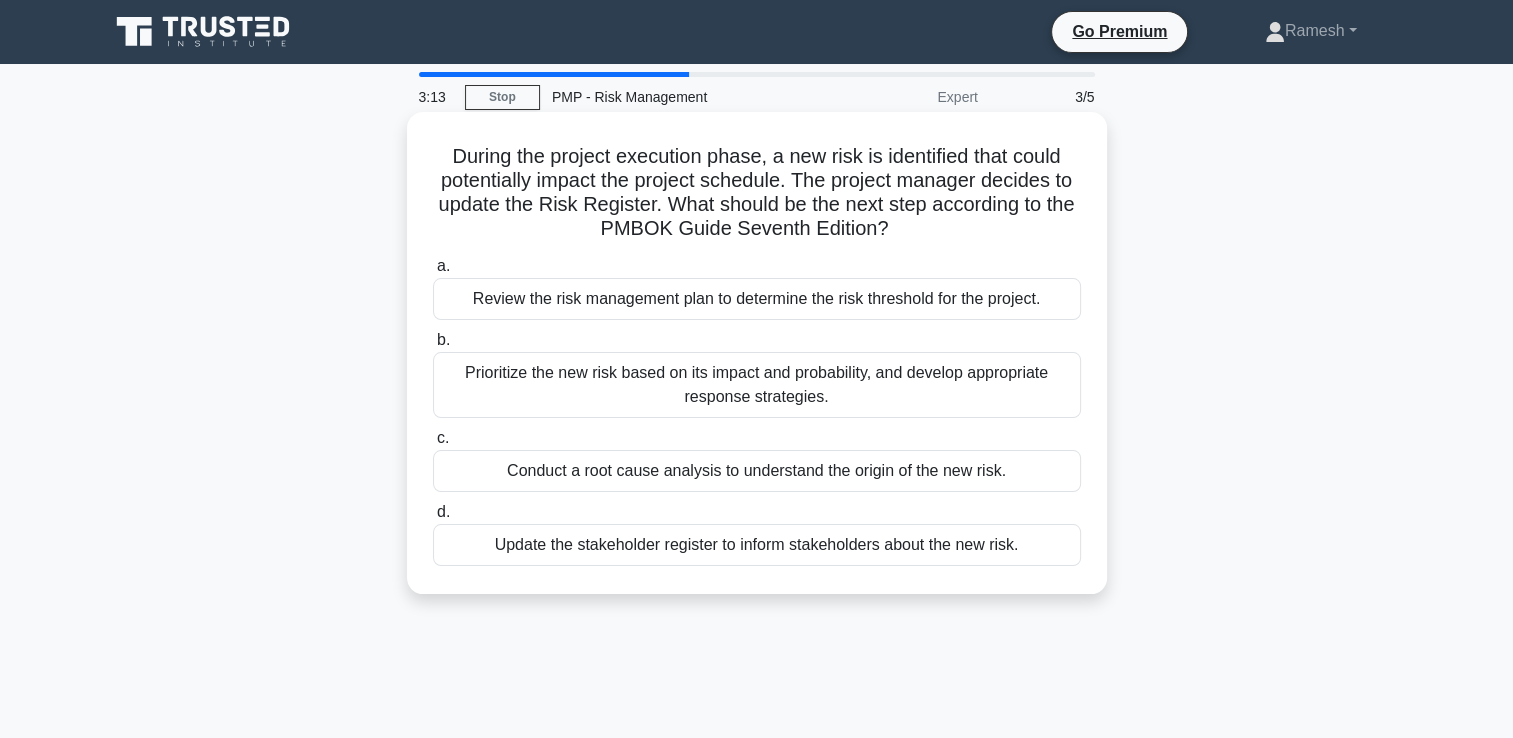 click on "Update the stakeholder register to inform stakeholders about the new risk." at bounding box center (757, 545) 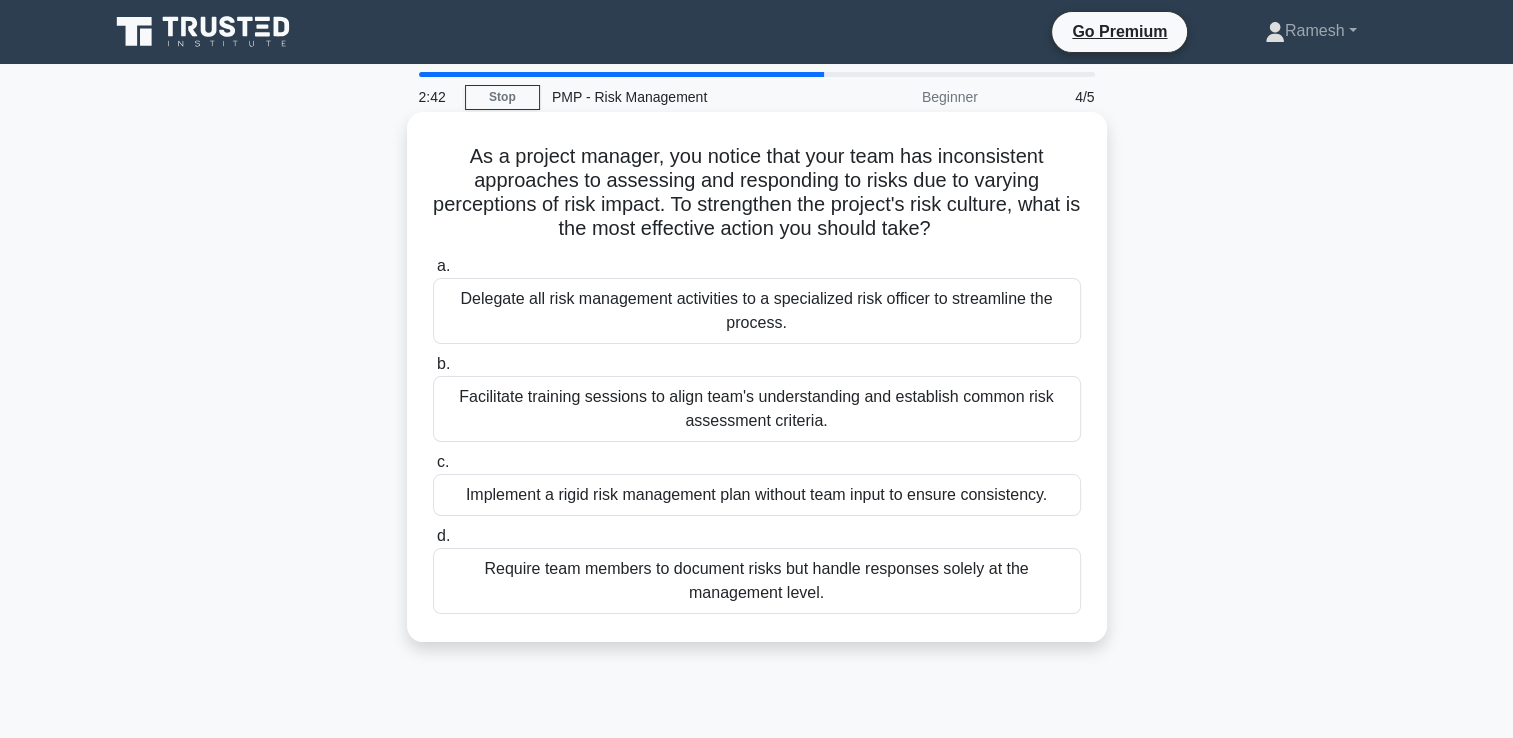 click on "Facilitate training sessions to align team's understanding and establish common risk assessment criteria." at bounding box center (757, 409) 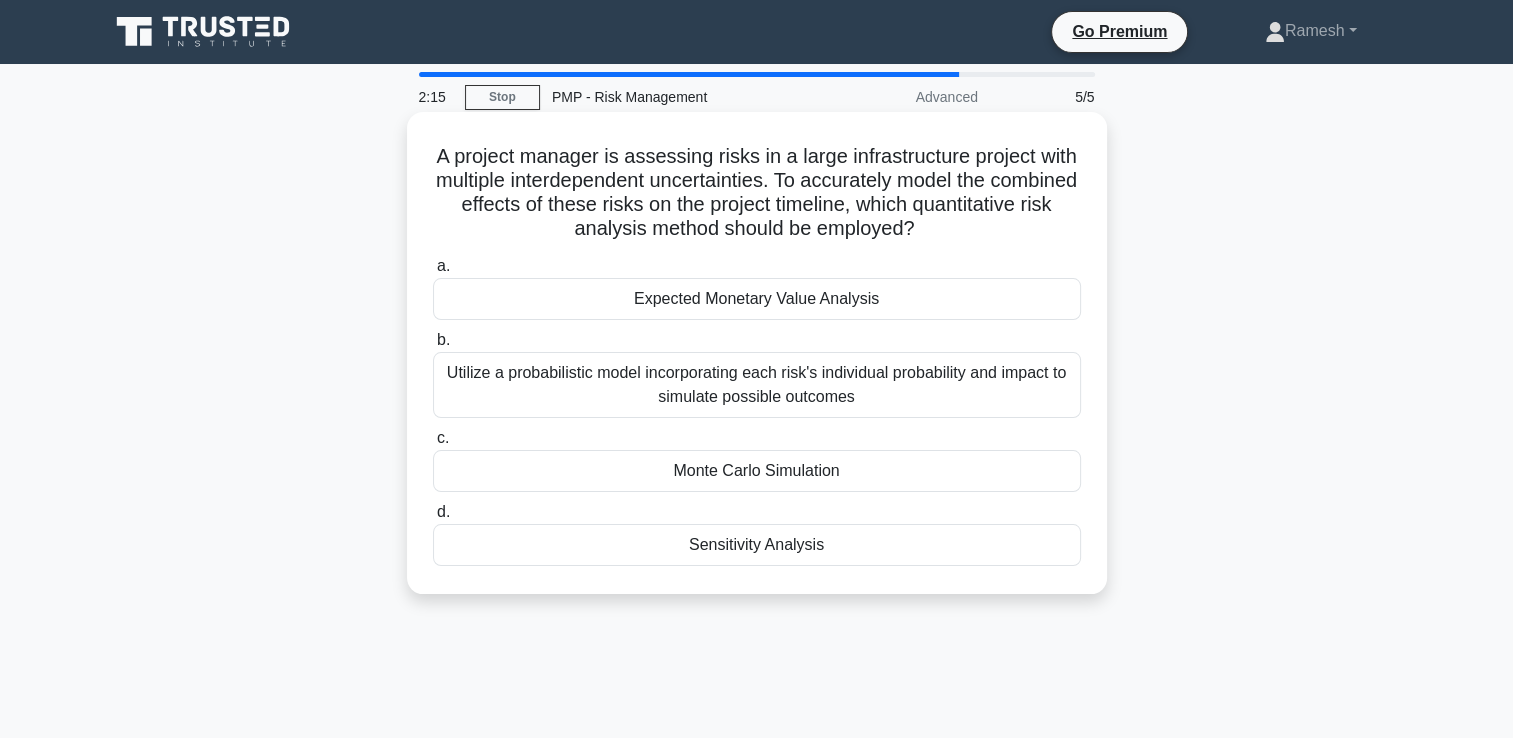 click on "Monte Carlo Simulation" at bounding box center [757, 471] 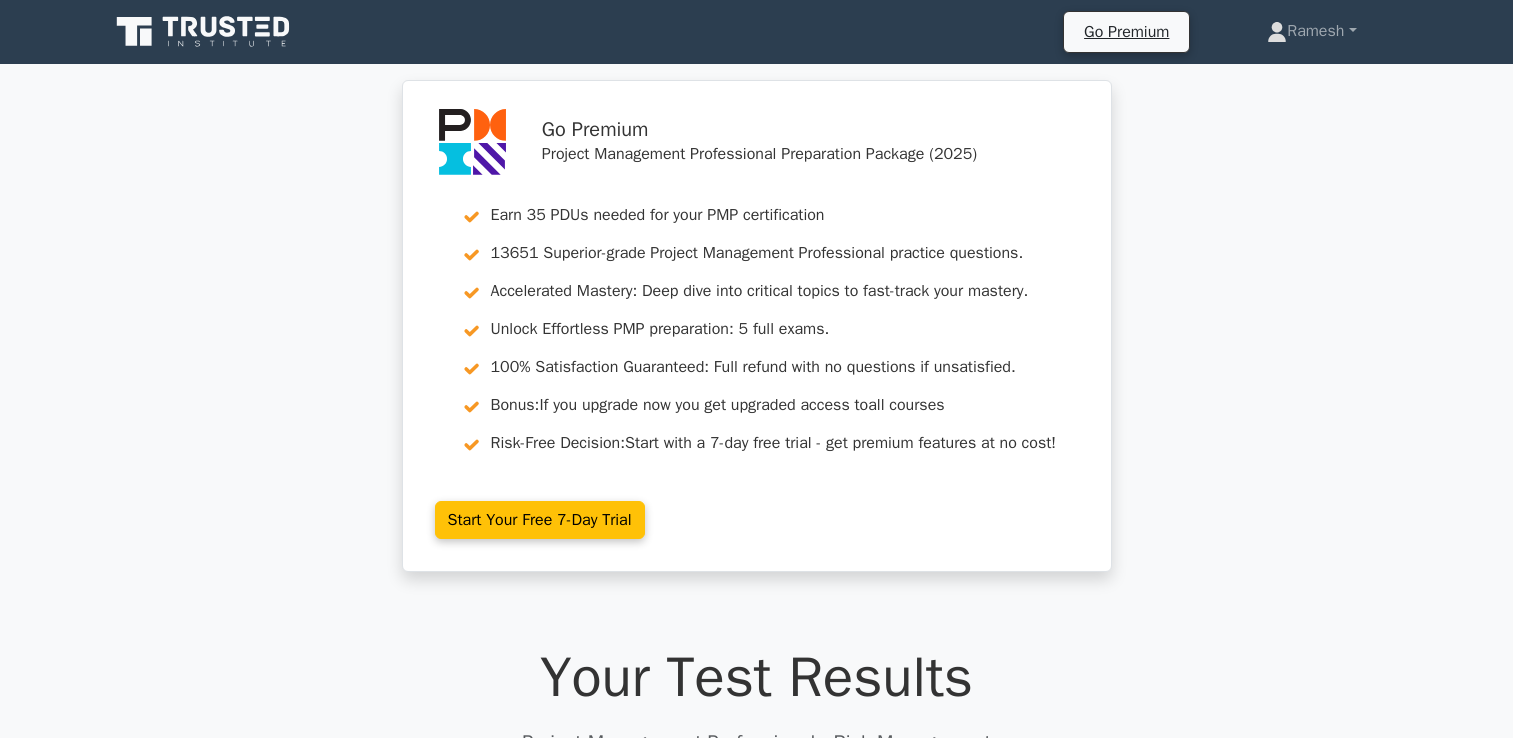 scroll, scrollTop: 400, scrollLeft: 0, axis: vertical 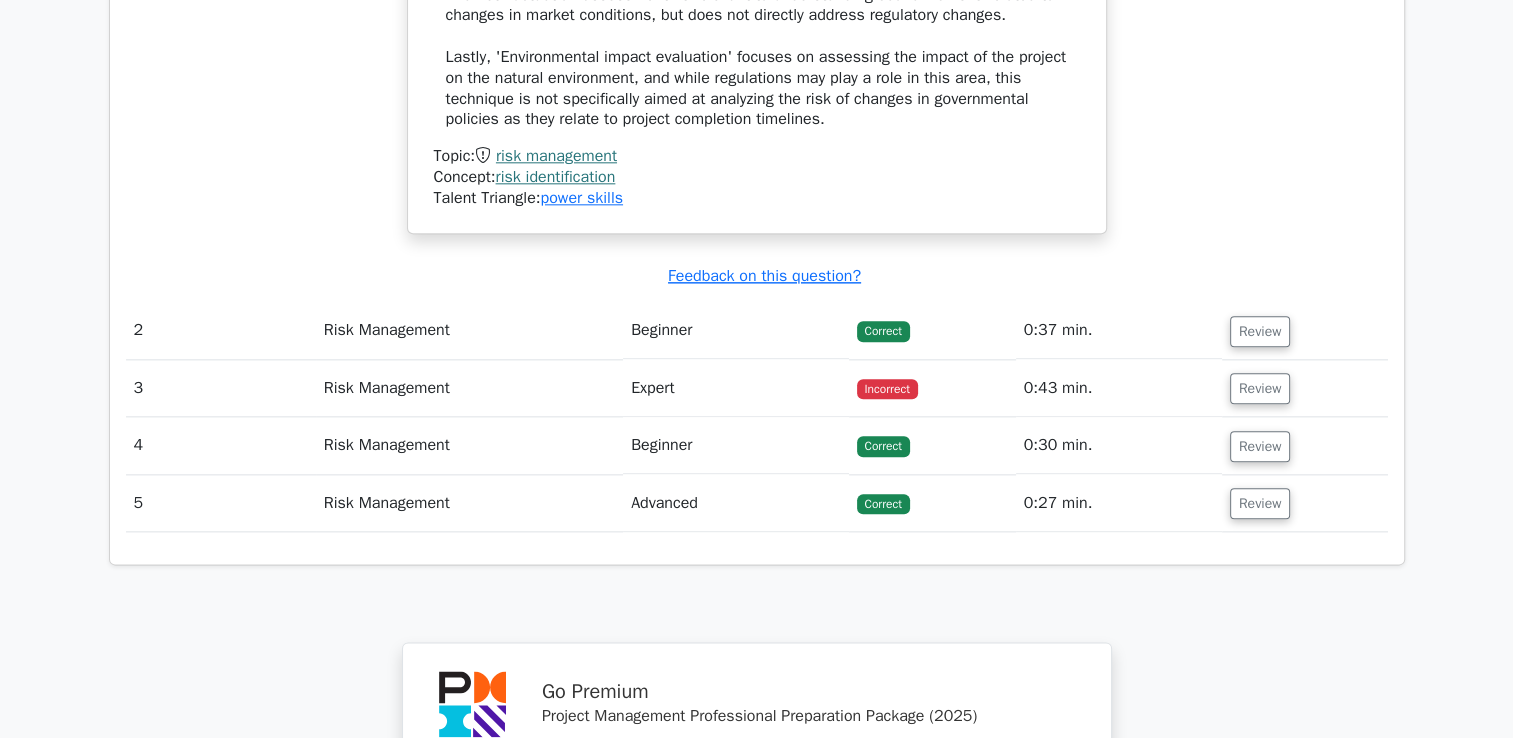 click on "Review" at bounding box center [1305, 330] 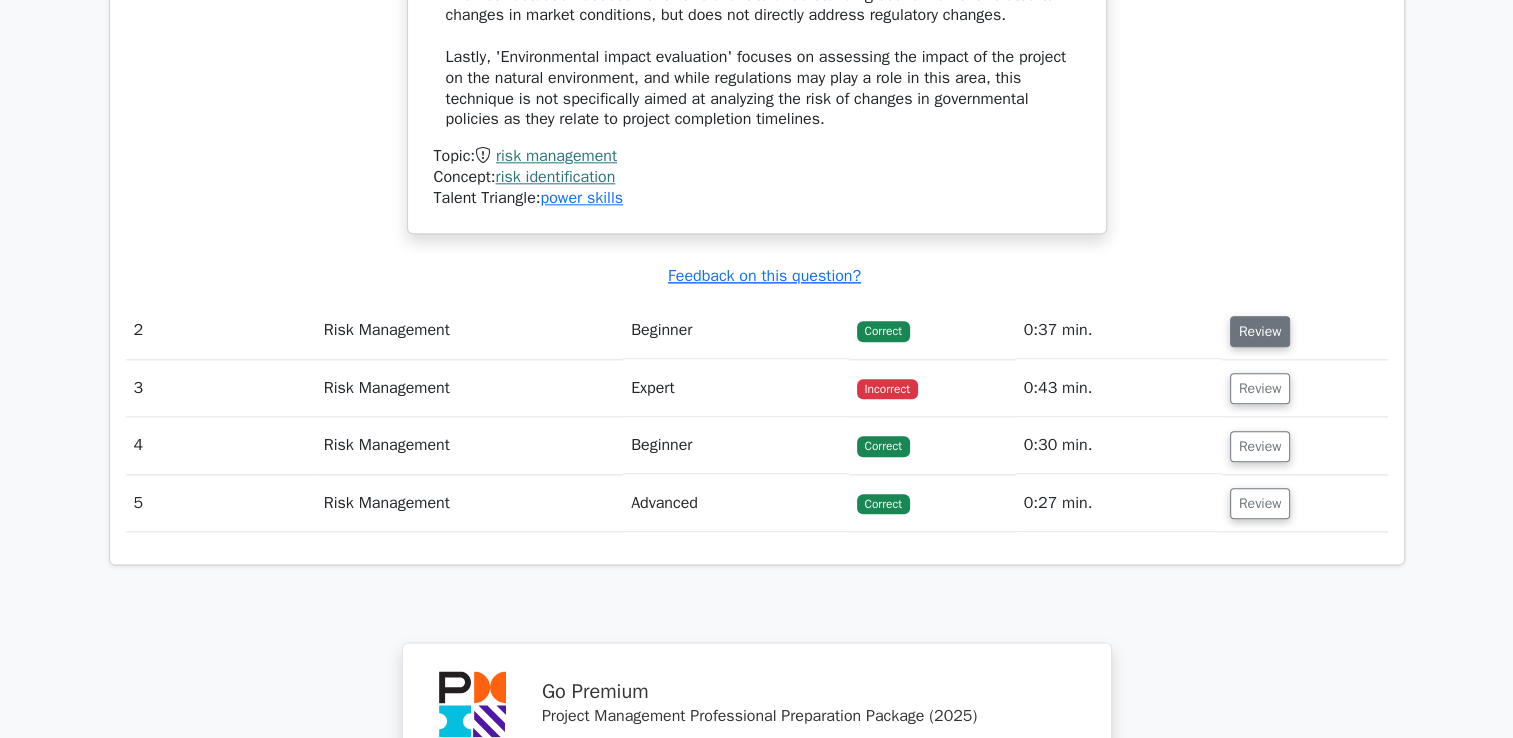 click on "Review" at bounding box center (1260, 331) 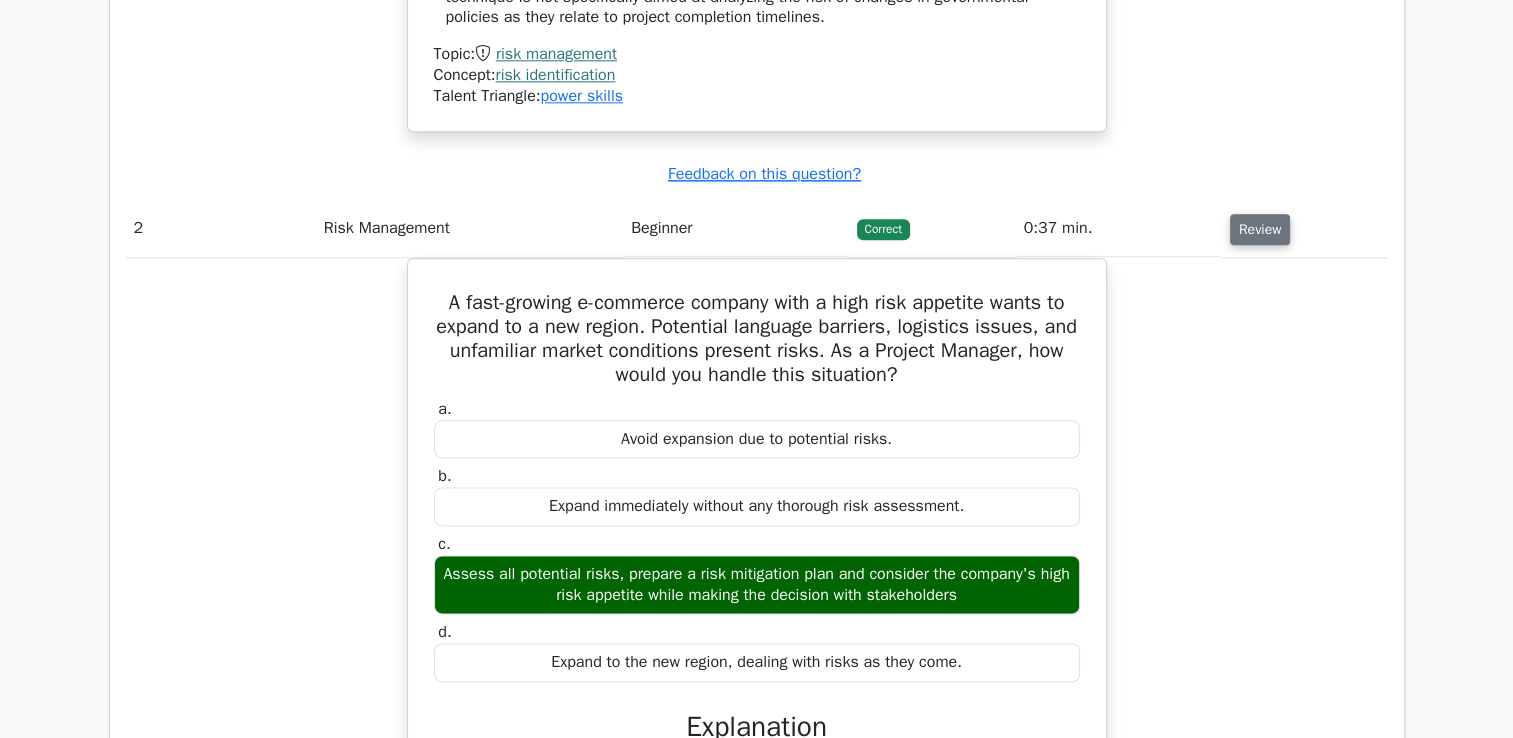 scroll, scrollTop: 2400, scrollLeft: 0, axis: vertical 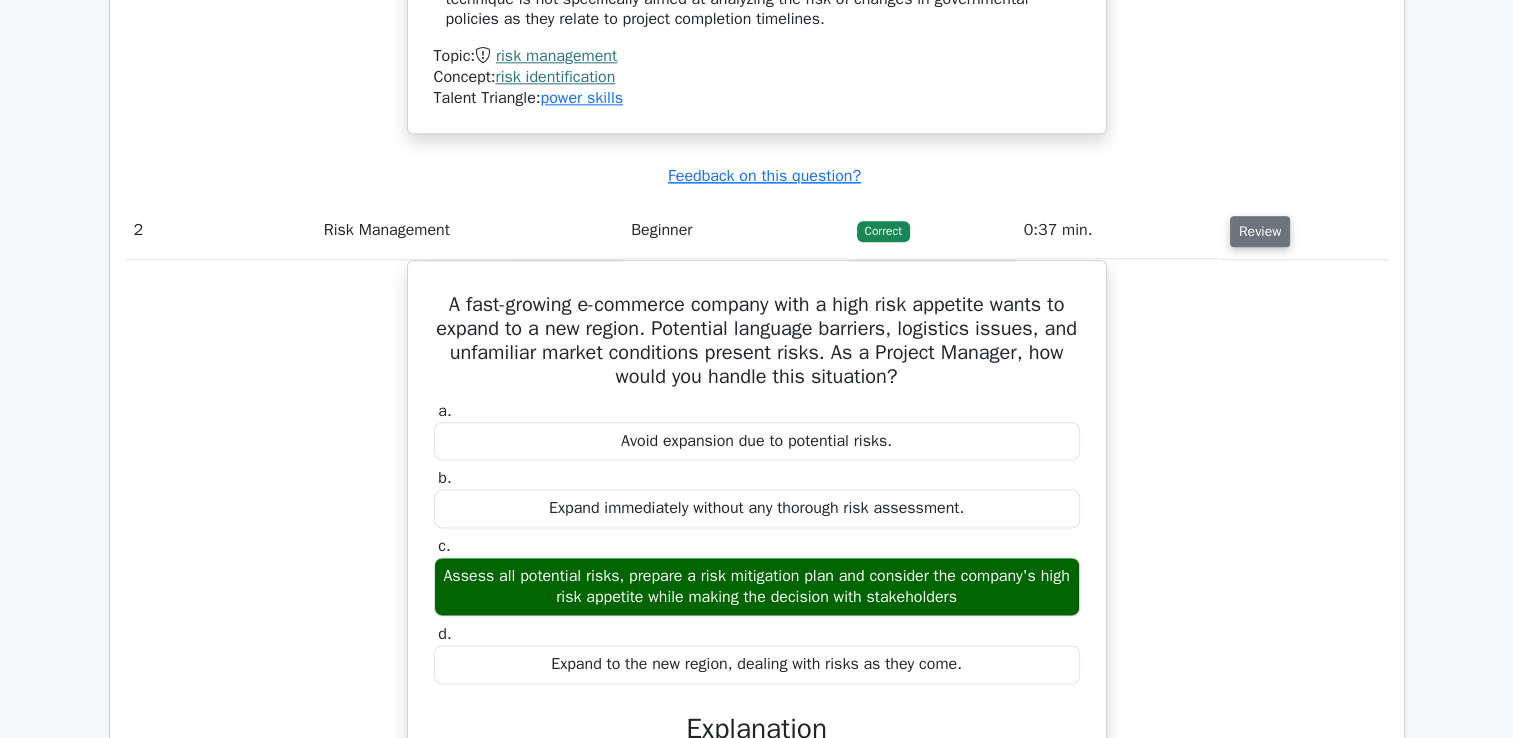 click on "Review" at bounding box center (1260, 231) 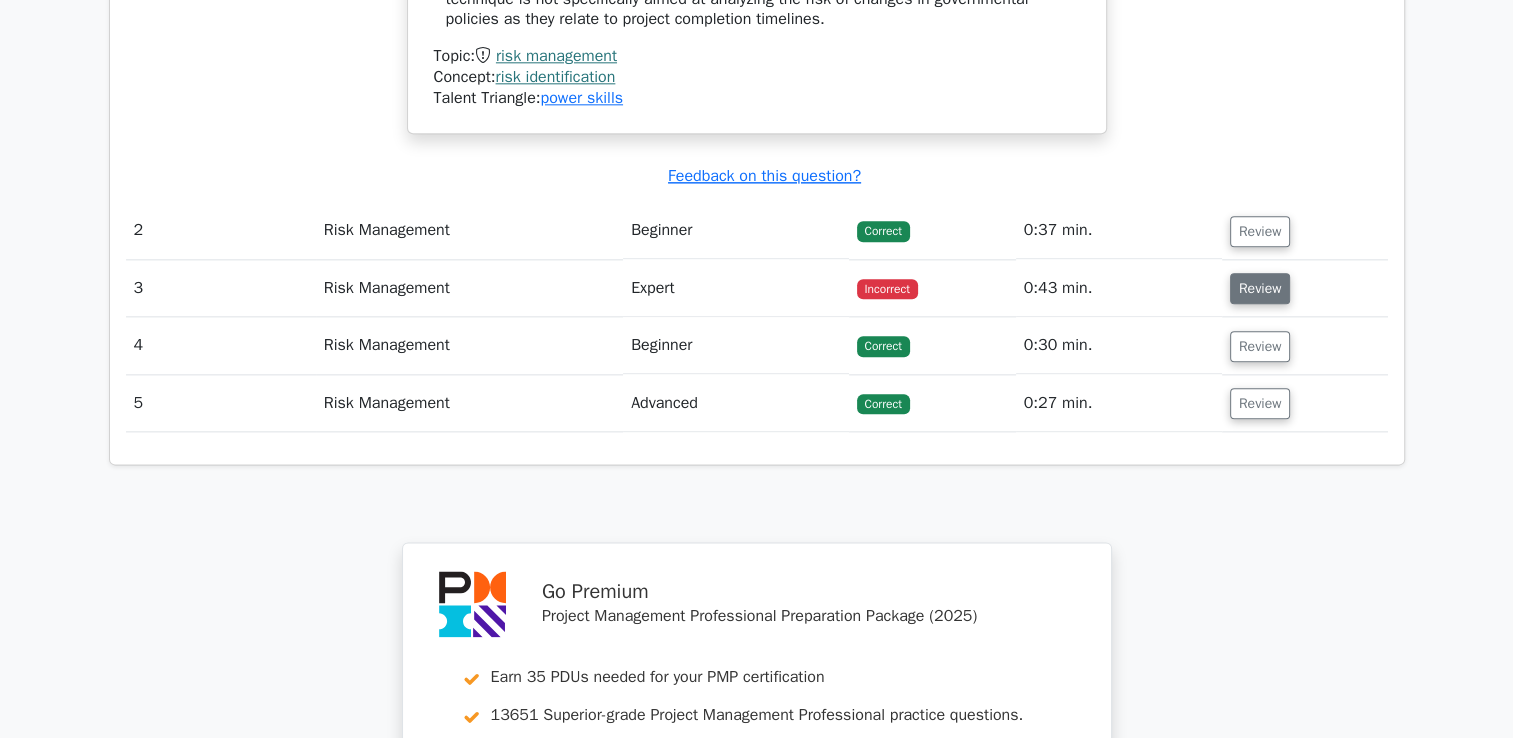 click on "Review" at bounding box center [1260, 288] 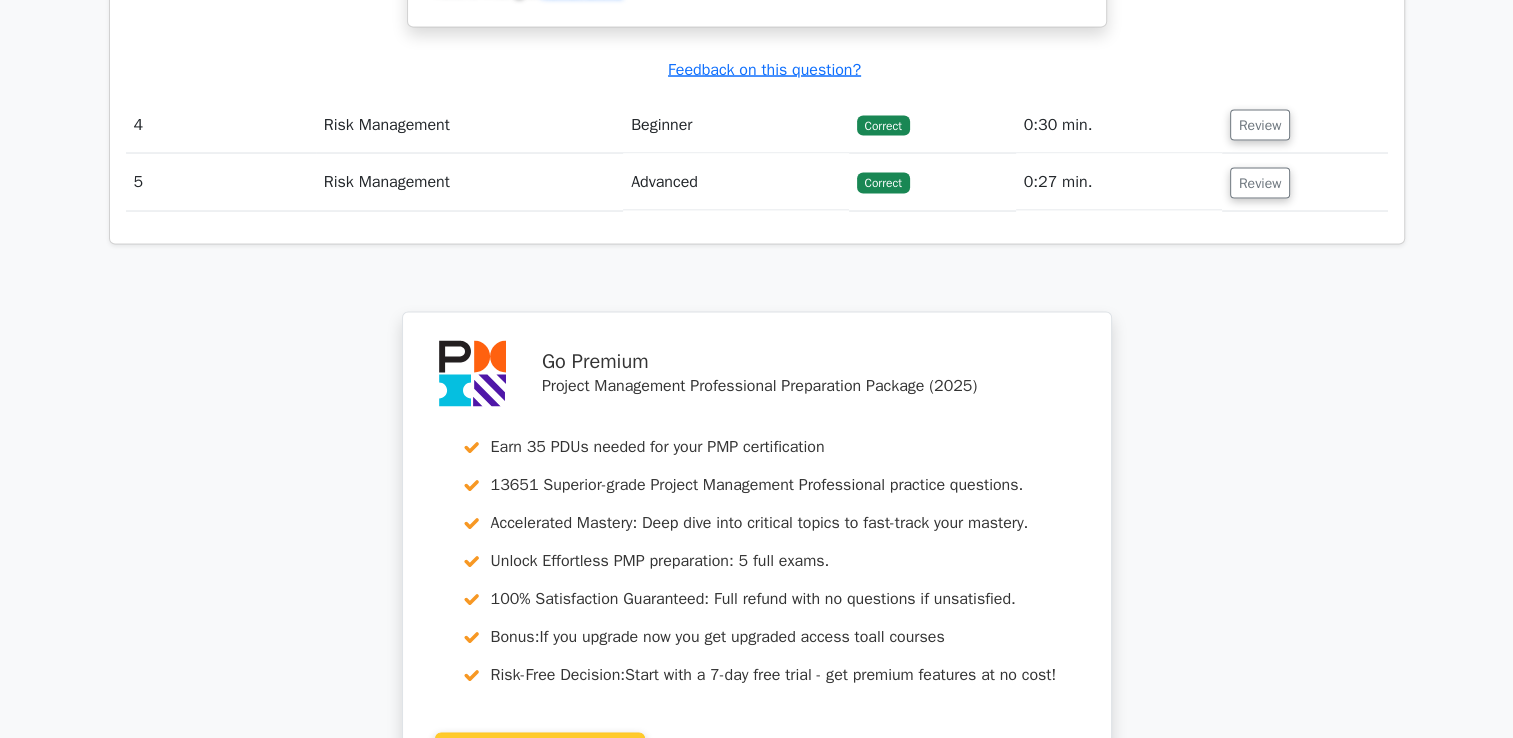 scroll, scrollTop: 3800, scrollLeft: 0, axis: vertical 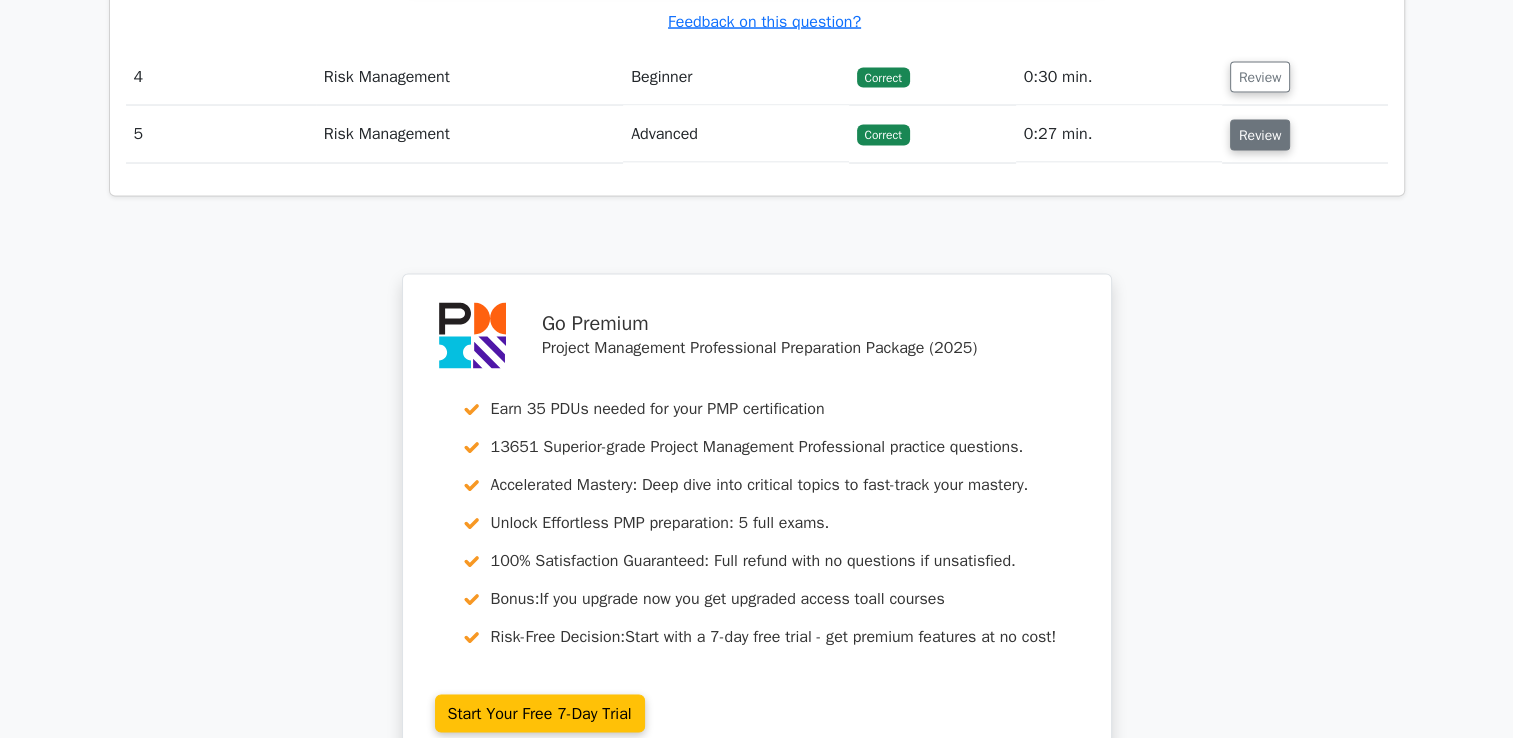 click on "Review" at bounding box center [1260, 135] 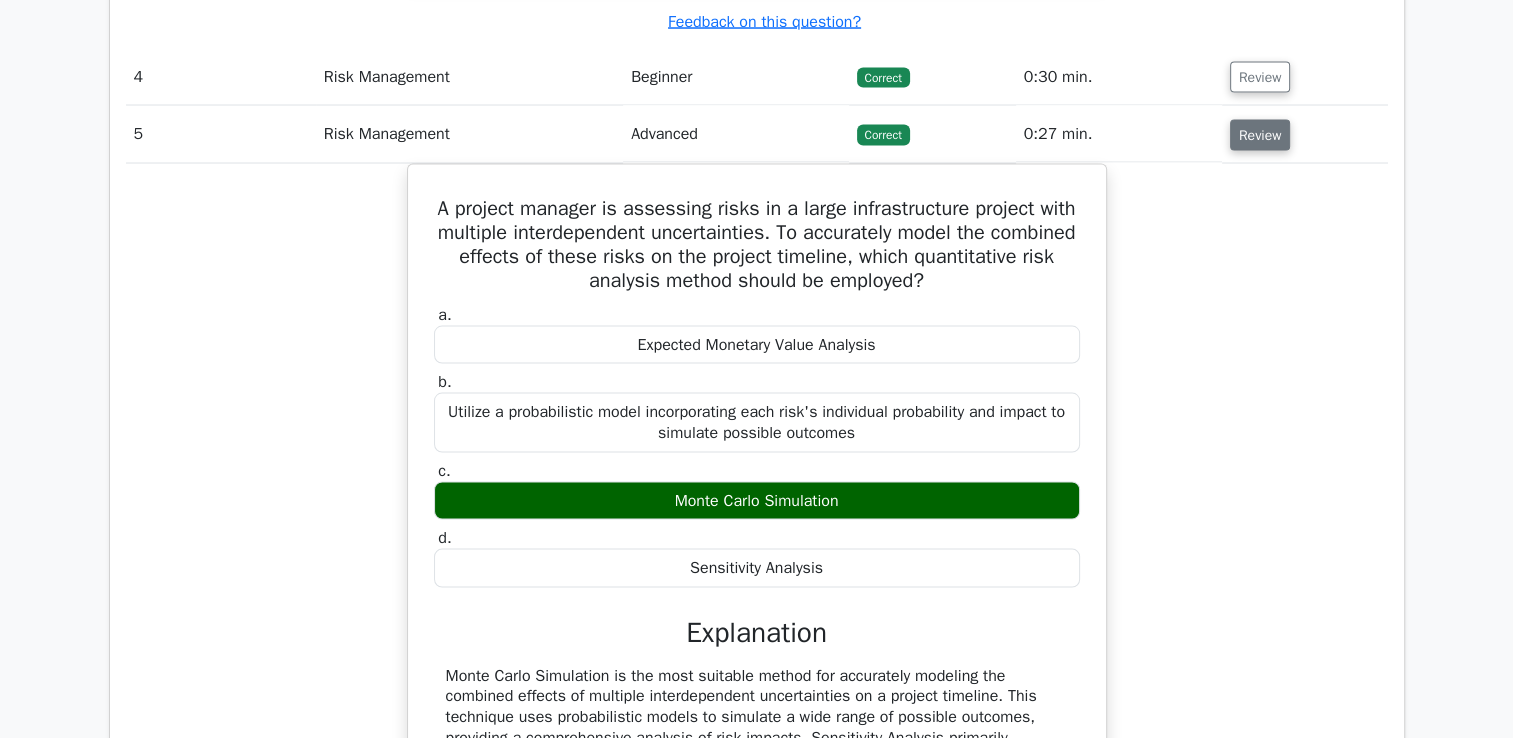 click on "Review" at bounding box center (1260, 135) 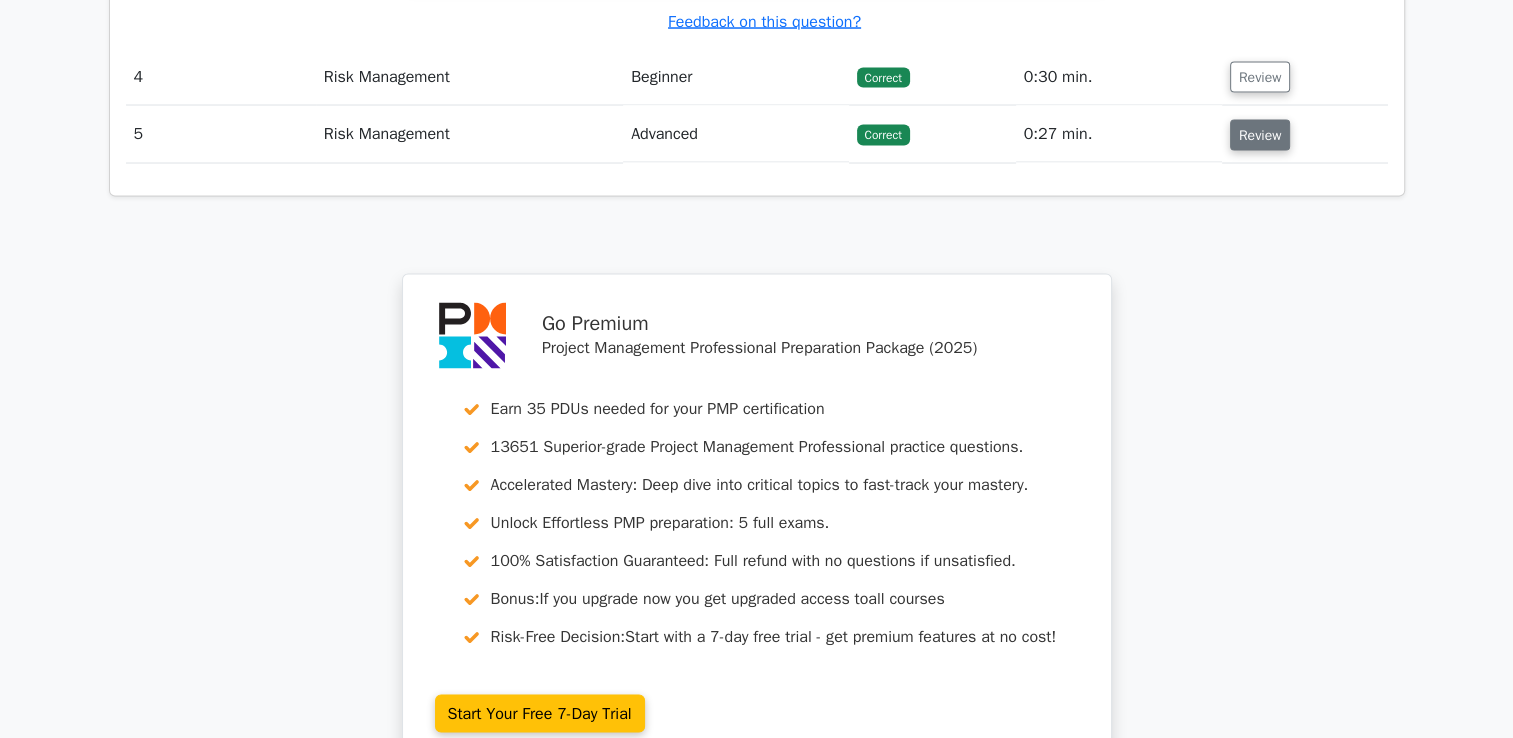 click on "Review" at bounding box center [1260, 135] 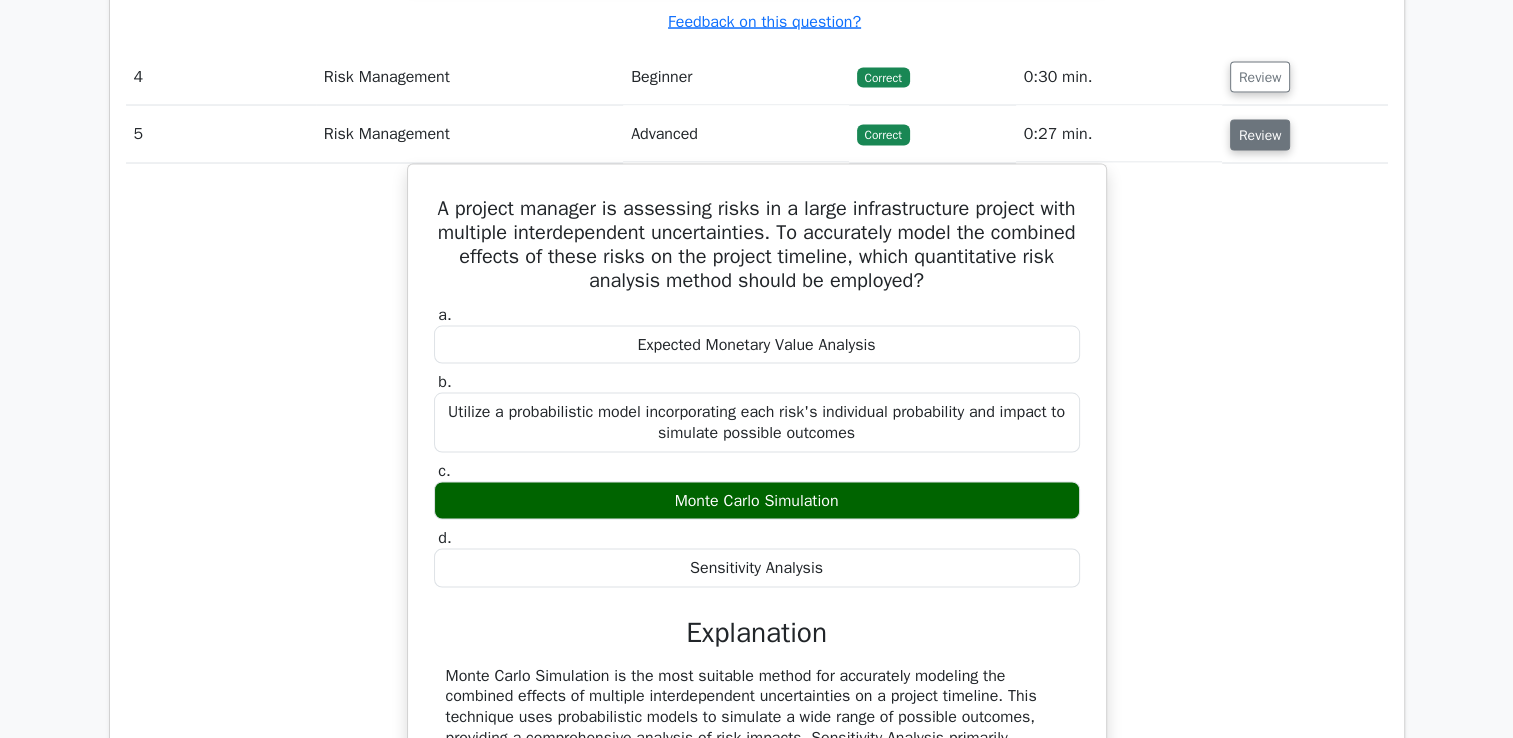 click on "Review" at bounding box center [1260, 135] 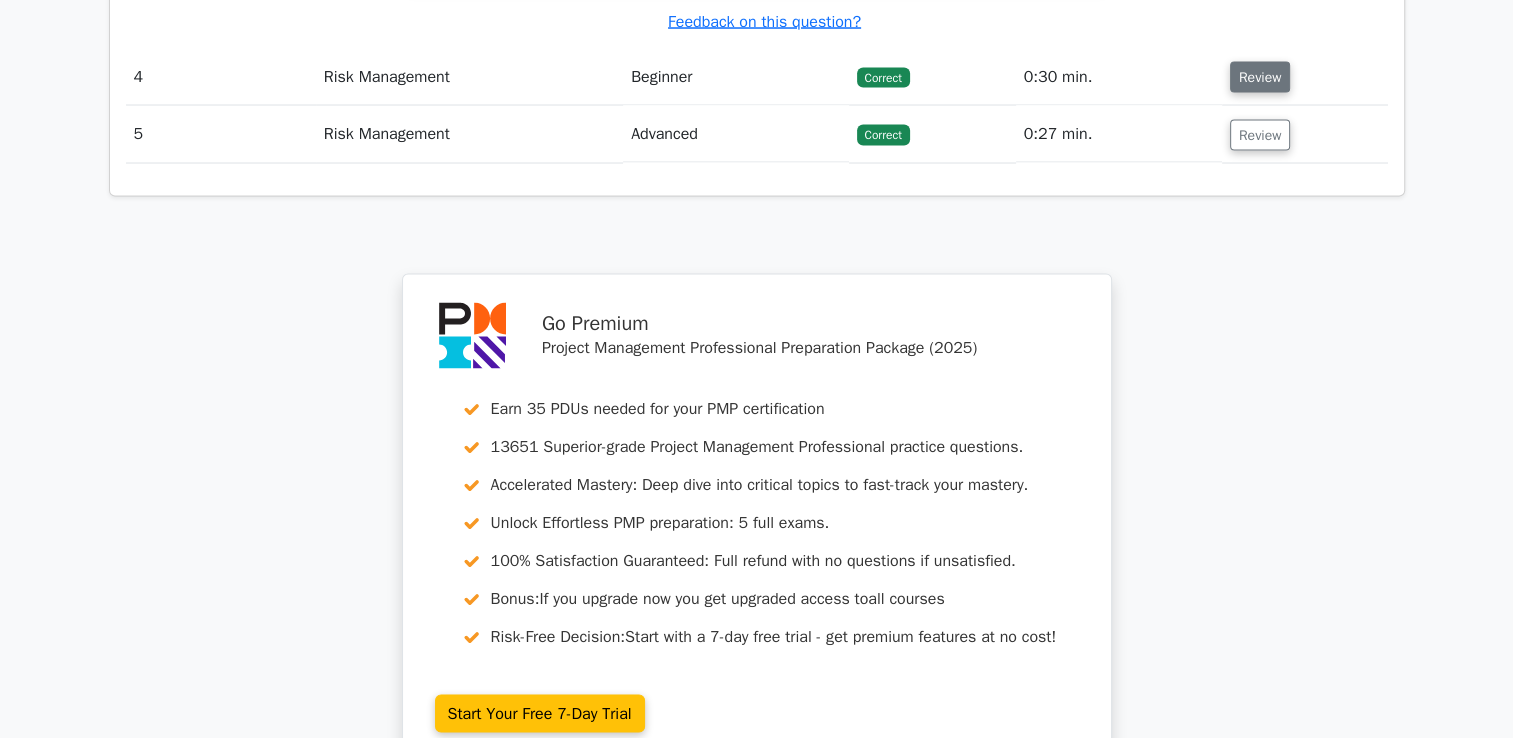 click on "Review" at bounding box center (1260, 77) 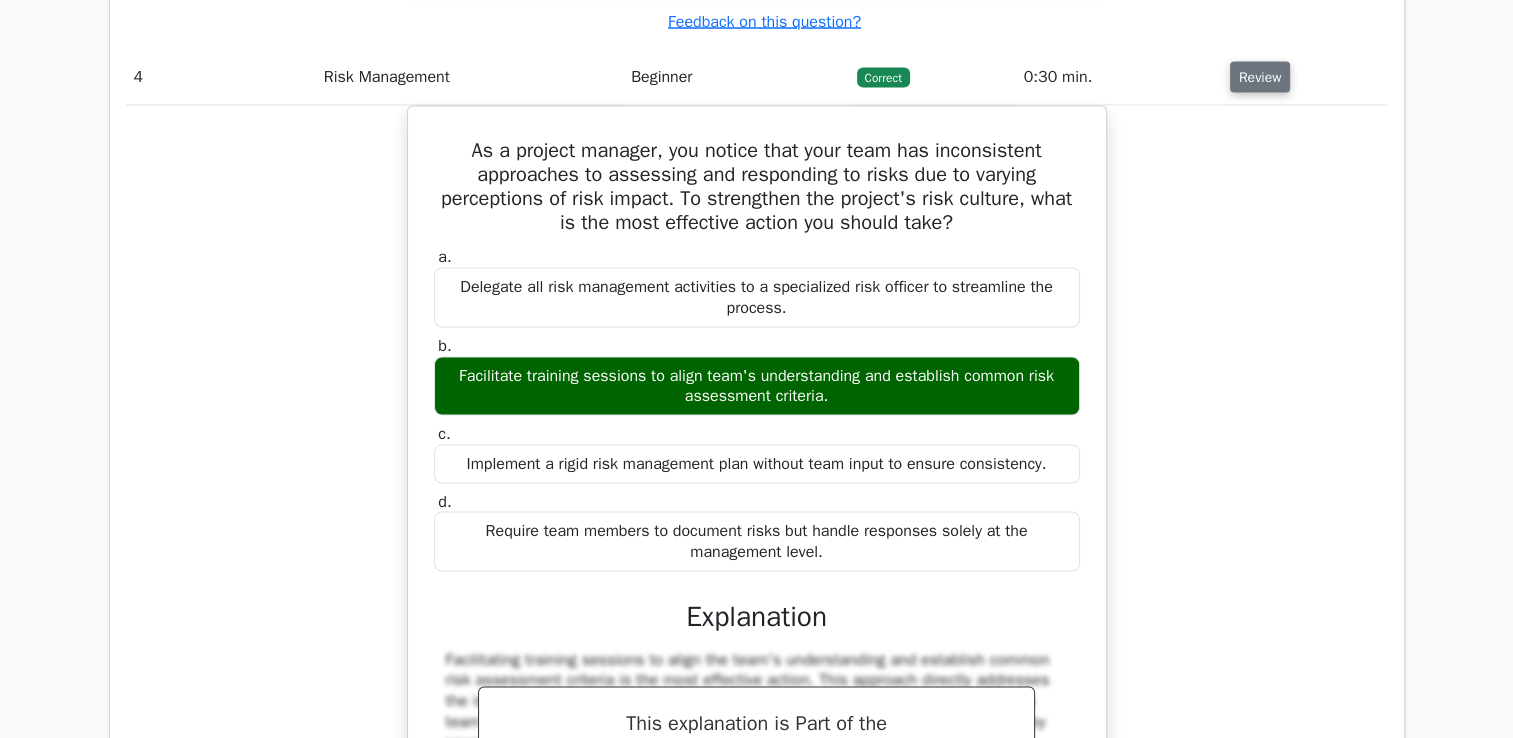 click on "Review" at bounding box center (1260, 77) 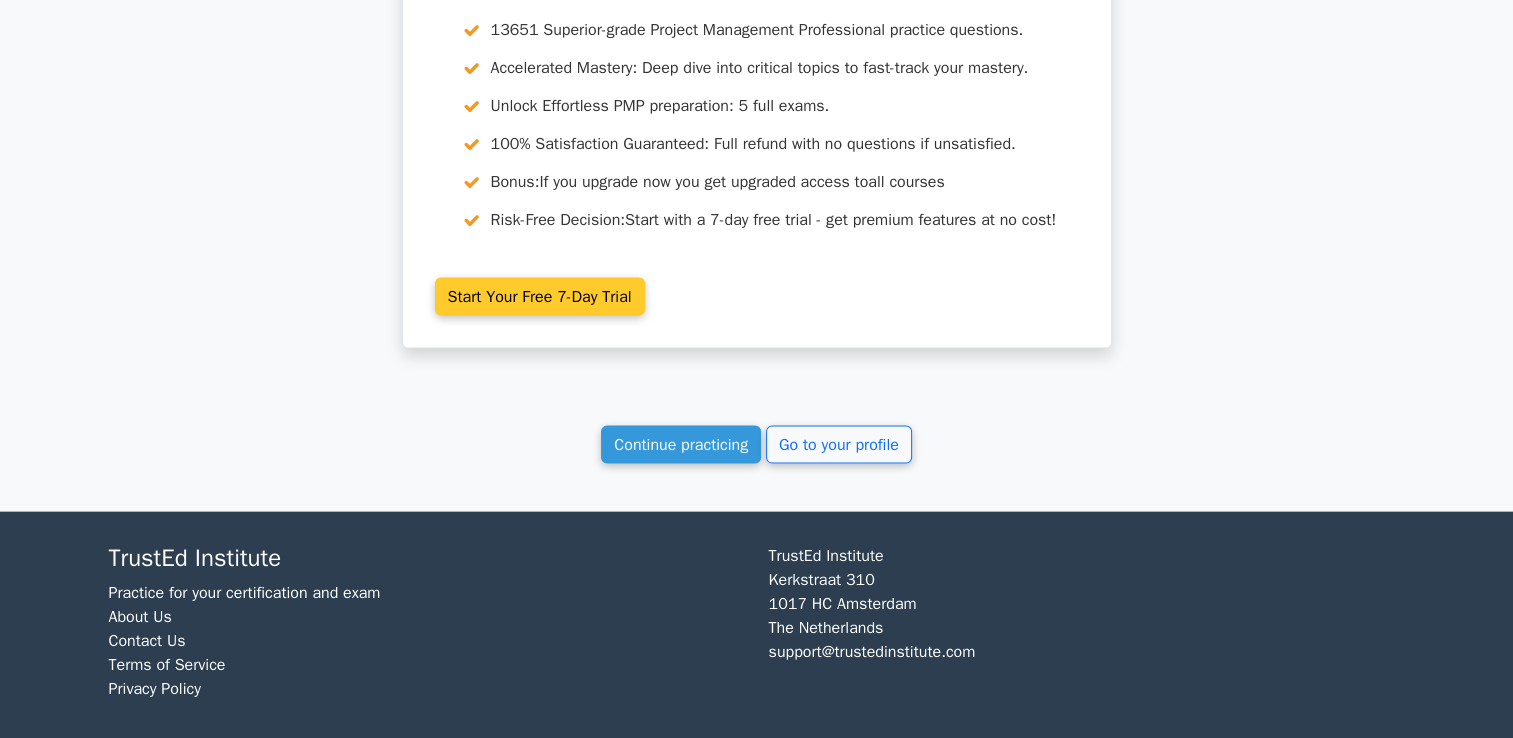 scroll, scrollTop: 4252, scrollLeft: 0, axis: vertical 